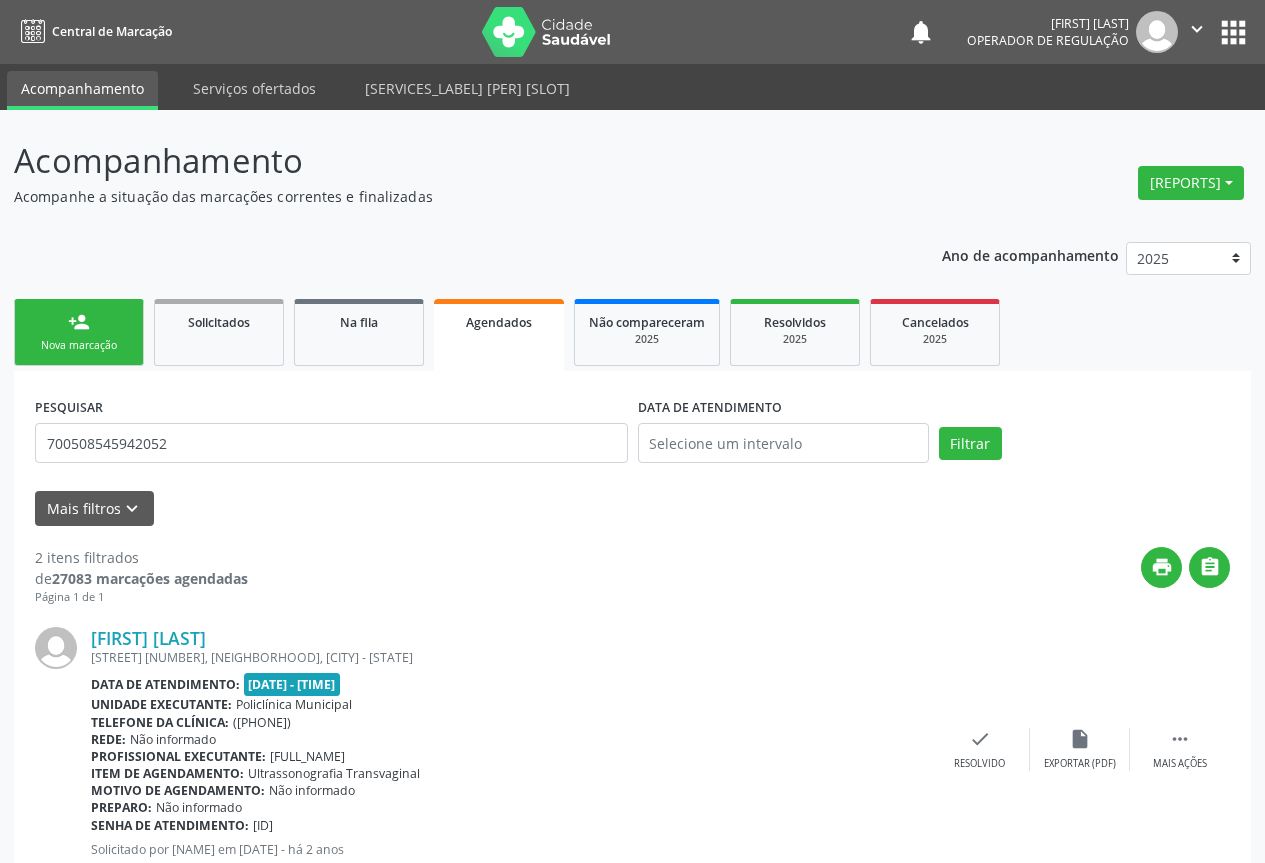 scroll, scrollTop: 0, scrollLeft: 0, axis: both 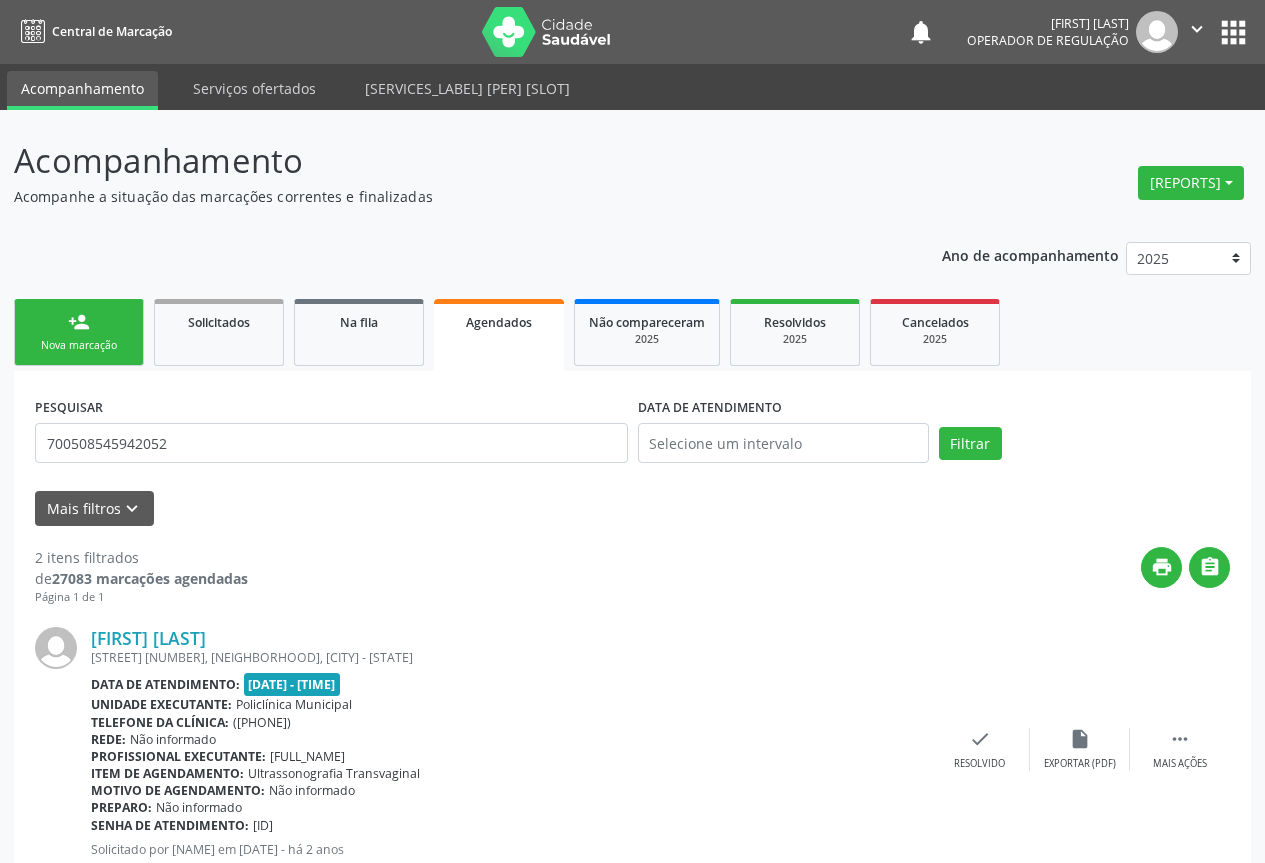 click on "person_add
Nova marcação" at bounding box center (79, 332) 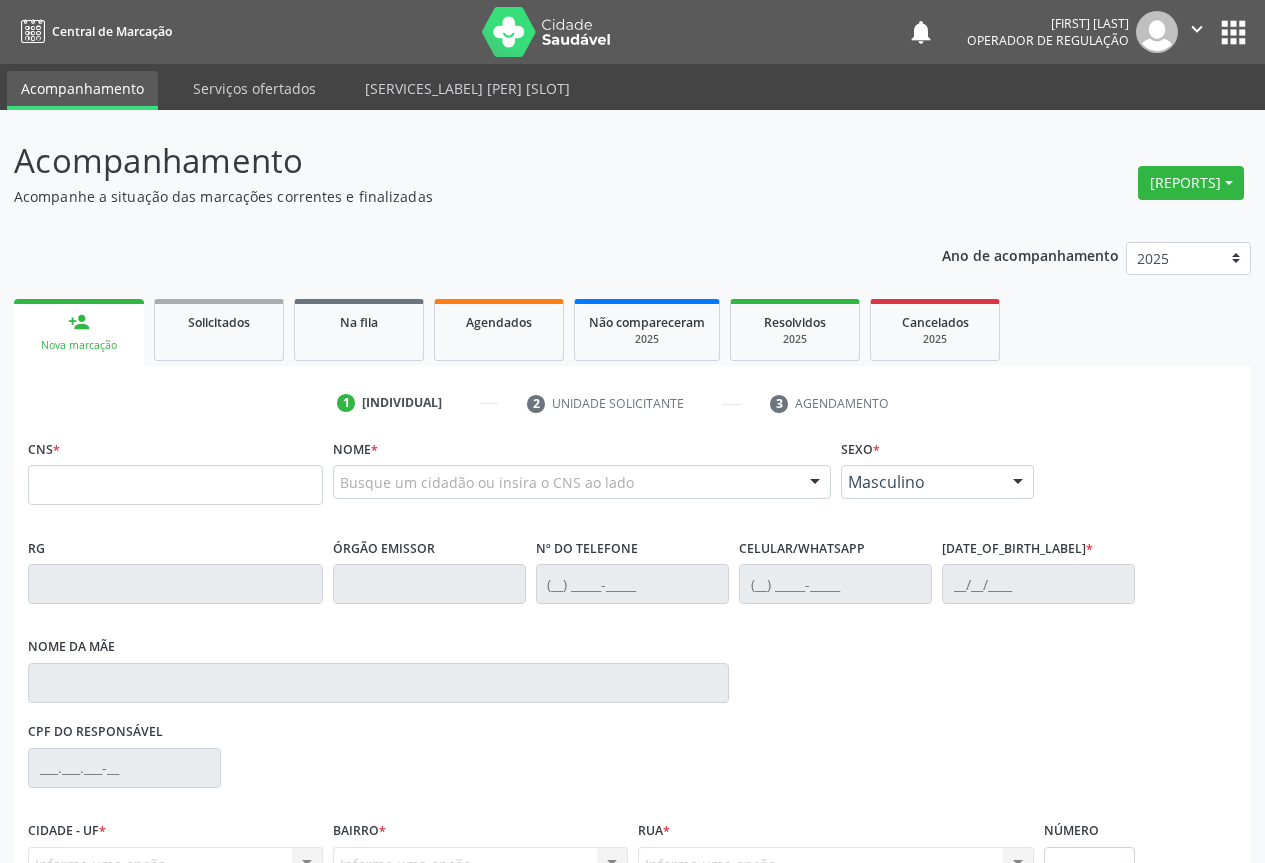 click on "CNS
*" at bounding box center (175, 476) 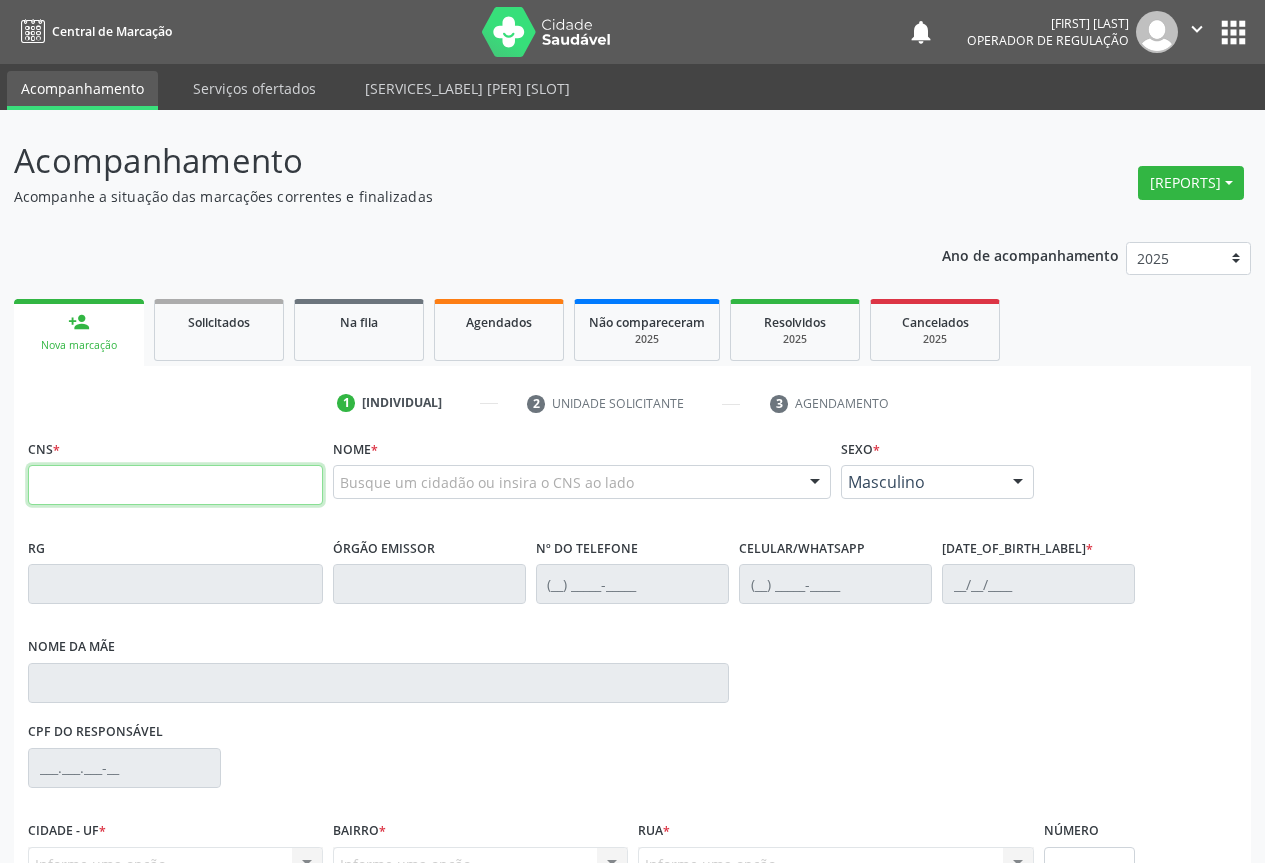 click at bounding box center [175, 485] 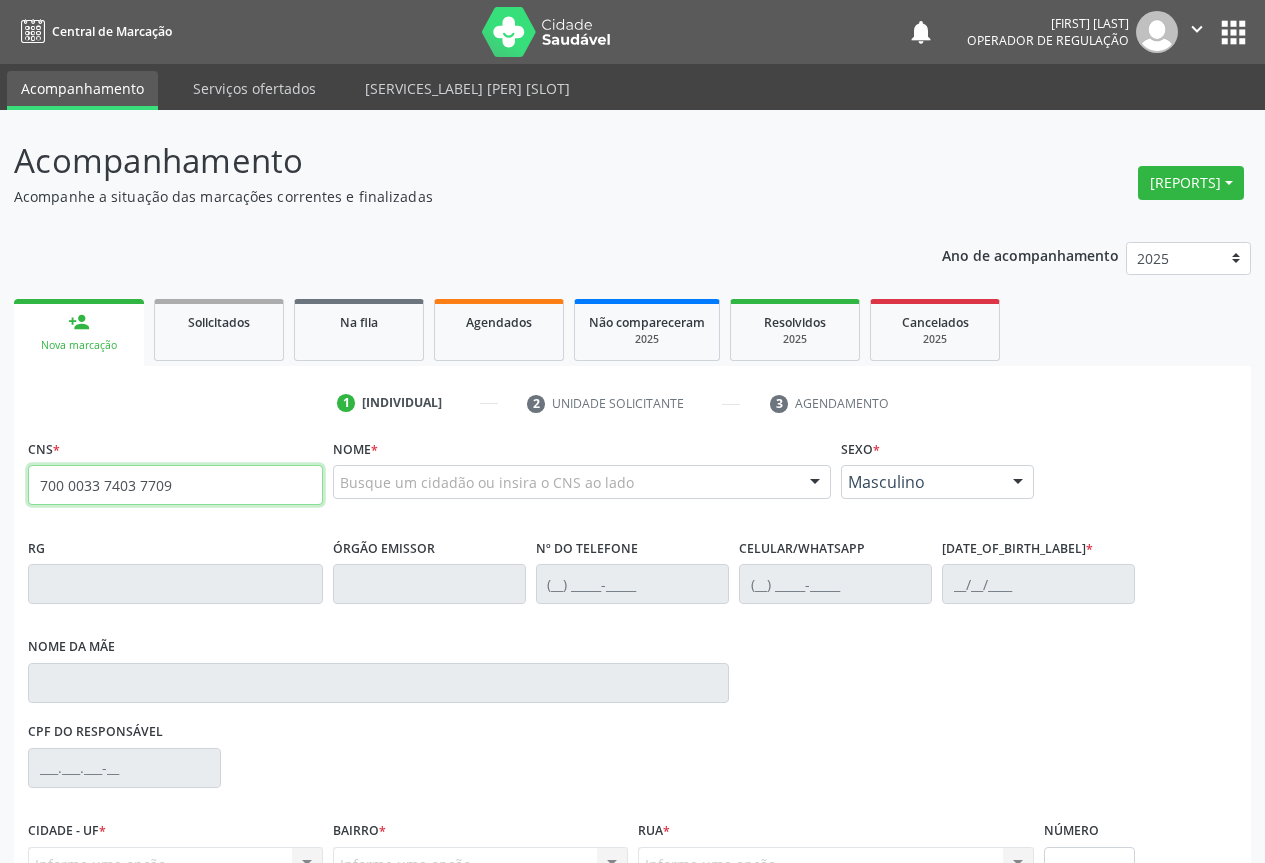 type on "700 0033 7403 7709" 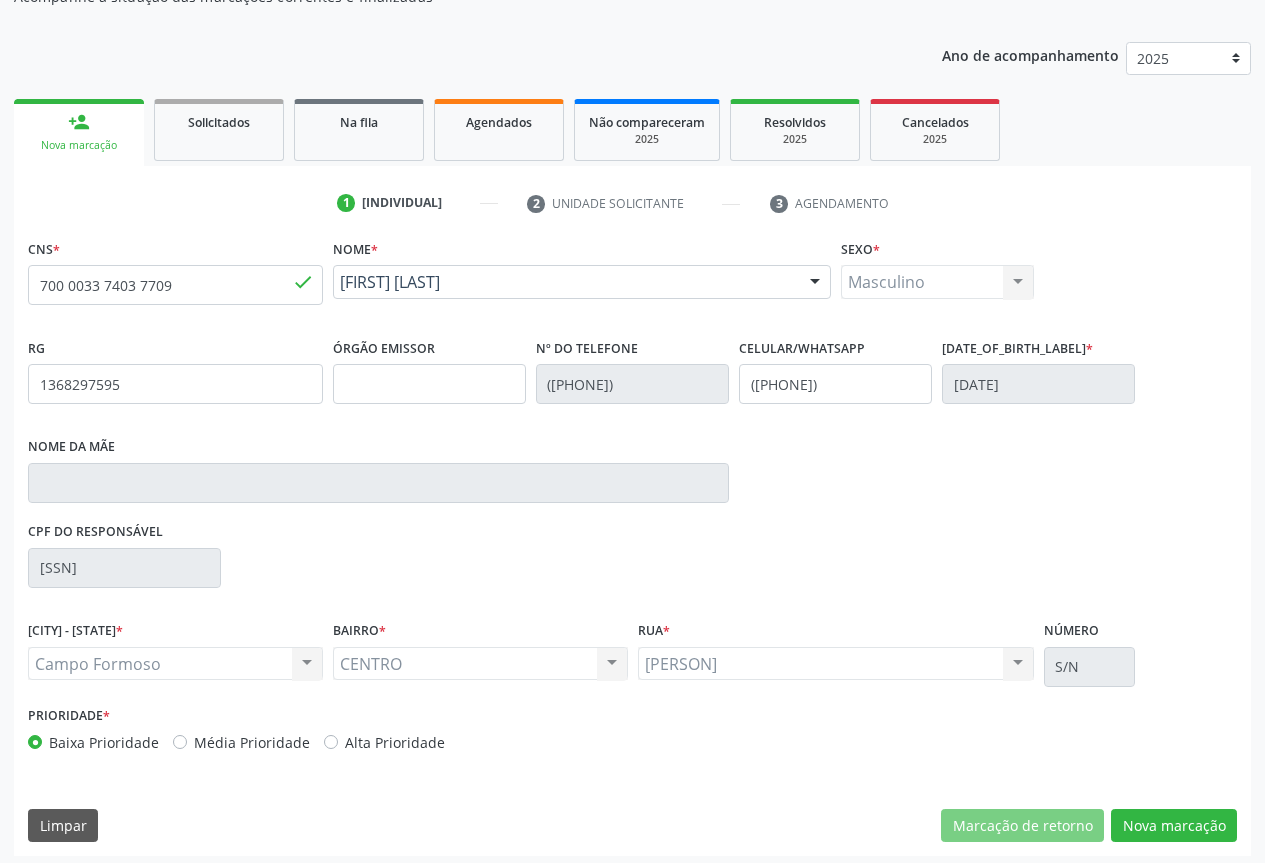 scroll, scrollTop: 207, scrollLeft: 0, axis: vertical 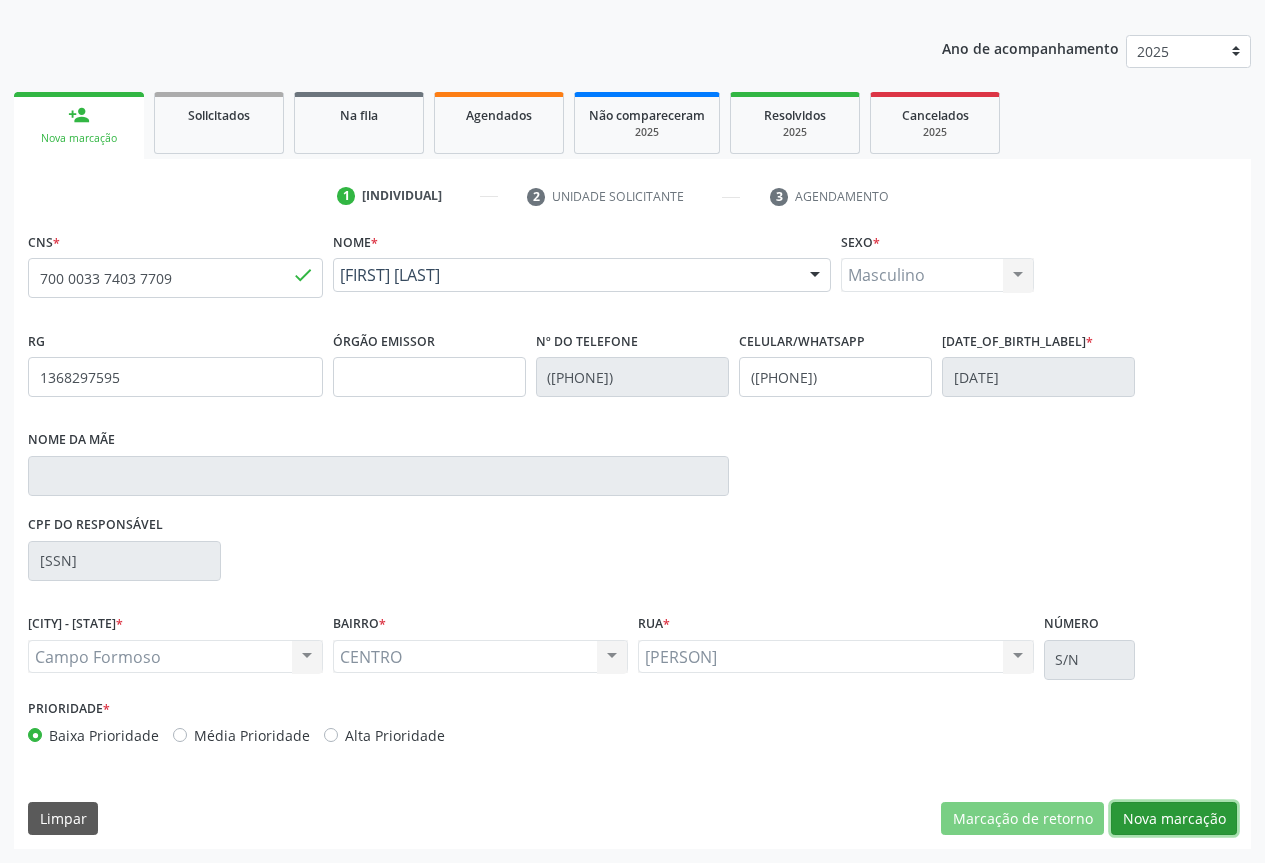 click on "Nova marcação" at bounding box center [1022, 819] 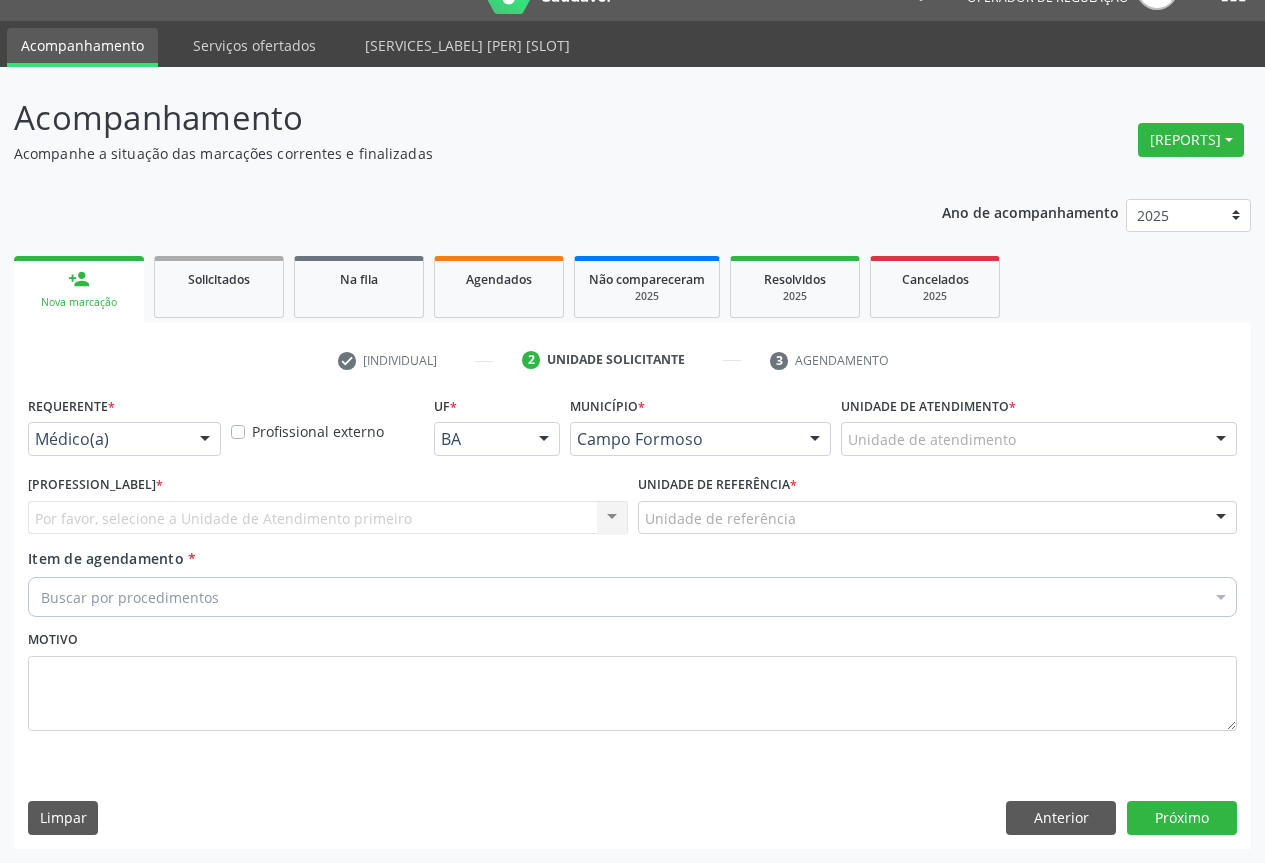 scroll, scrollTop: 43, scrollLeft: 0, axis: vertical 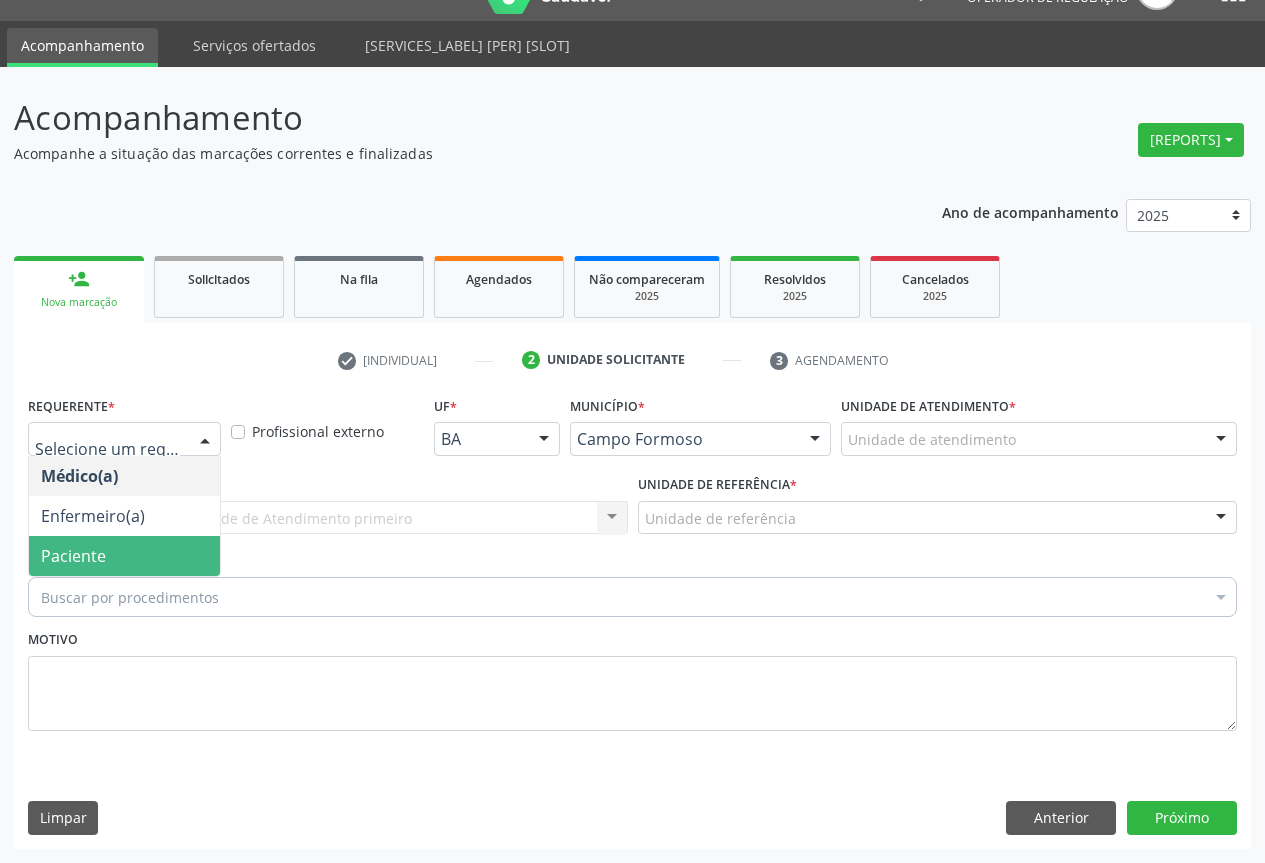 click on "Paciente" at bounding box center [124, 556] 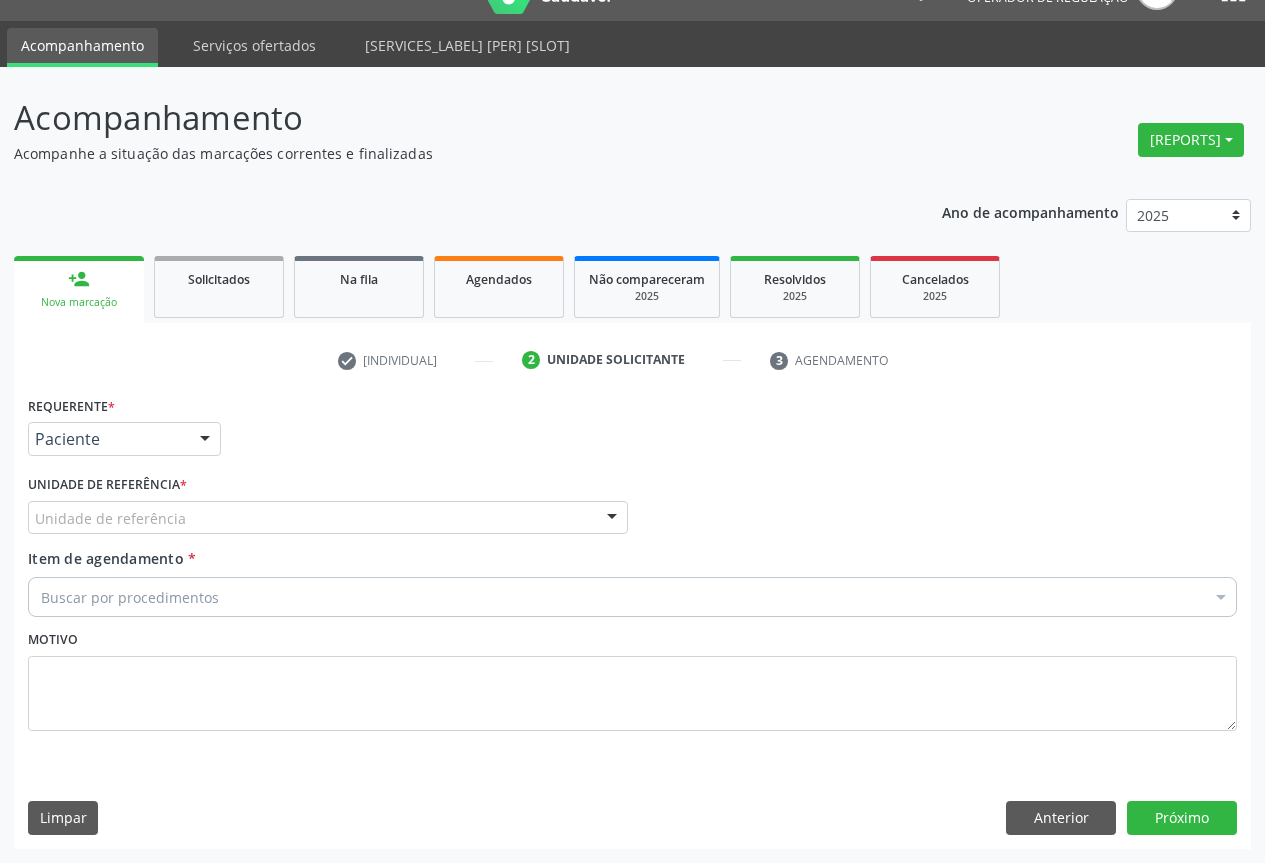 drag, startPoint x: 262, startPoint y: 522, endPoint x: 264, endPoint y: 543, distance: 21.095022 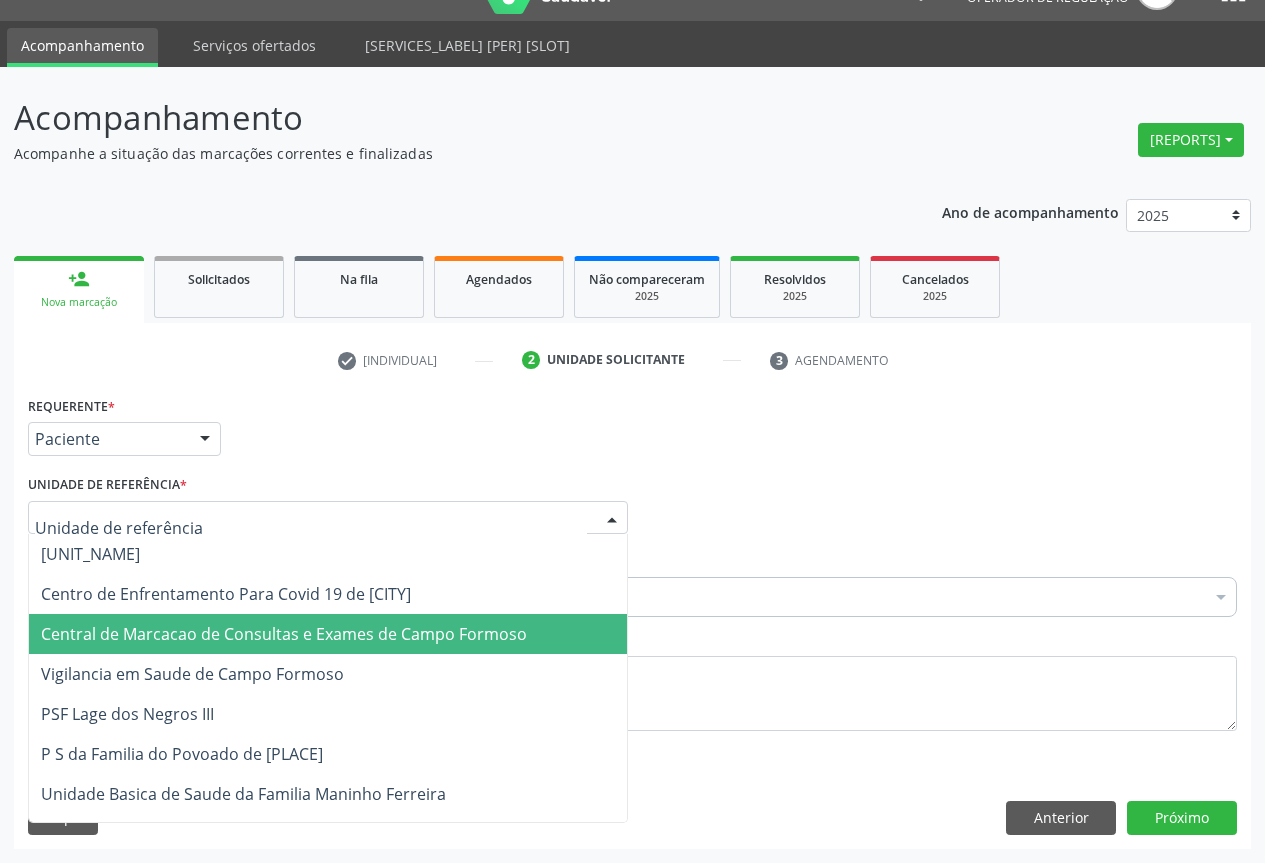 drag, startPoint x: 273, startPoint y: 635, endPoint x: 286, endPoint y: 612, distance: 26.41969 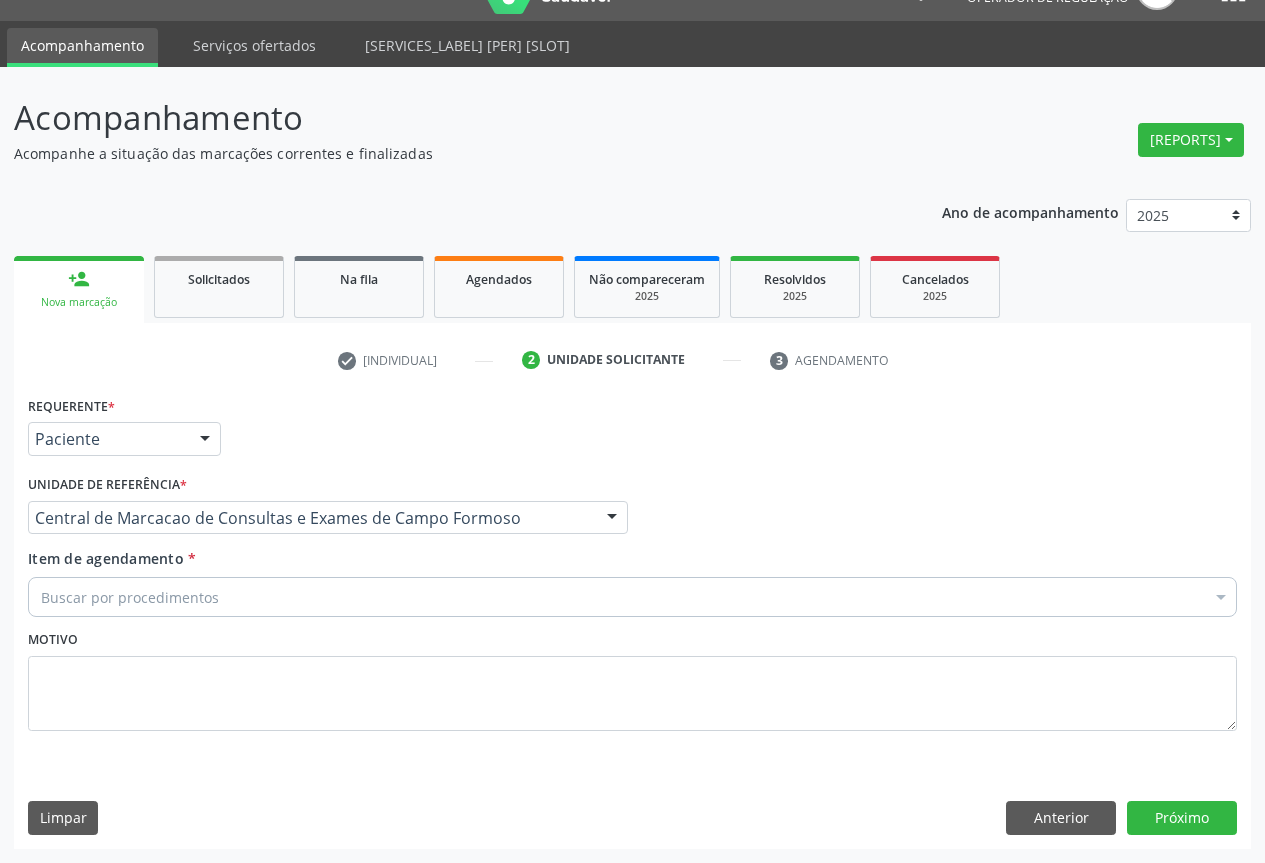 click on "Buscar por procedimentos" at bounding box center [632, 597] 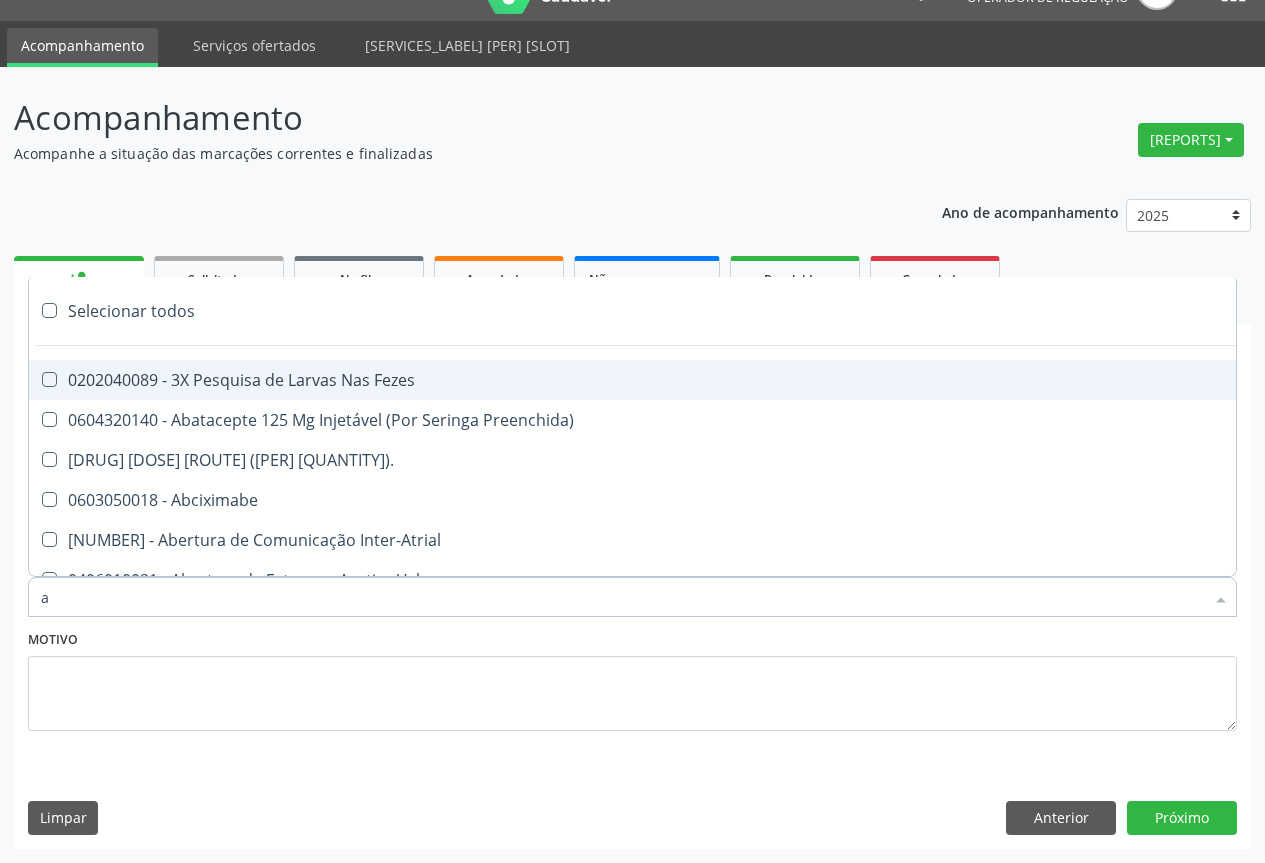 type on "ab" 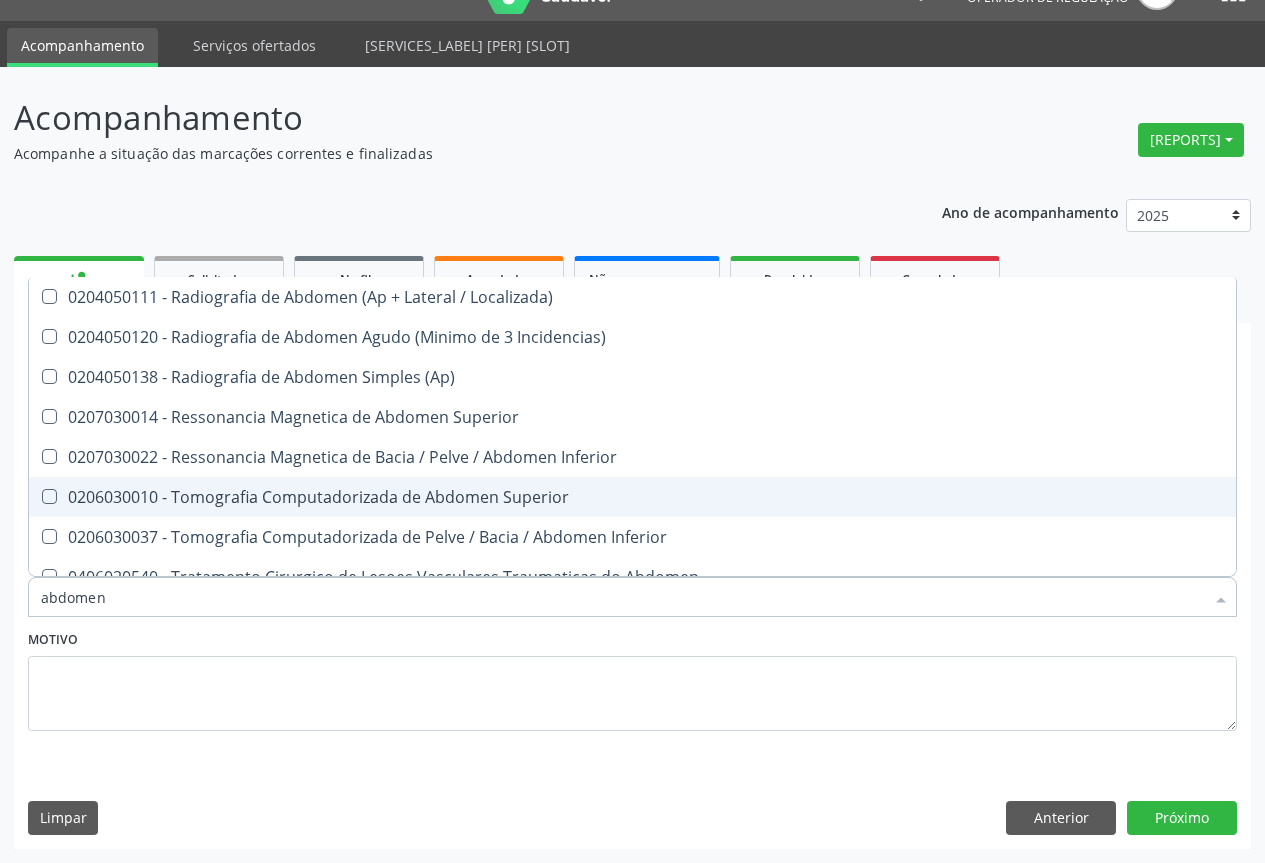 scroll, scrollTop: 101, scrollLeft: 0, axis: vertical 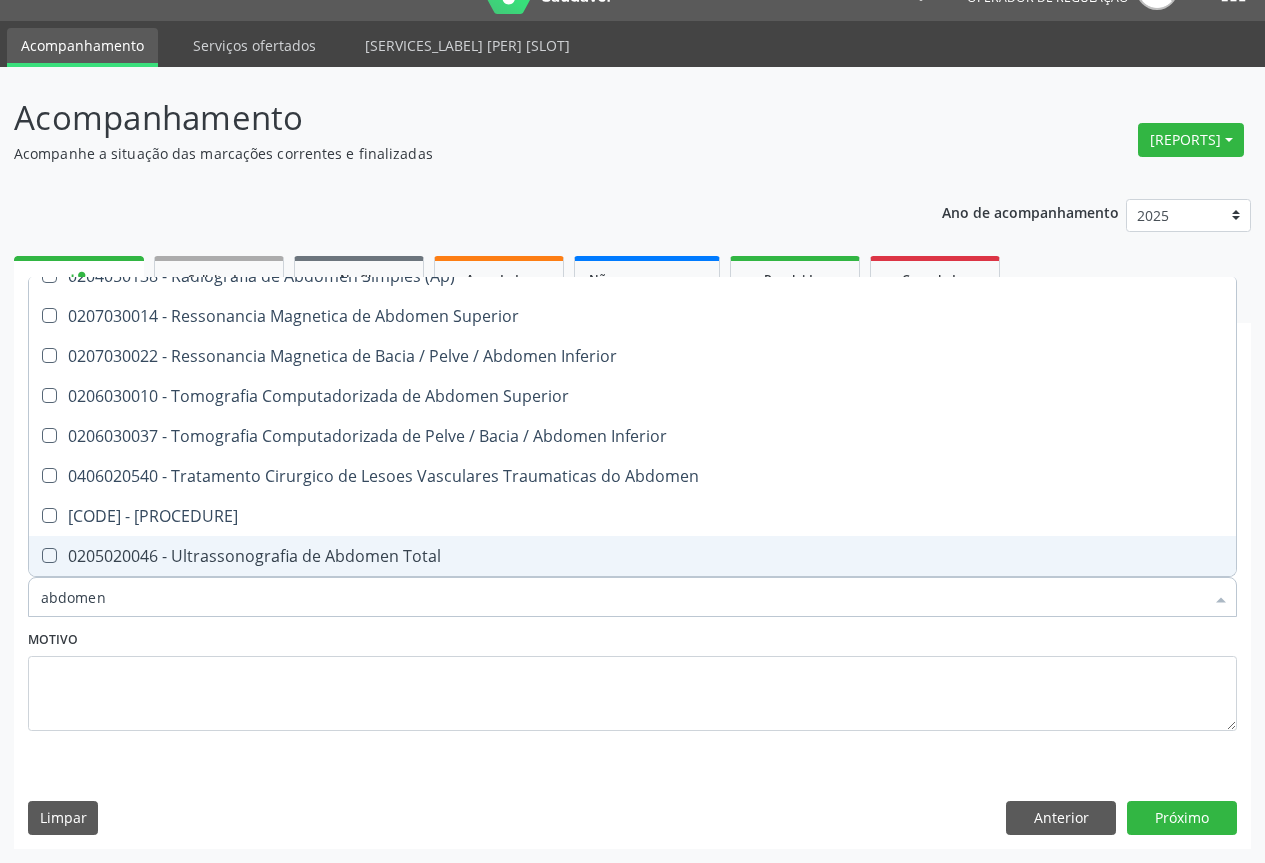 click on "0205020046 - Ultrassonografia de Abdomen Total" at bounding box center (632, 556) 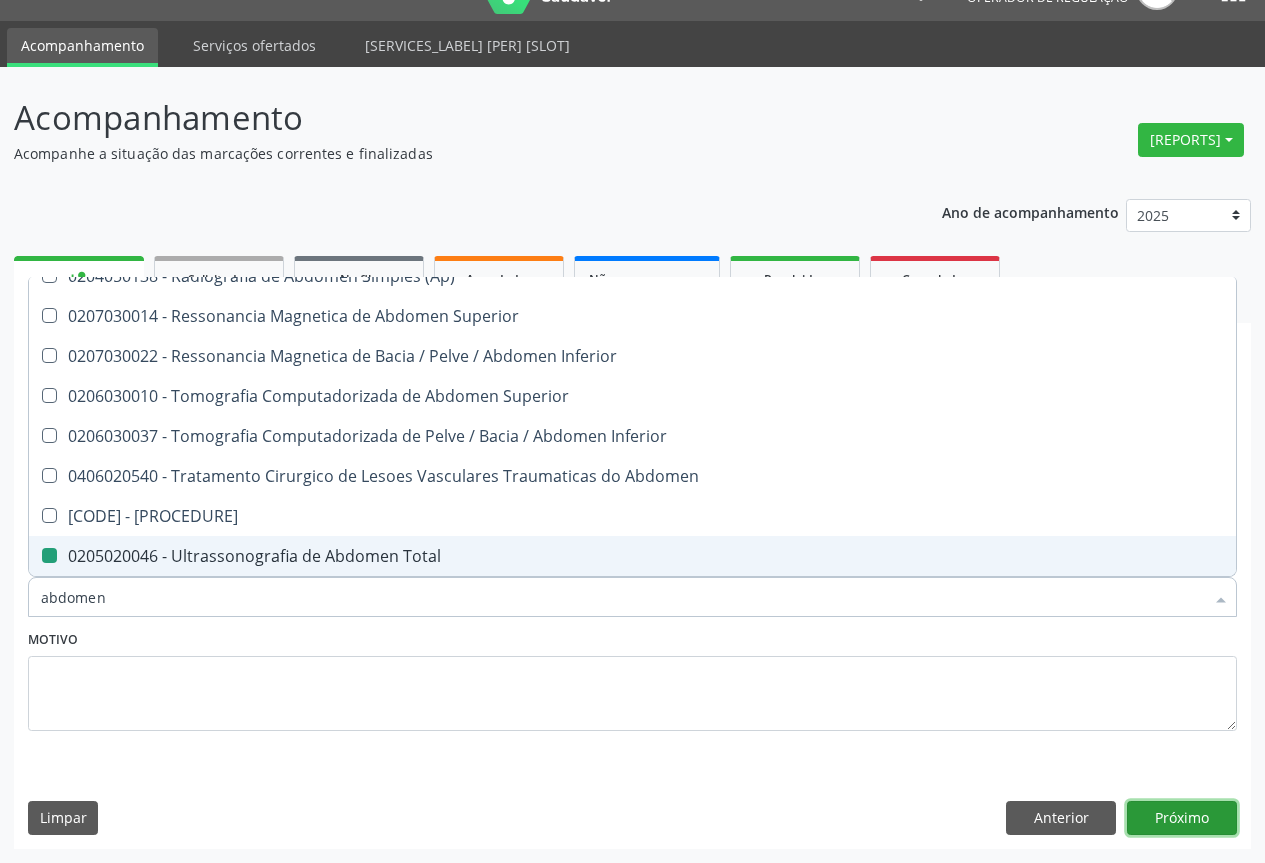 click on "Próximo" at bounding box center [1182, 818] 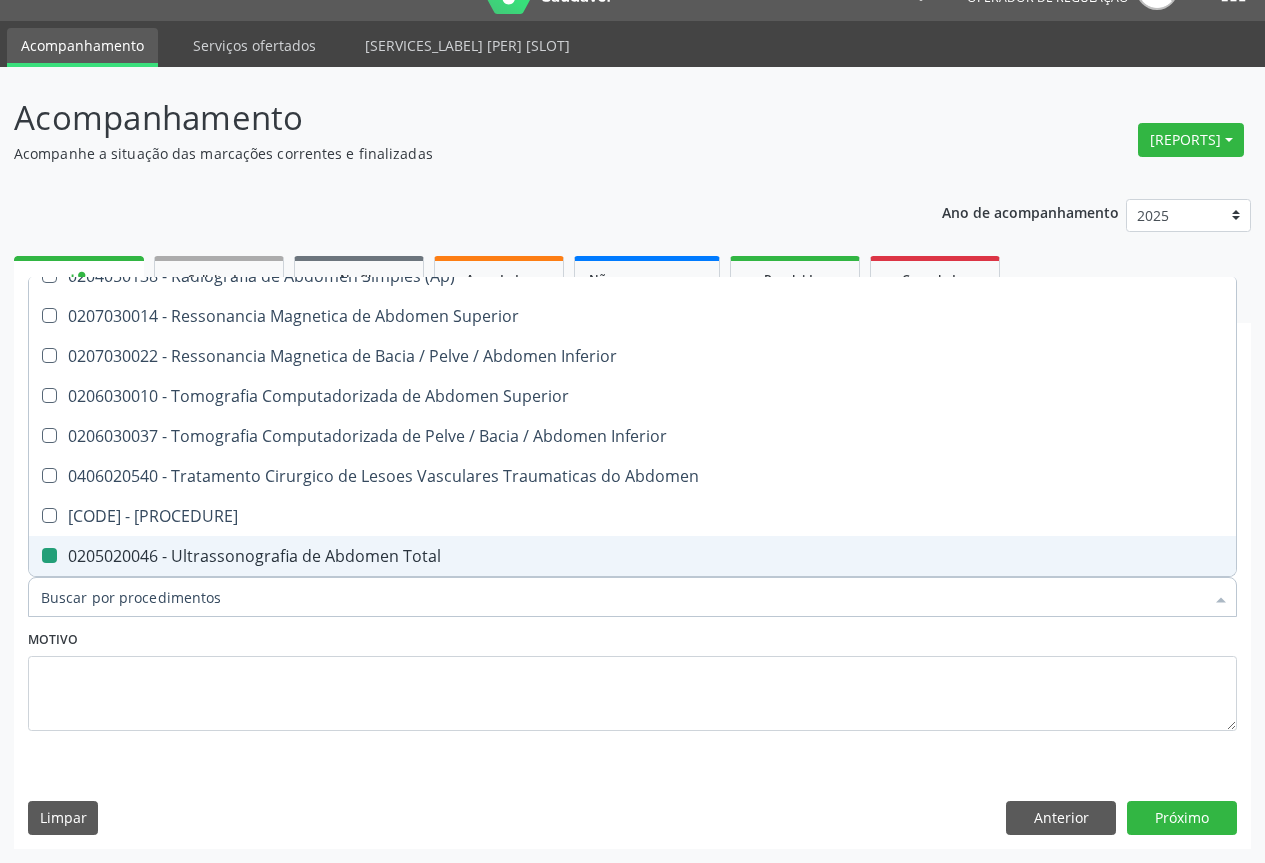 scroll, scrollTop: 7, scrollLeft: 0, axis: vertical 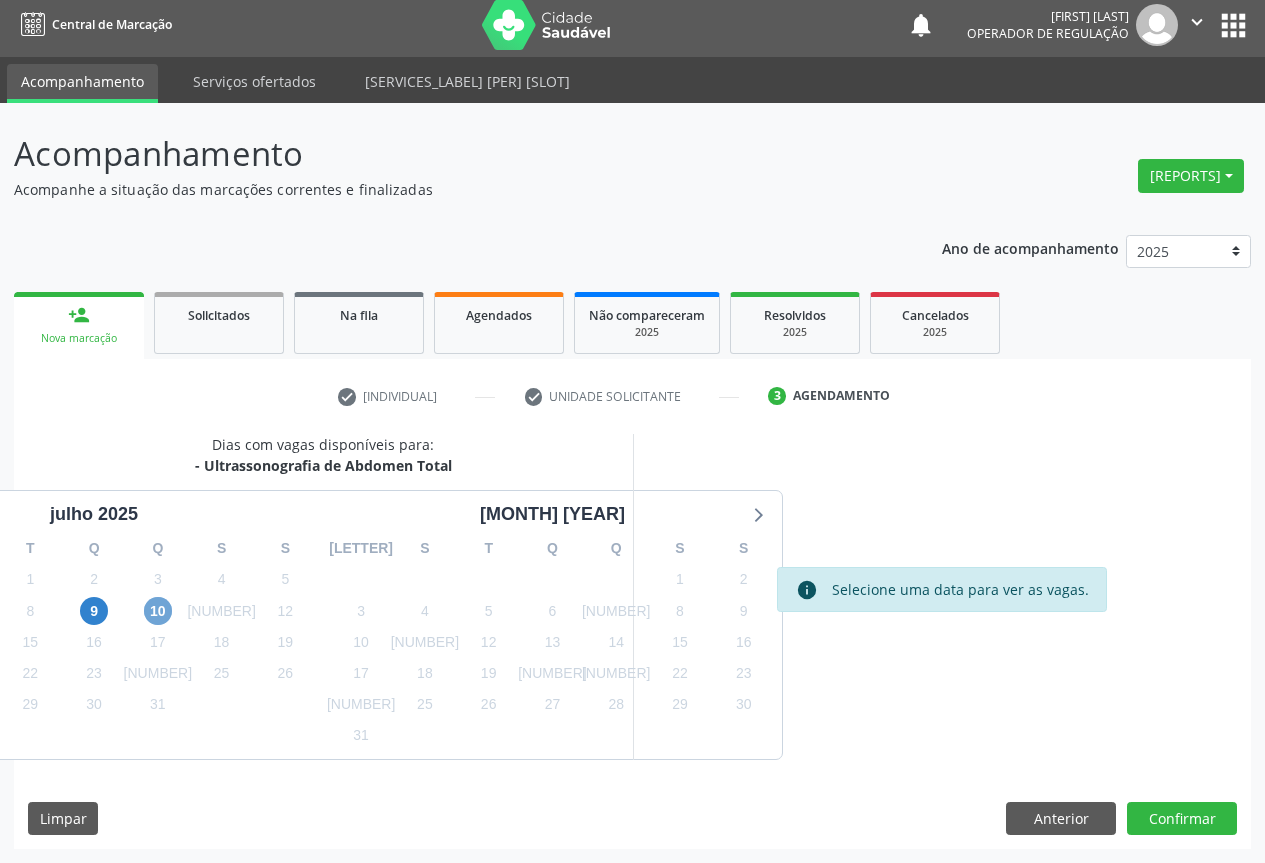 click on "10" at bounding box center [158, 611] 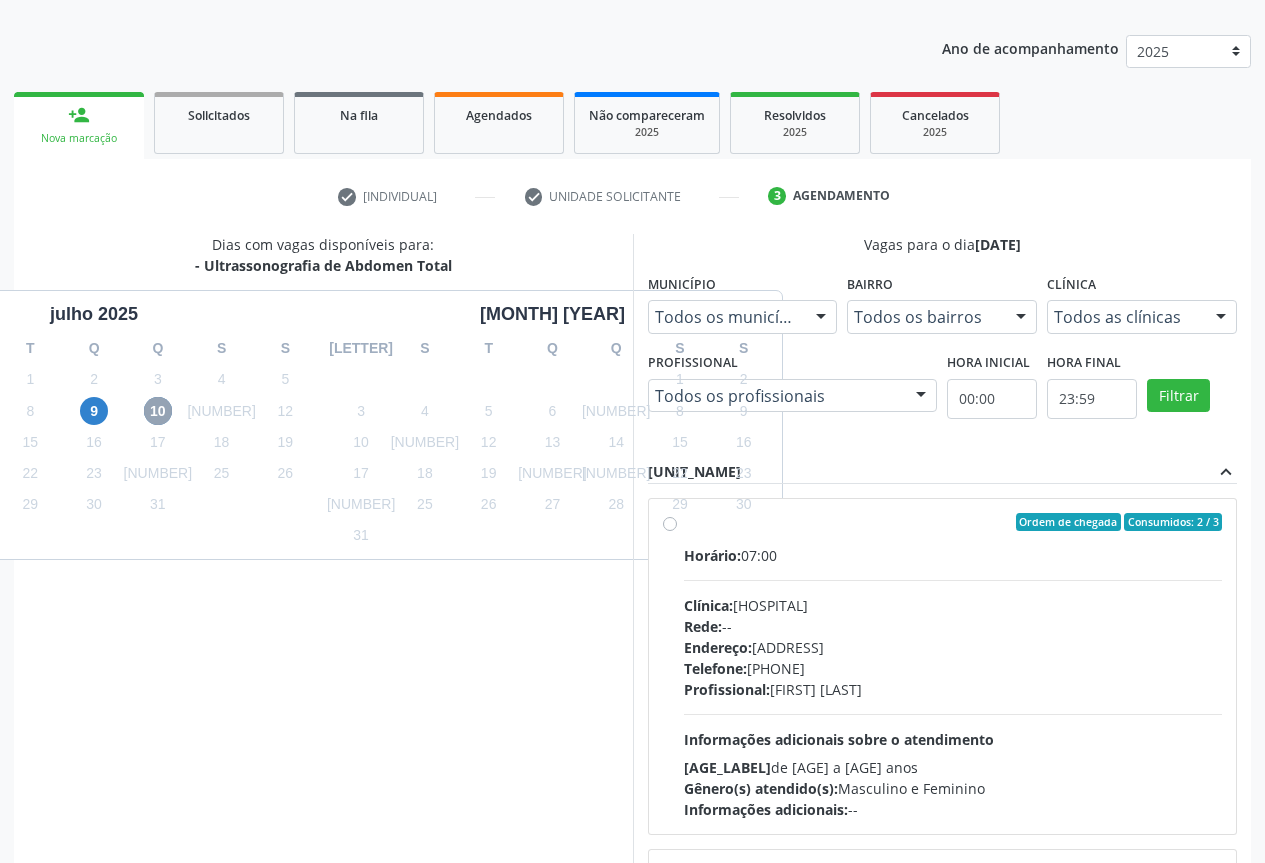 scroll, scrollTop: 332, scrollLeft: 0, axis: vertical 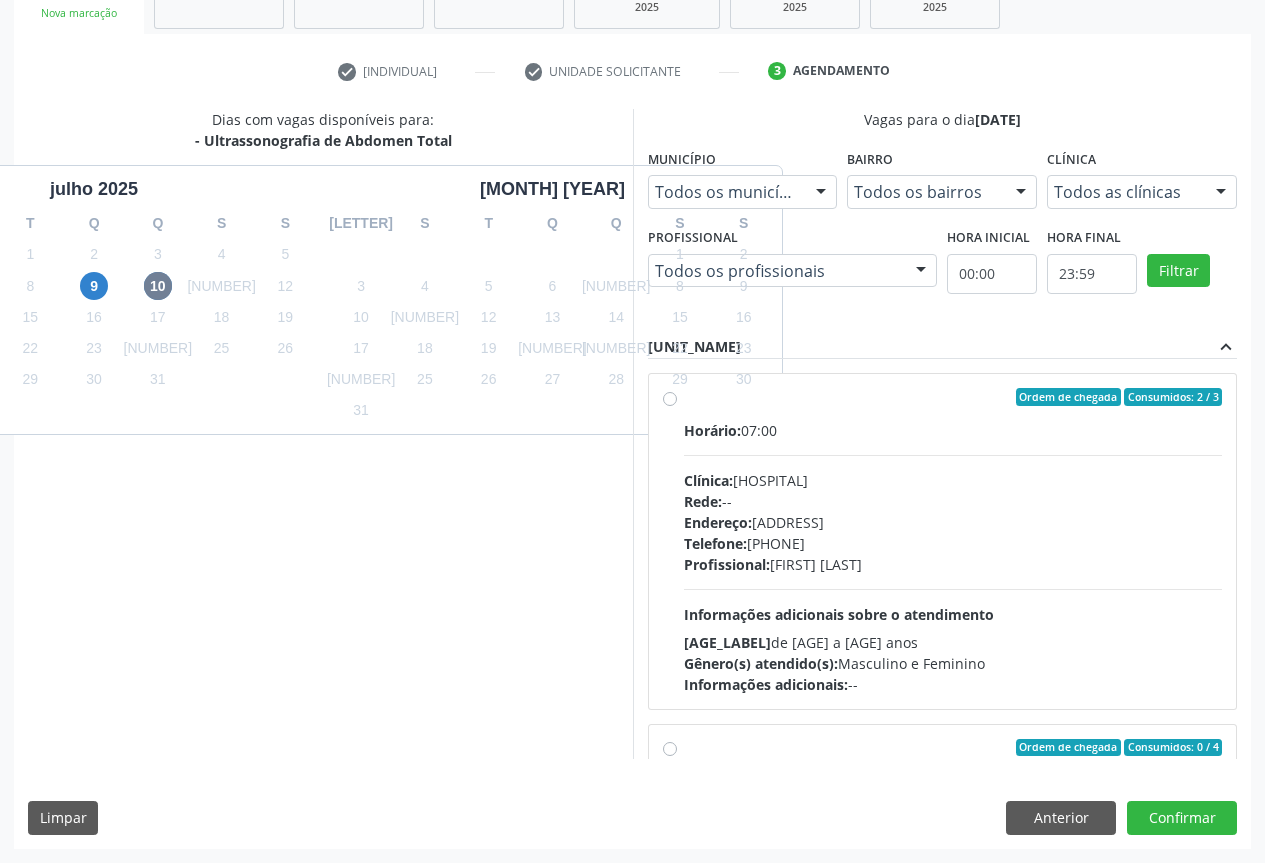 click on "Rede:
--" at bounding box center (953, 501) 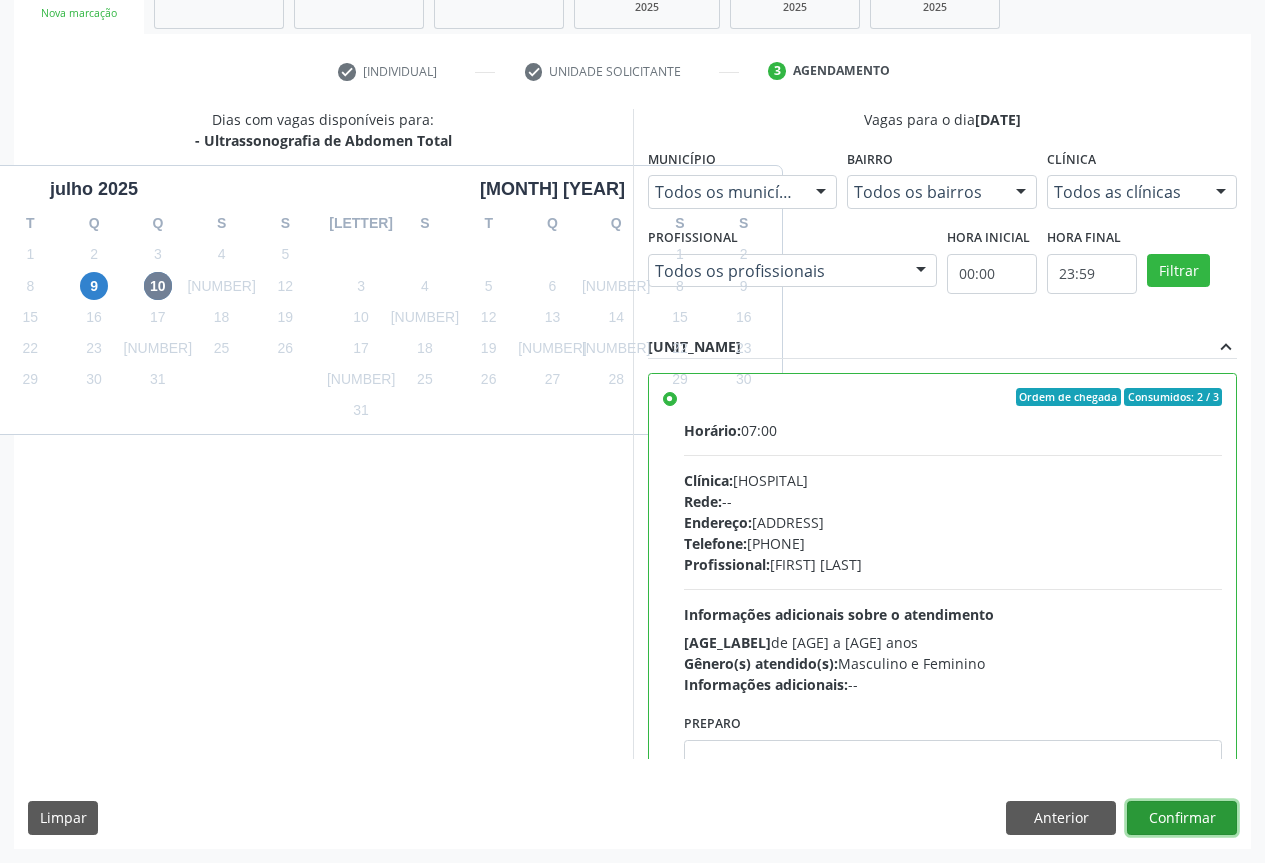click on "Confirmar" at bounding box center (1182, 818) 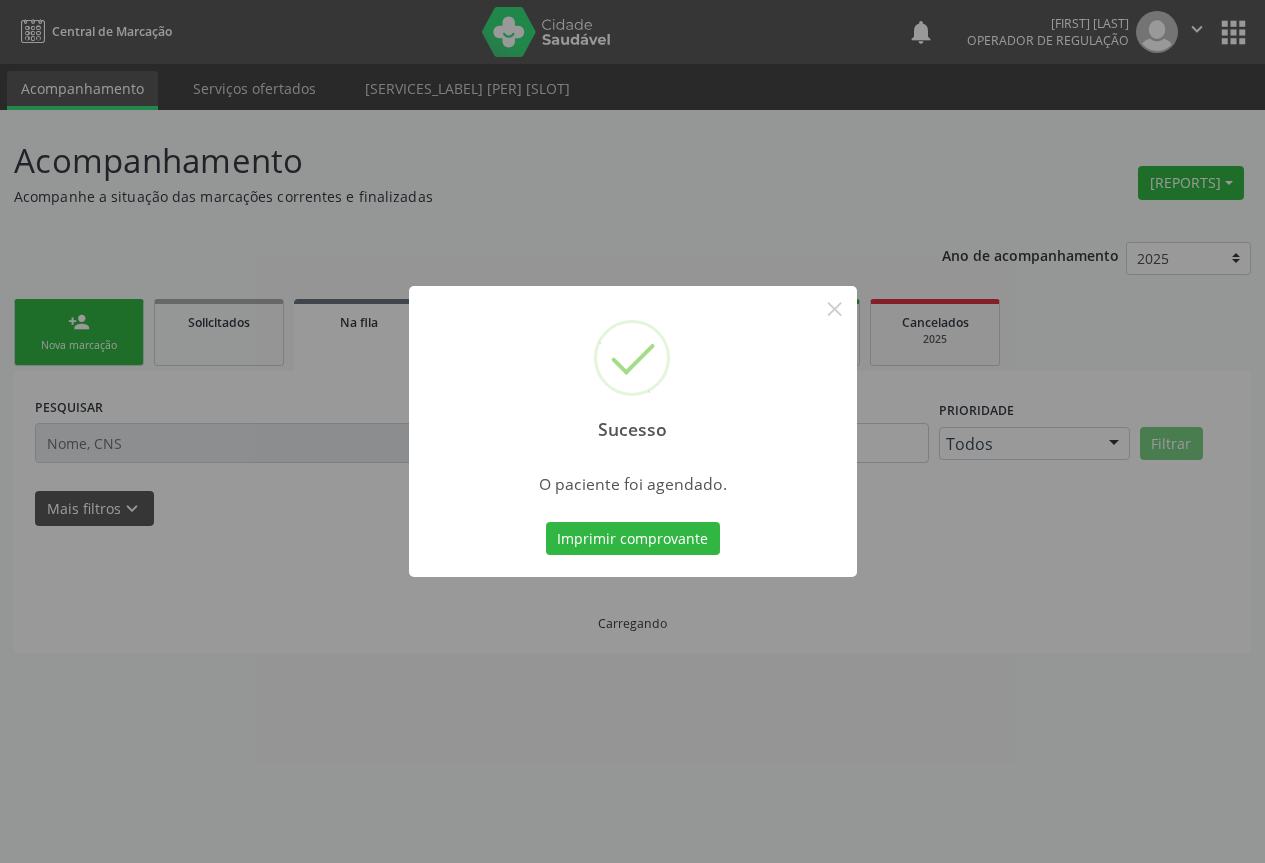 scroll, scrollTop: 0, scrollLeft: 0, axis: both 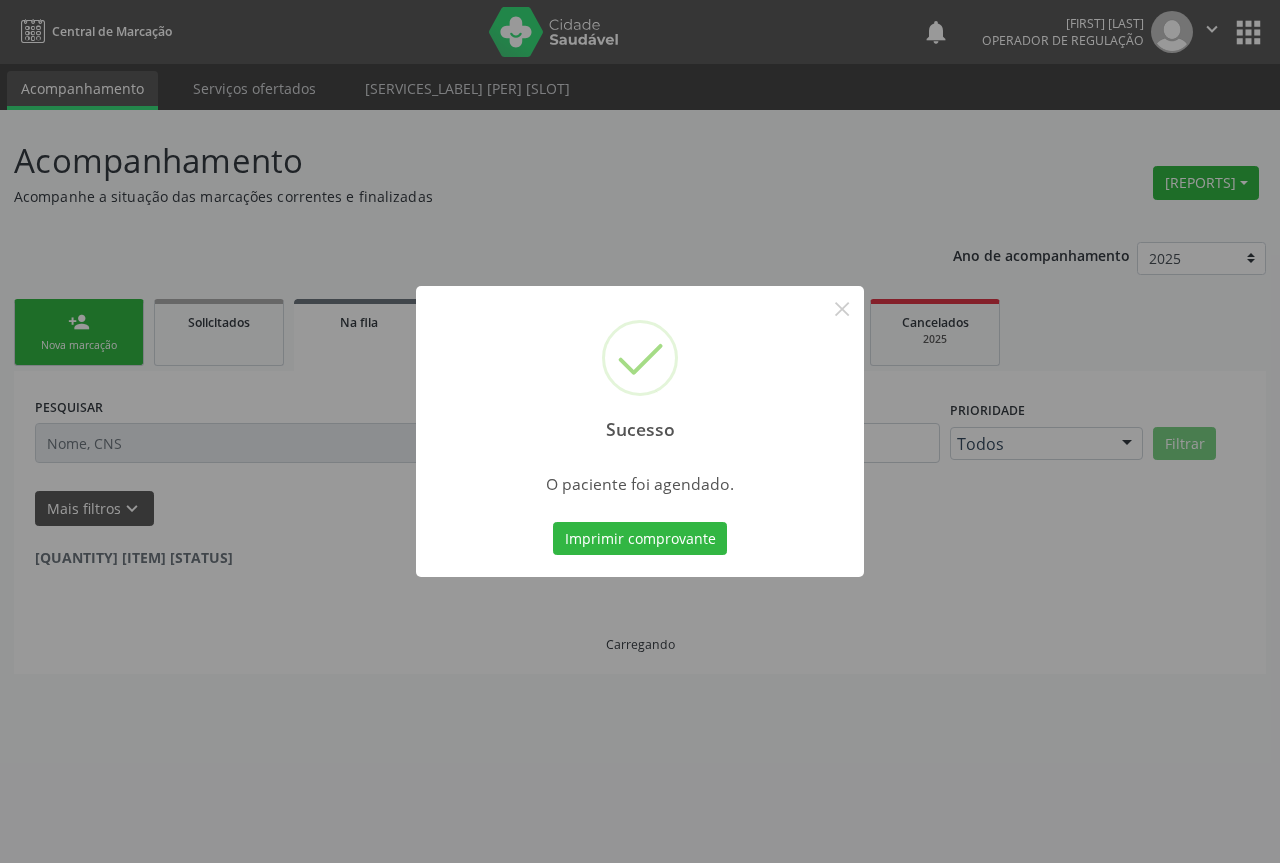 click on "Imprimir comprovante Cancel" at bounding box center [640, 539] 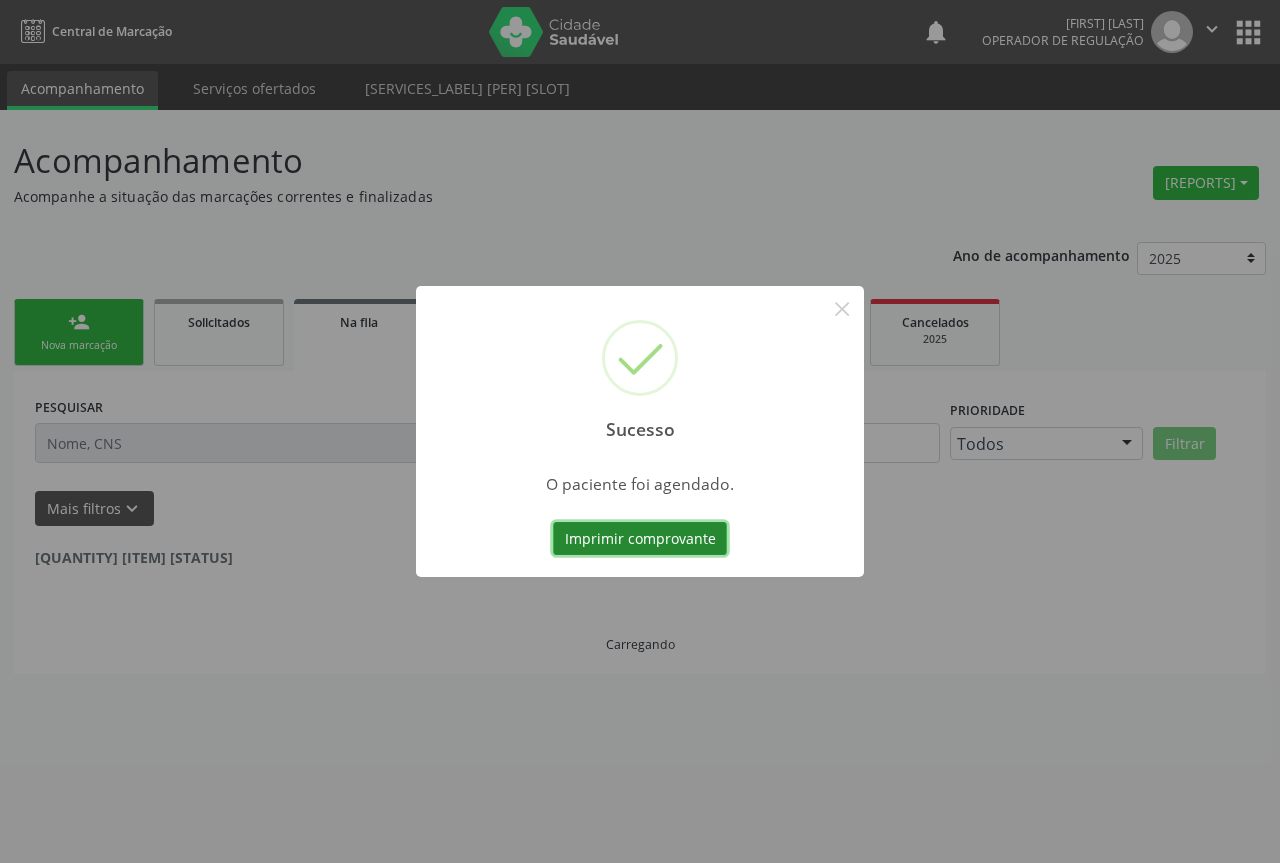 click on "Imprimir comprovante" at bounding box center (640, 539) 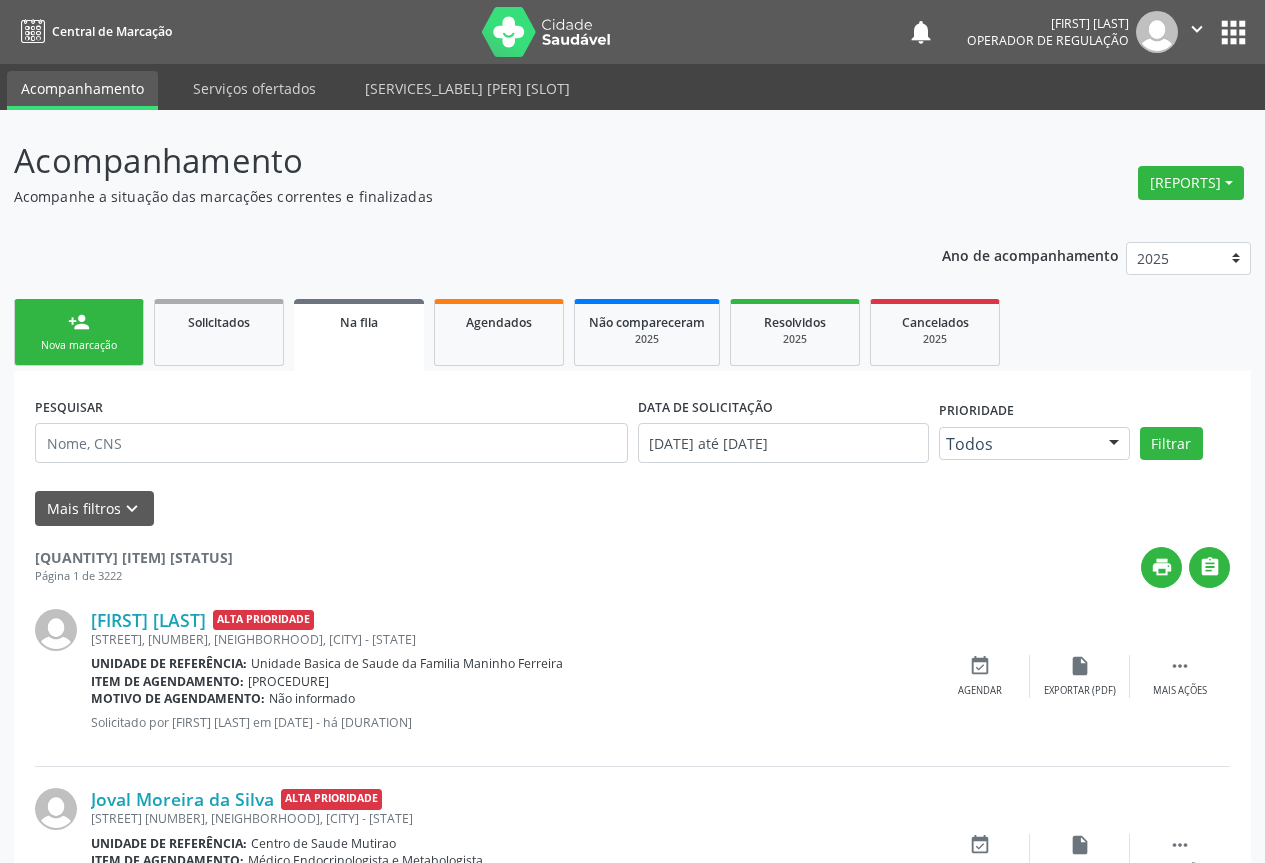click on "person_add
Nova marcação" at bounding box center [79, 332] 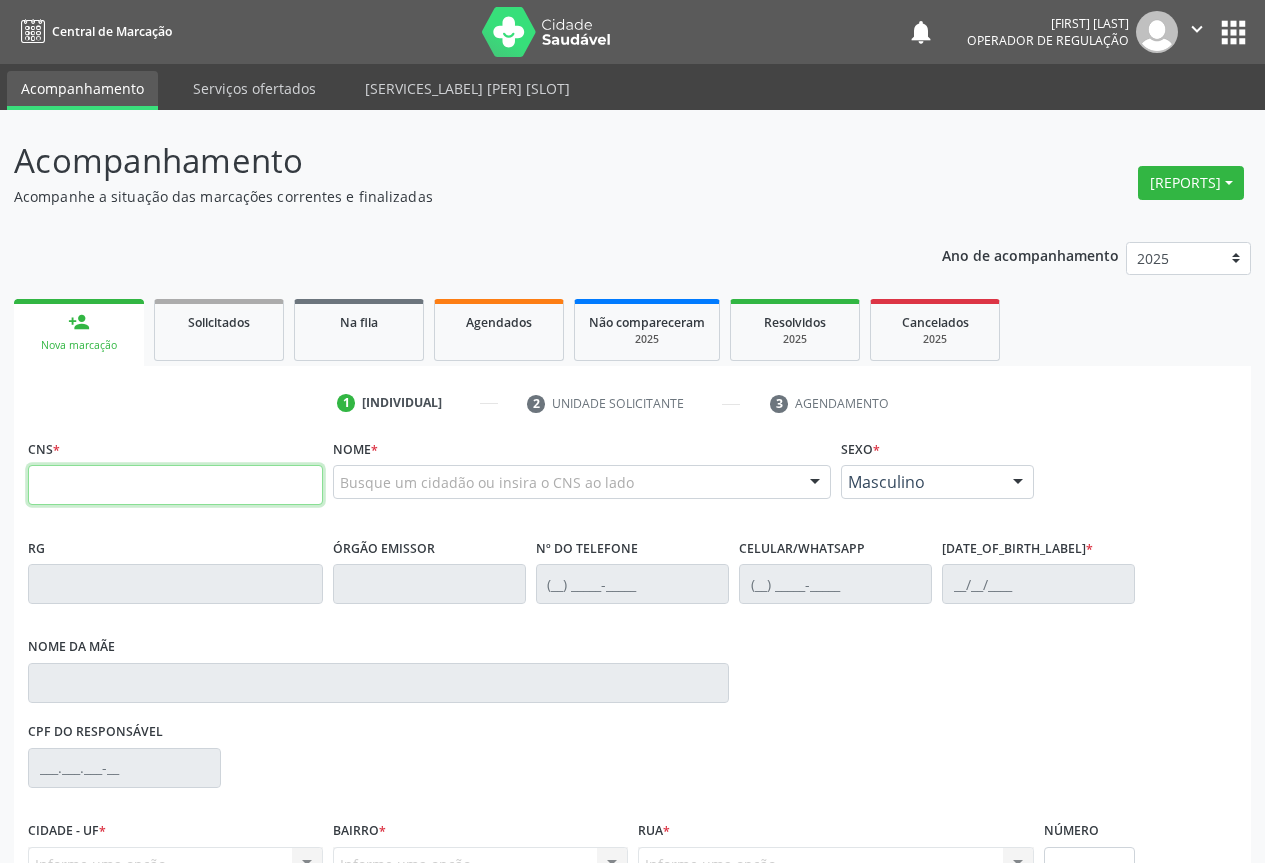 click at bounding box center [175, 485] 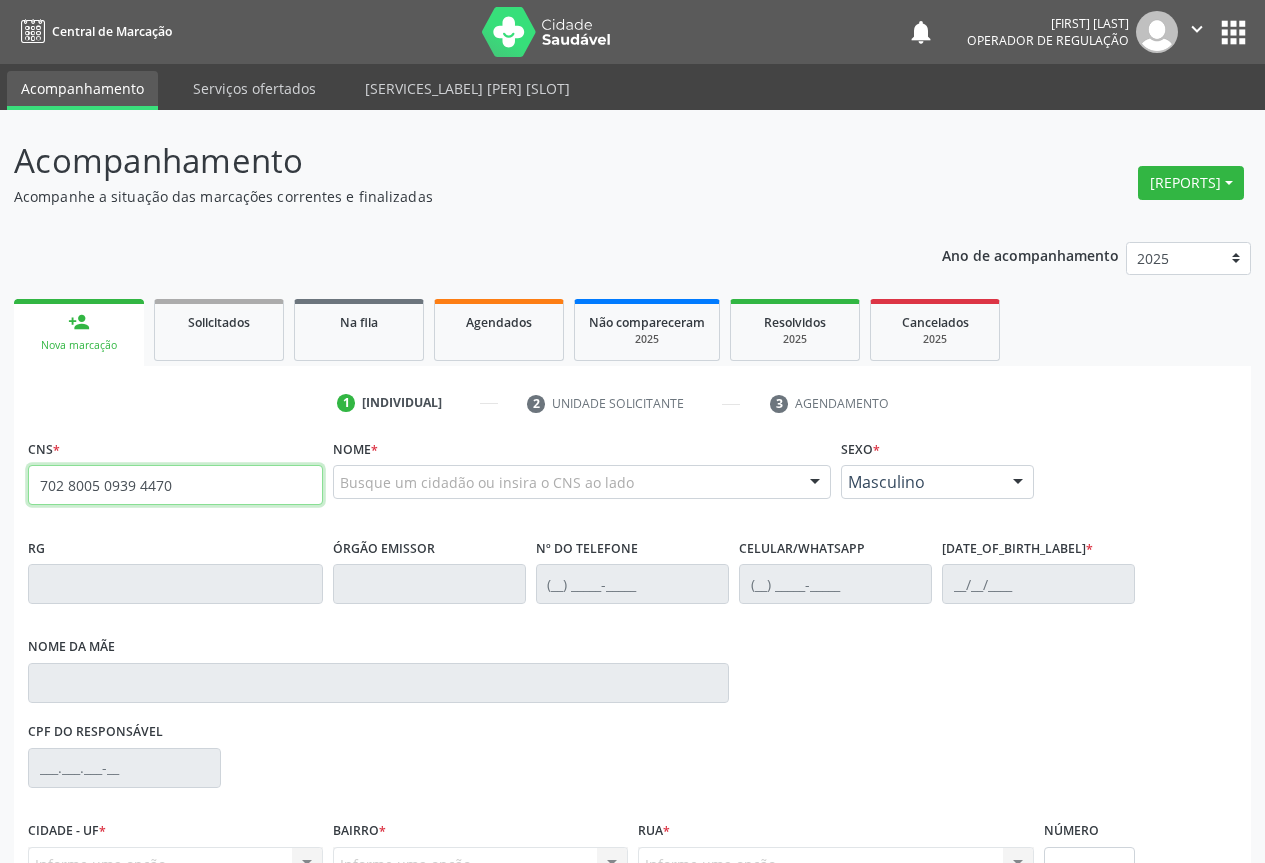 type on "702 8005 0939 4470" 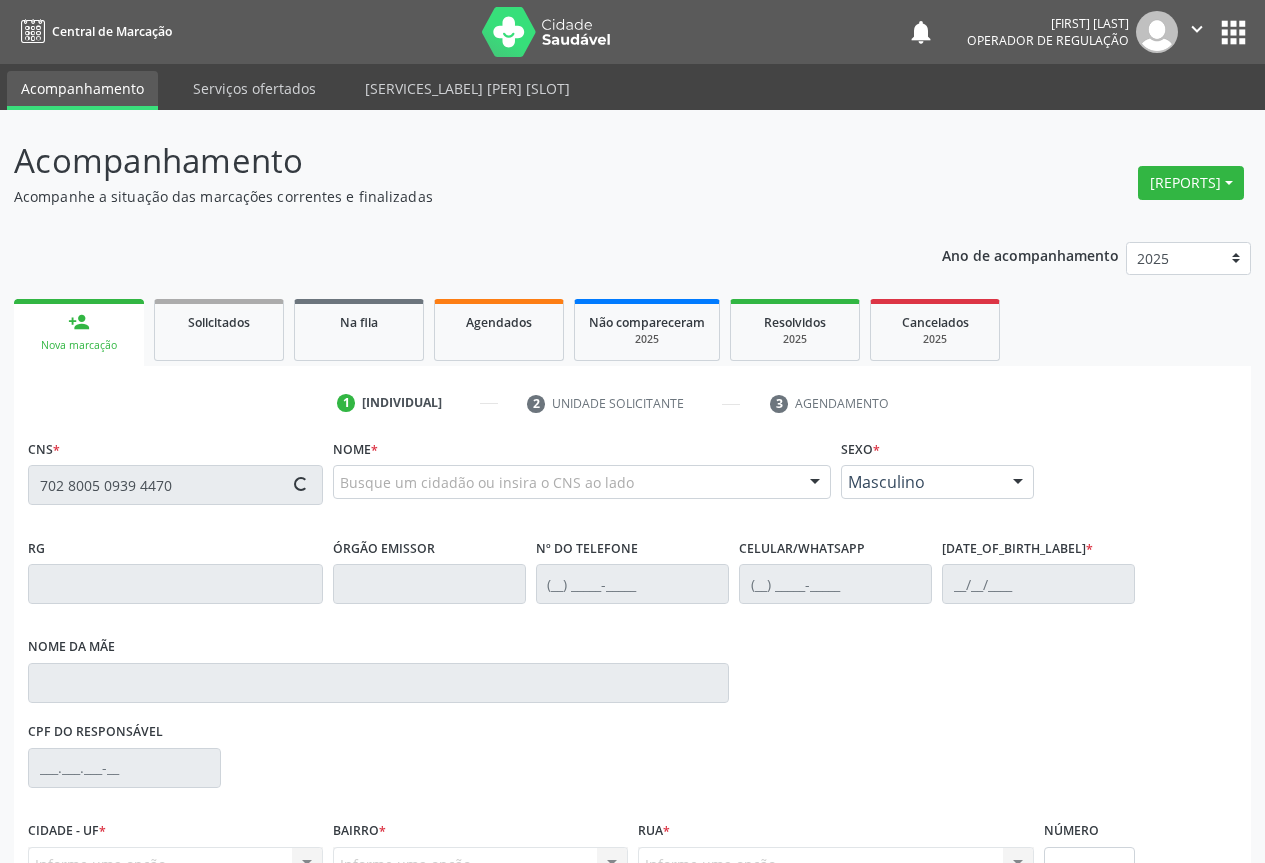 scroll, scrollTop: 207, scrollLeft: 0, axis: vertical 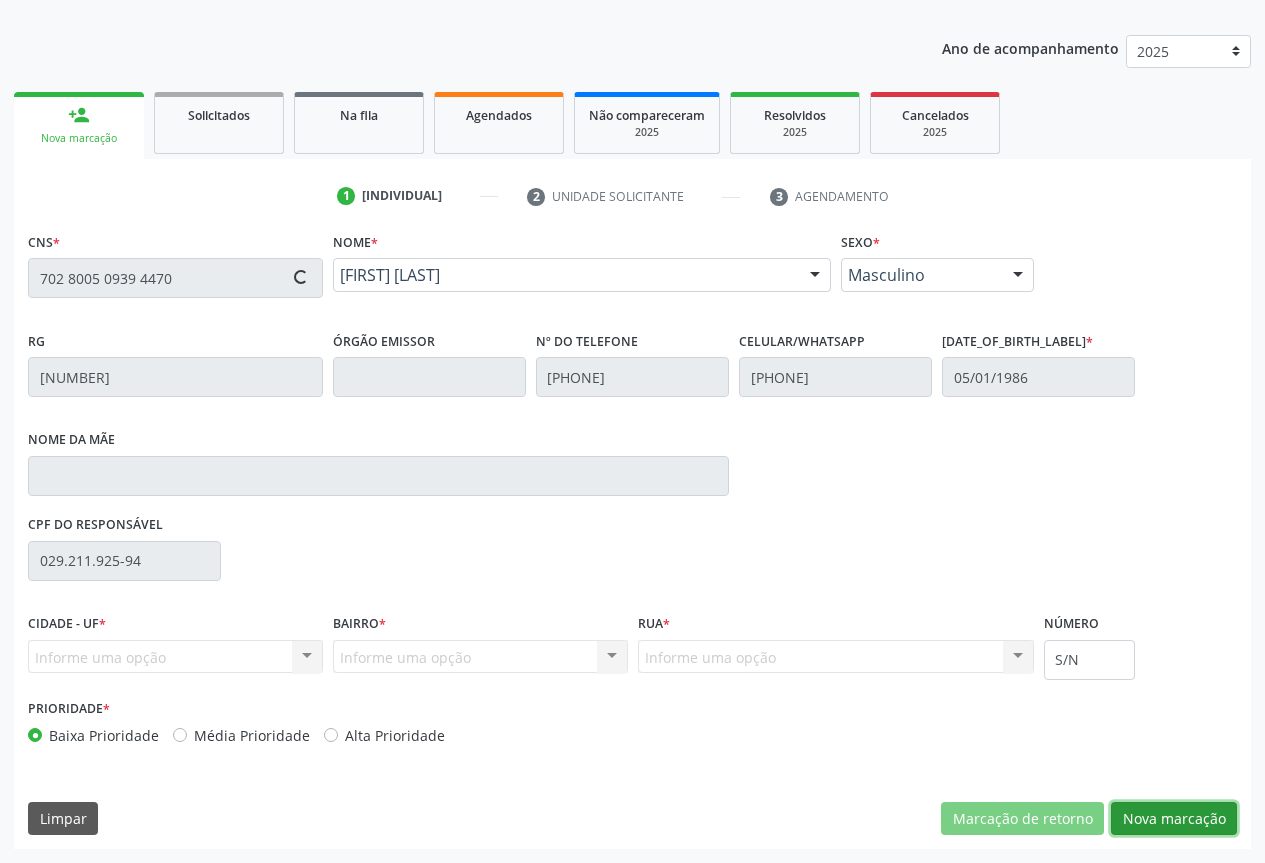click on "Nova marcação" at bounding box center [1022, 819] 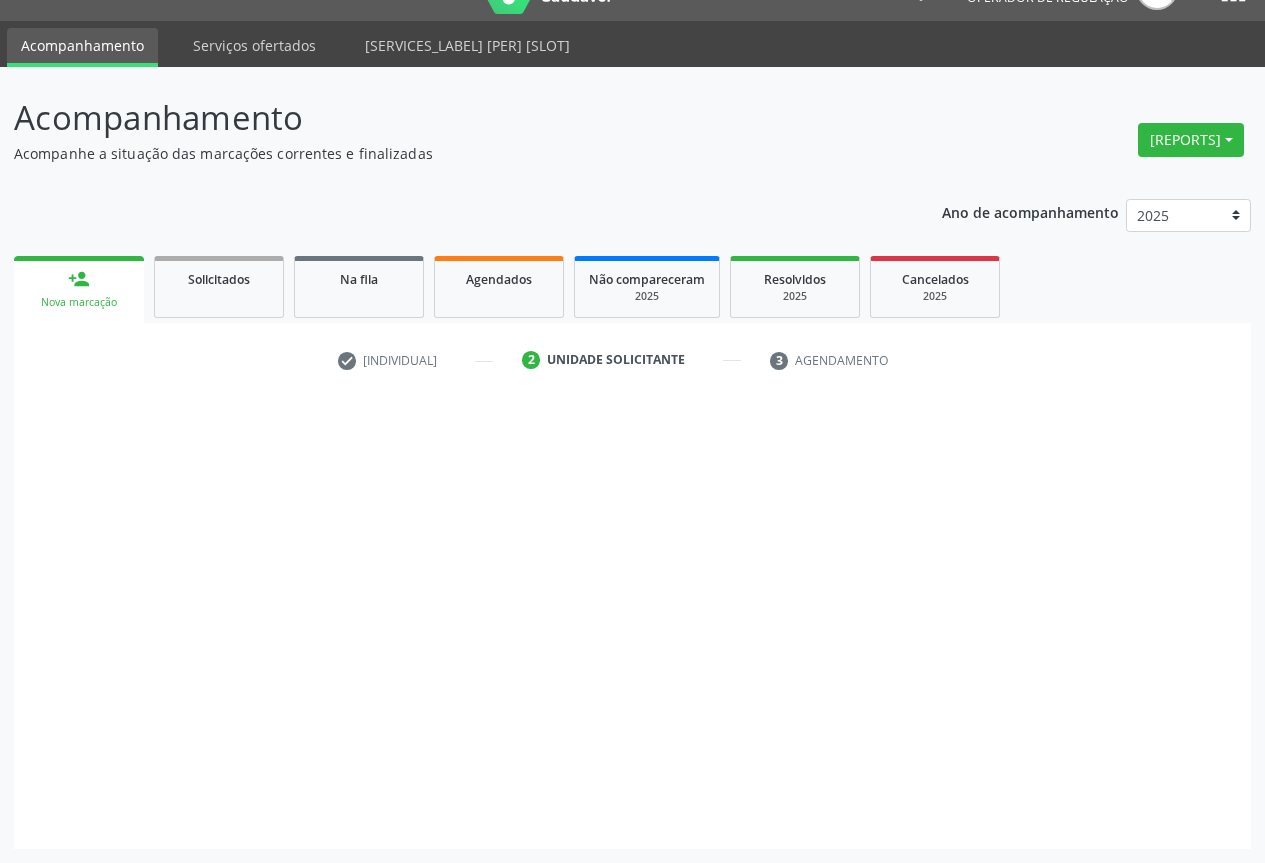 scroll, scrollTop: 43, scrollLeft: 0, axis: vertical 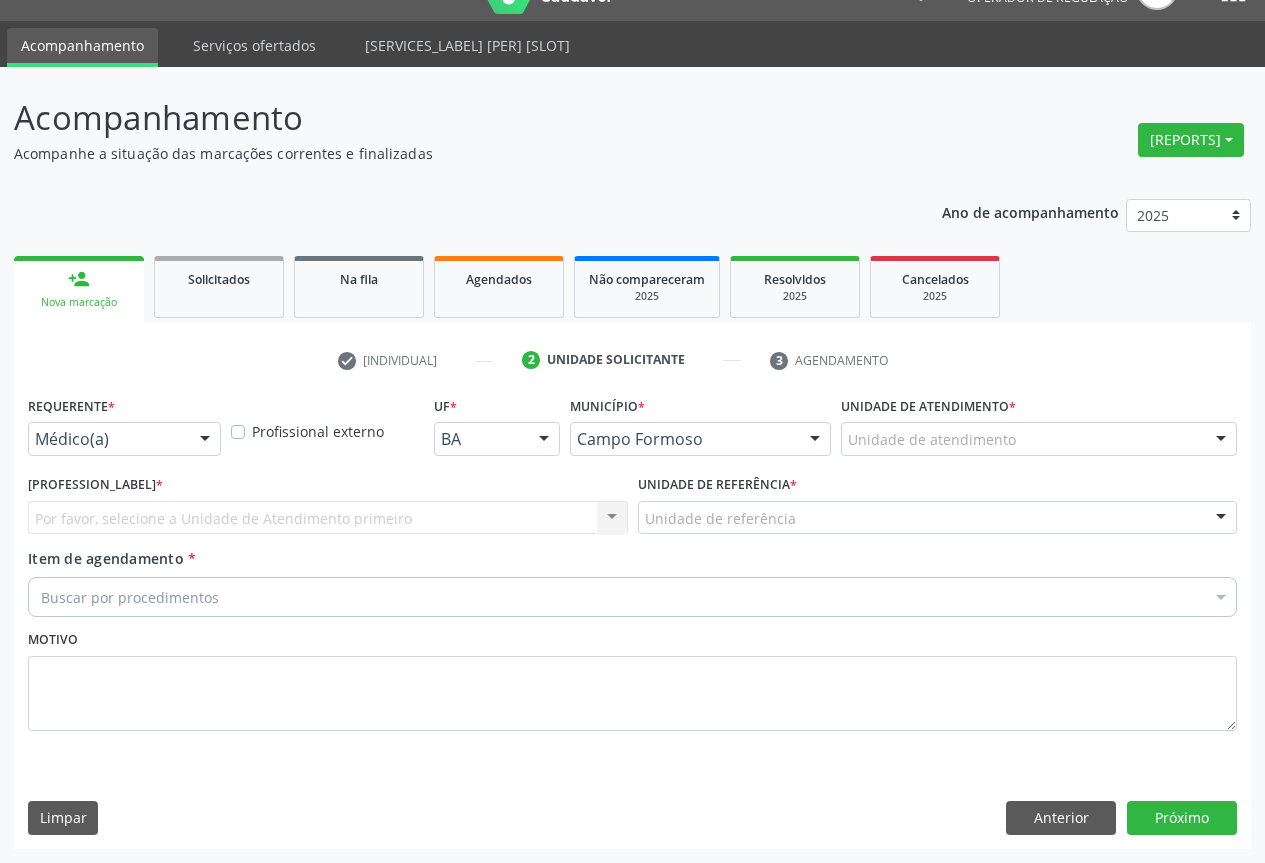 click on "[PROFESSION] [PROFESSION] [PROFESSION] [PATIENT]
[STATUS] [SEARCH_TERM]
[STATUS] [OPTION]" at bounding box center [124, 439] 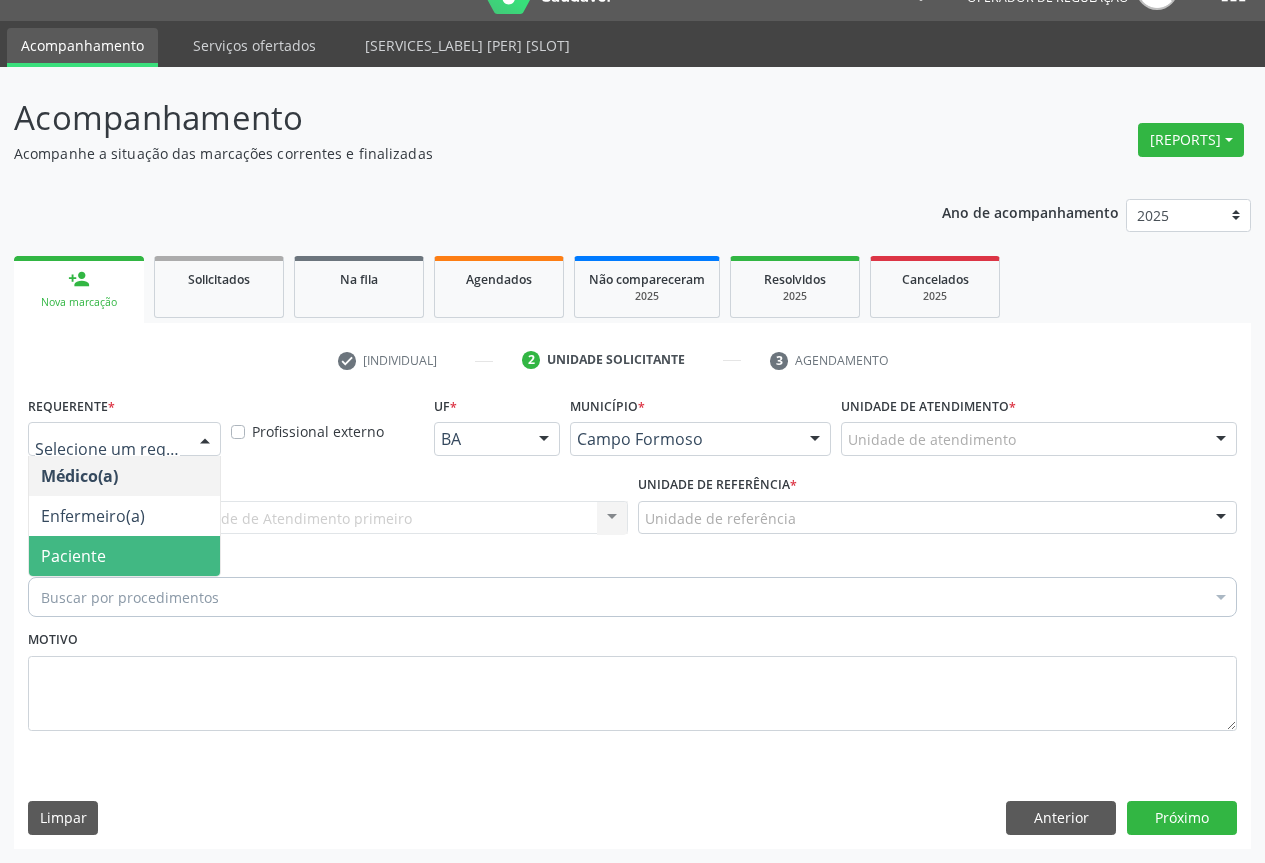 drag, startPoint x: 165, startPoint y: 555, endPoint x: 276, endPoint y: 525, distance: 114.982605 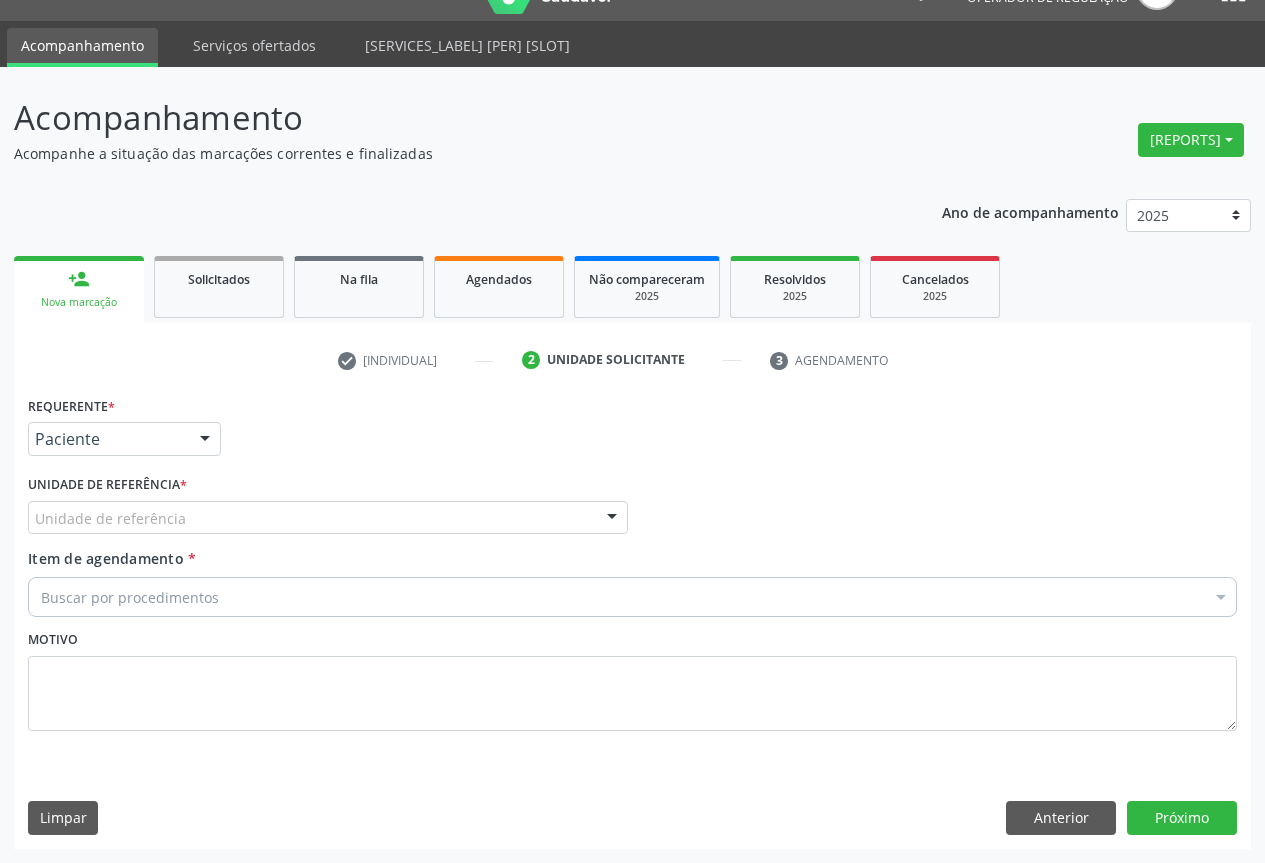 click on "Unidade de referência" at bounding box center [328, 518] 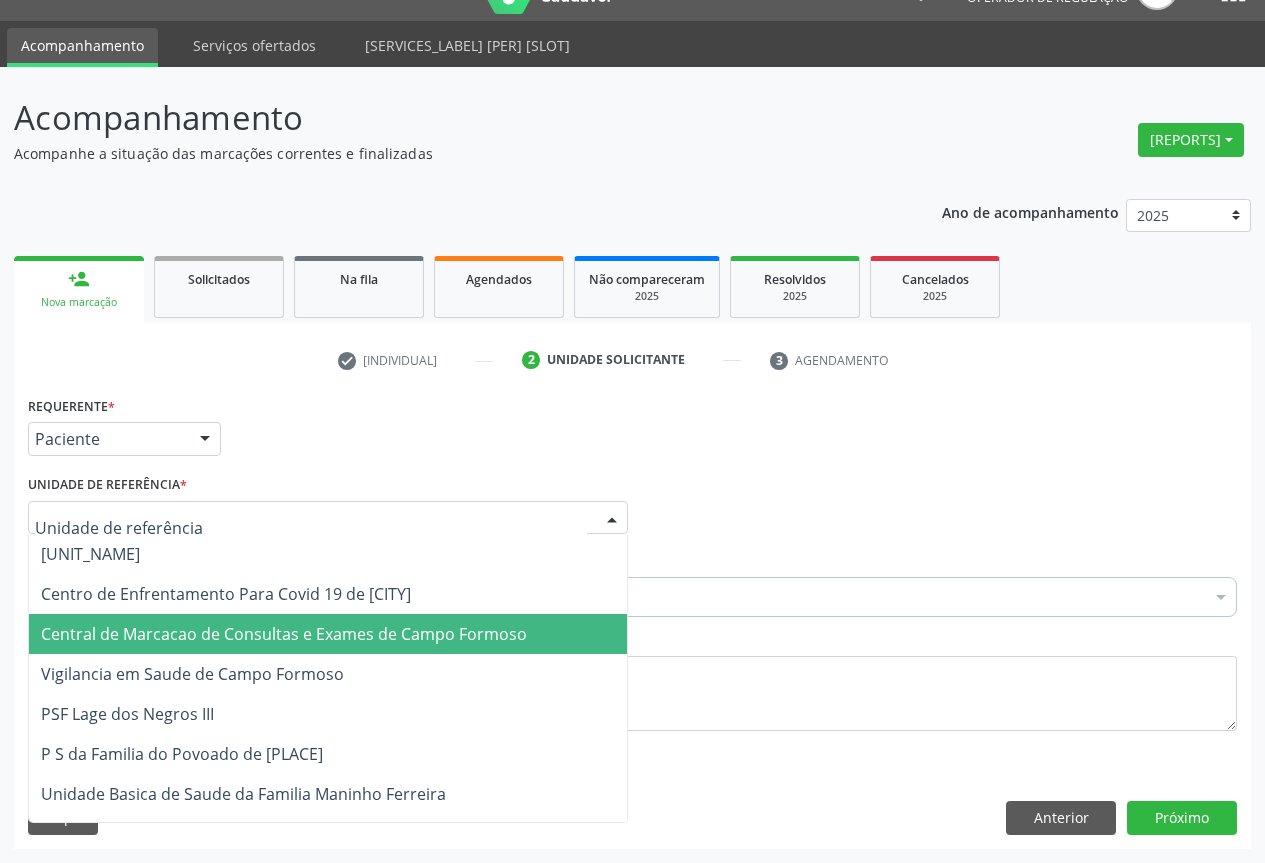 click on "Central de Marcacao de Consultas e Exames de Campo Formoso" at bounding box center (284, 634) 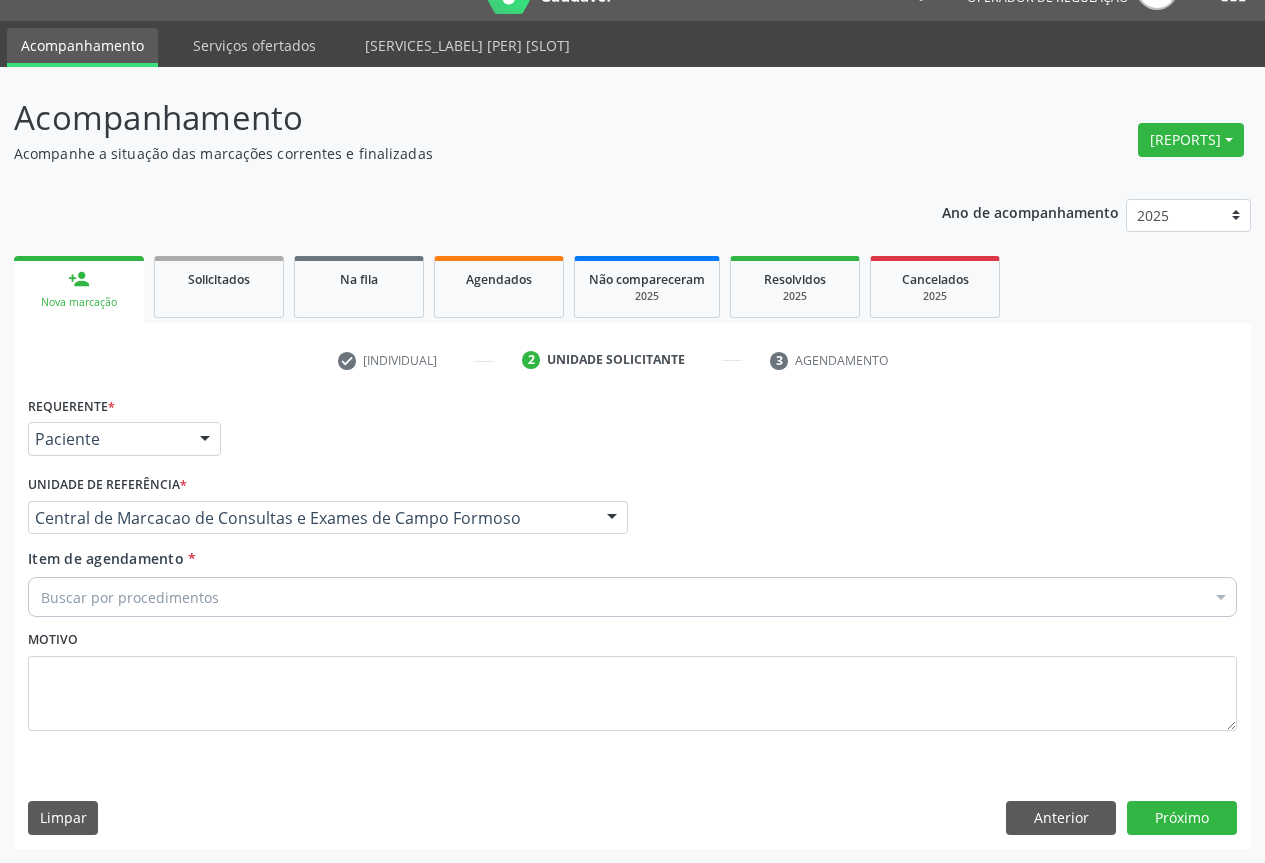 click on "Buscar por procedimentos" at bounding box center [632, 597] 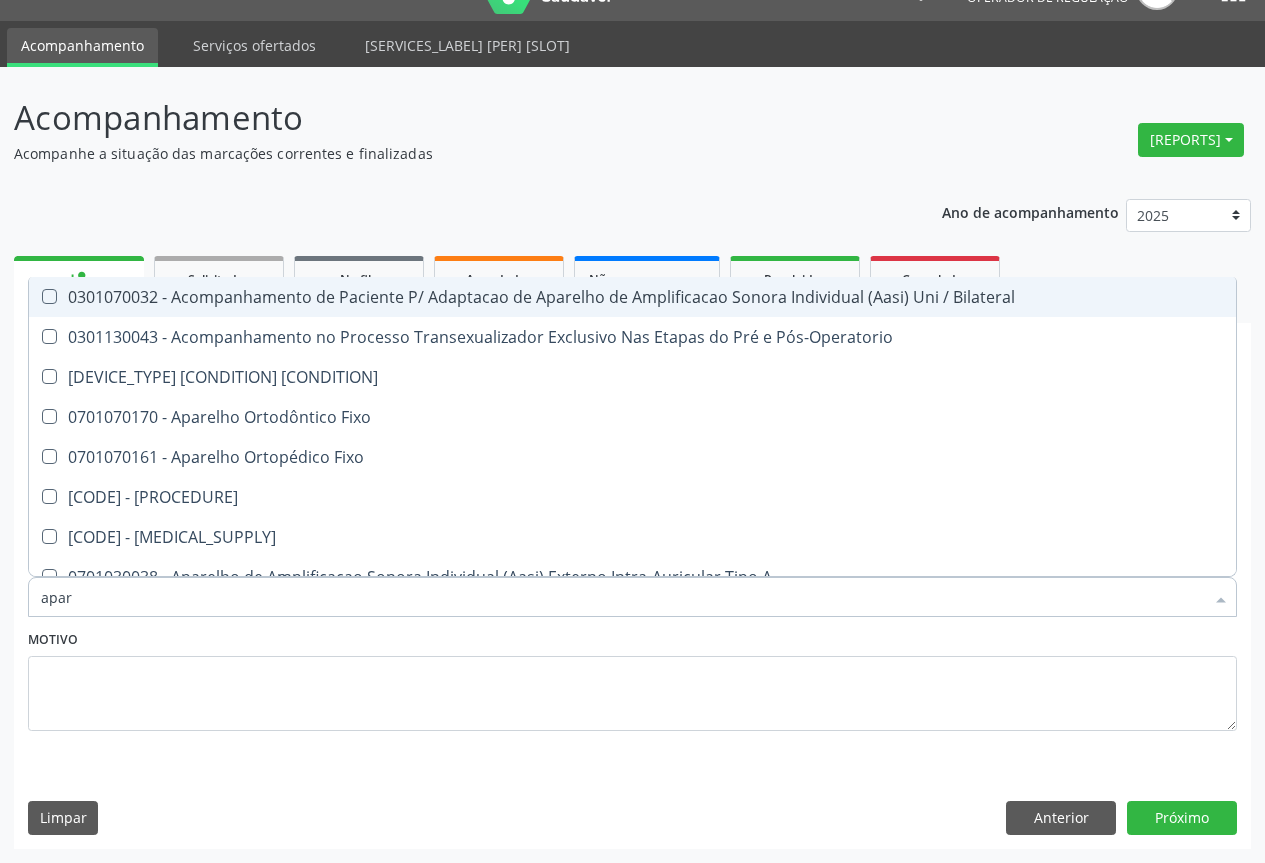 type on "apare" 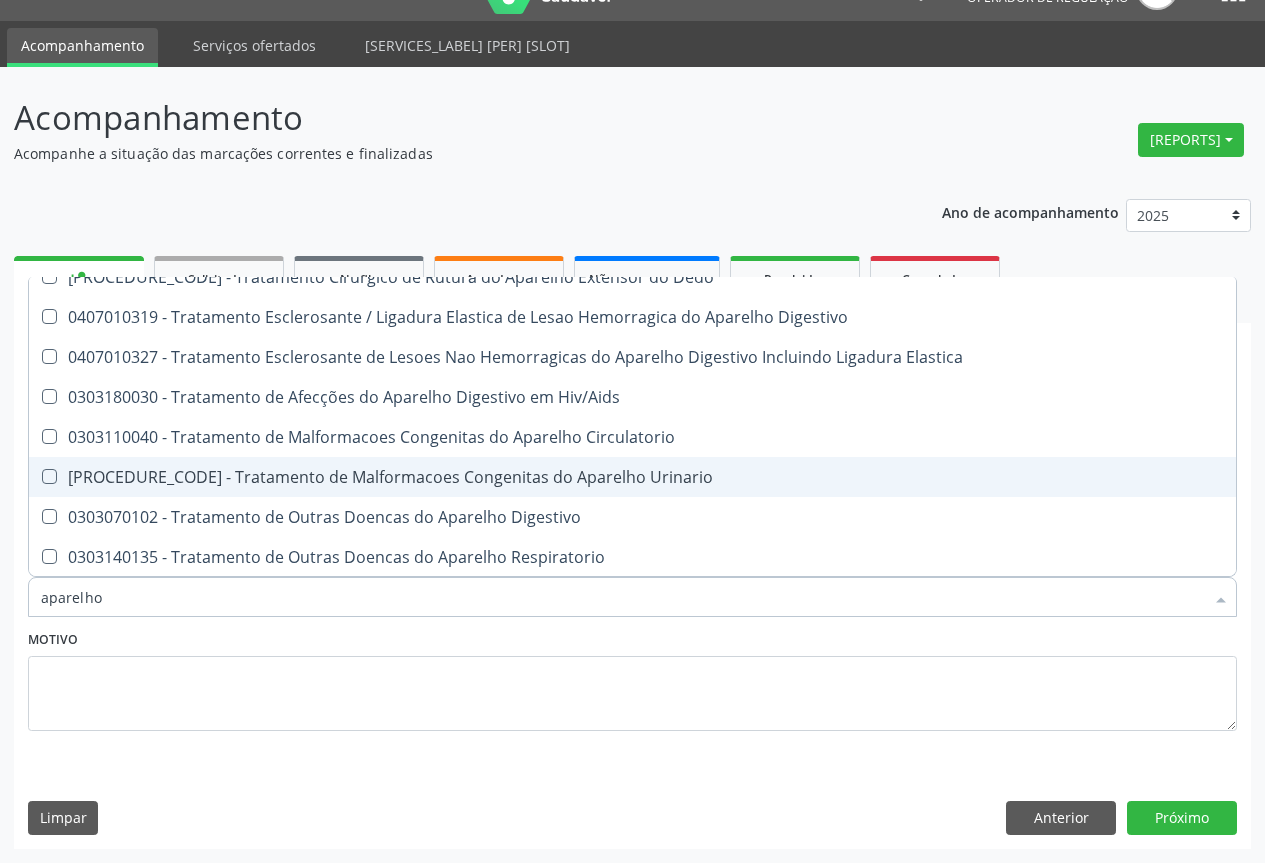 scroll, scrollTop: 1221, scrollLeft: 0, axis: vertical 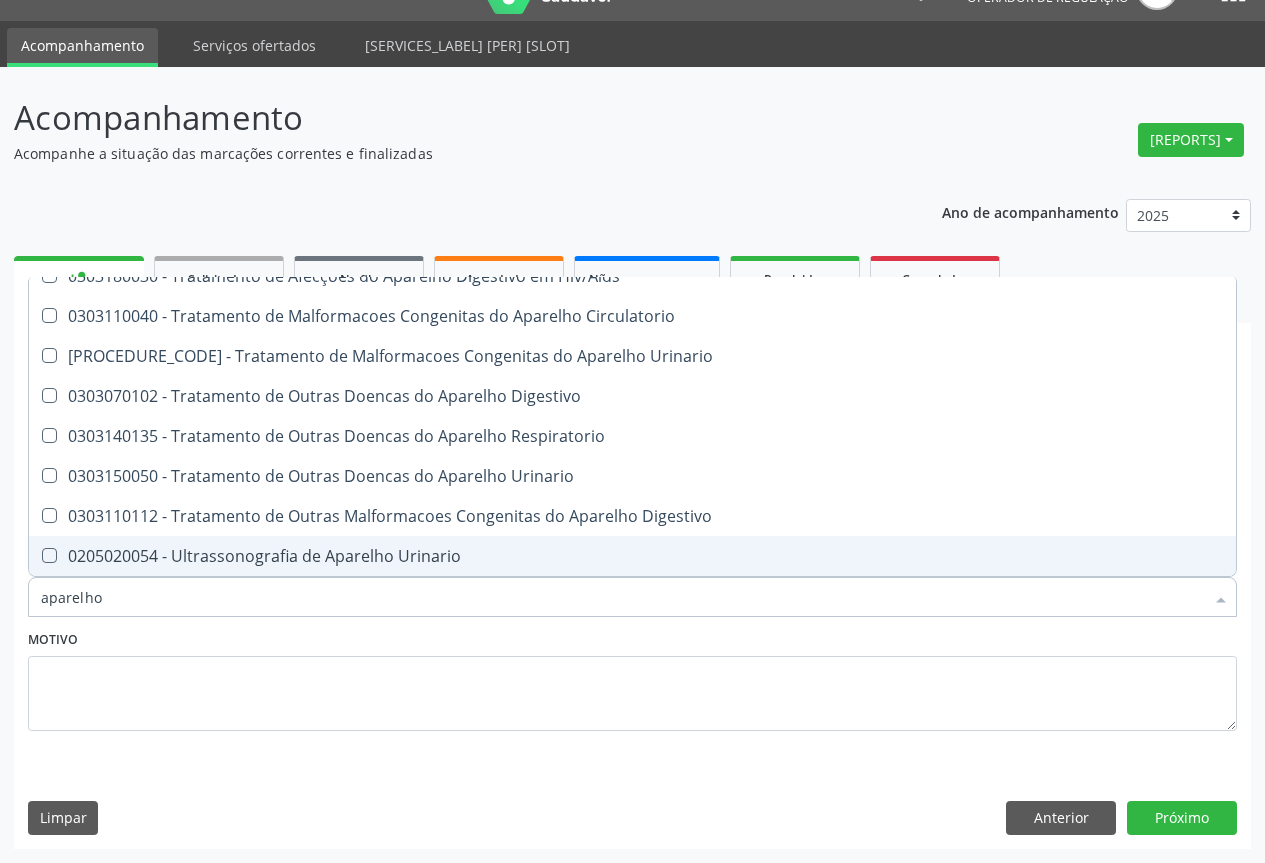 click on "0205020054 - Ultrassonografia de Aparelho Urinario" at bounding box center [632, 556] 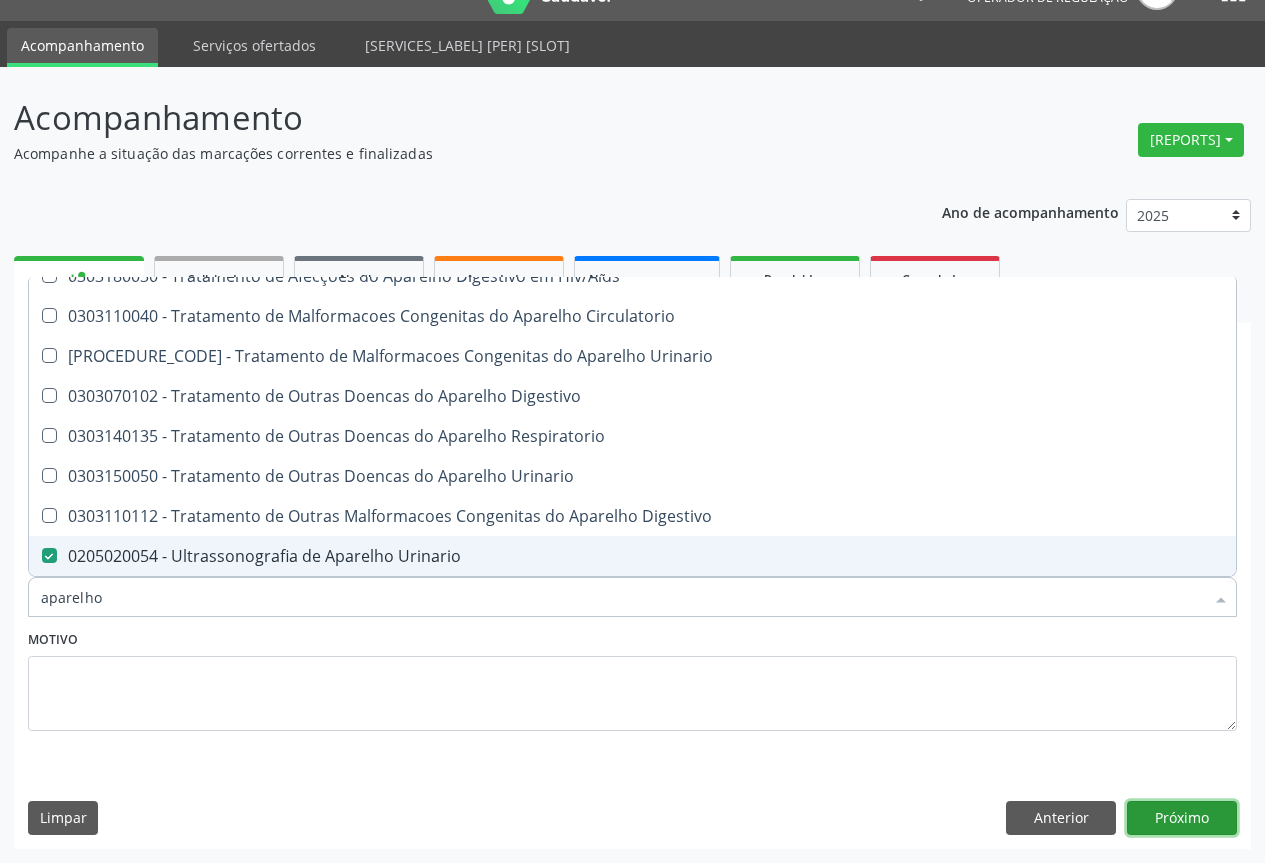 click on "Próximo" at bounding box center [1182, 818] 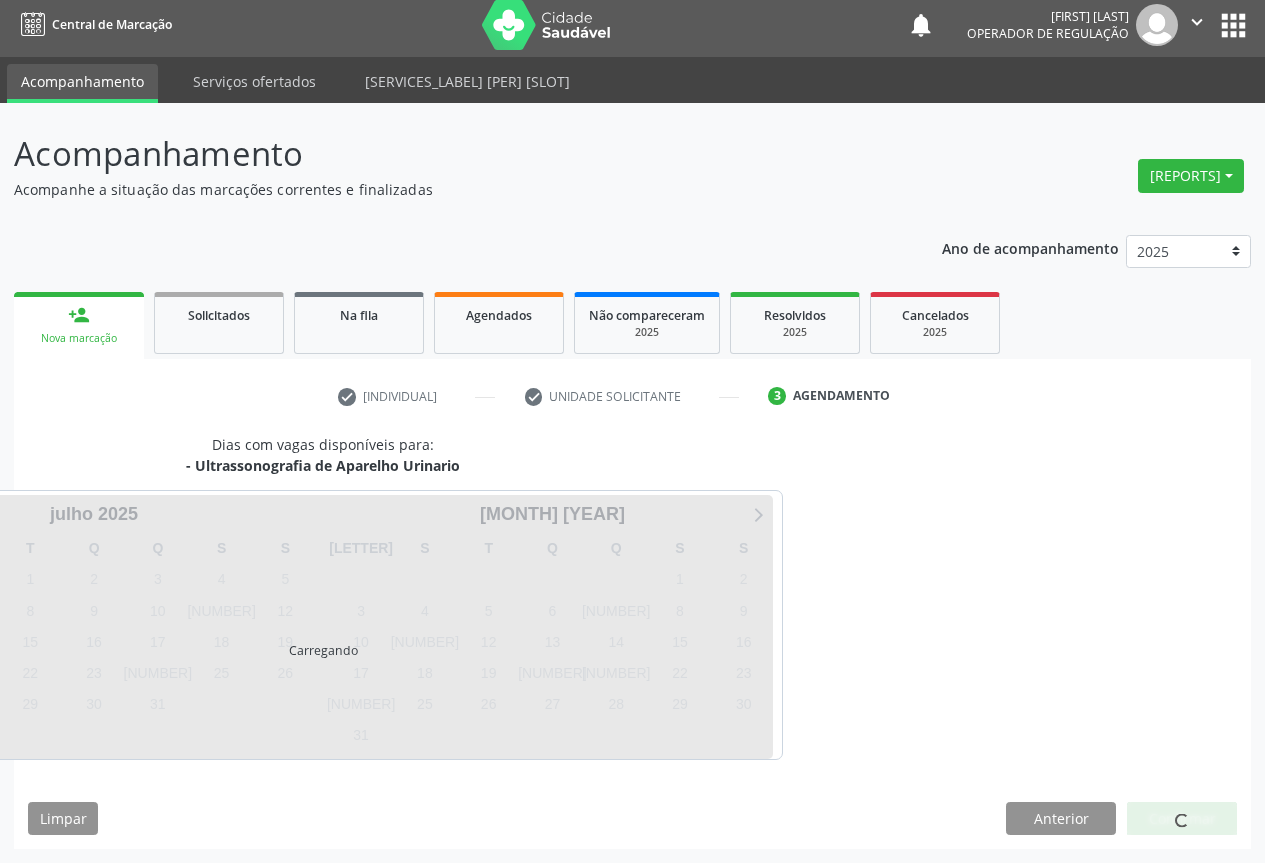 scroll, scrollTop: 7, scrollLeft: 0, axis: vertical 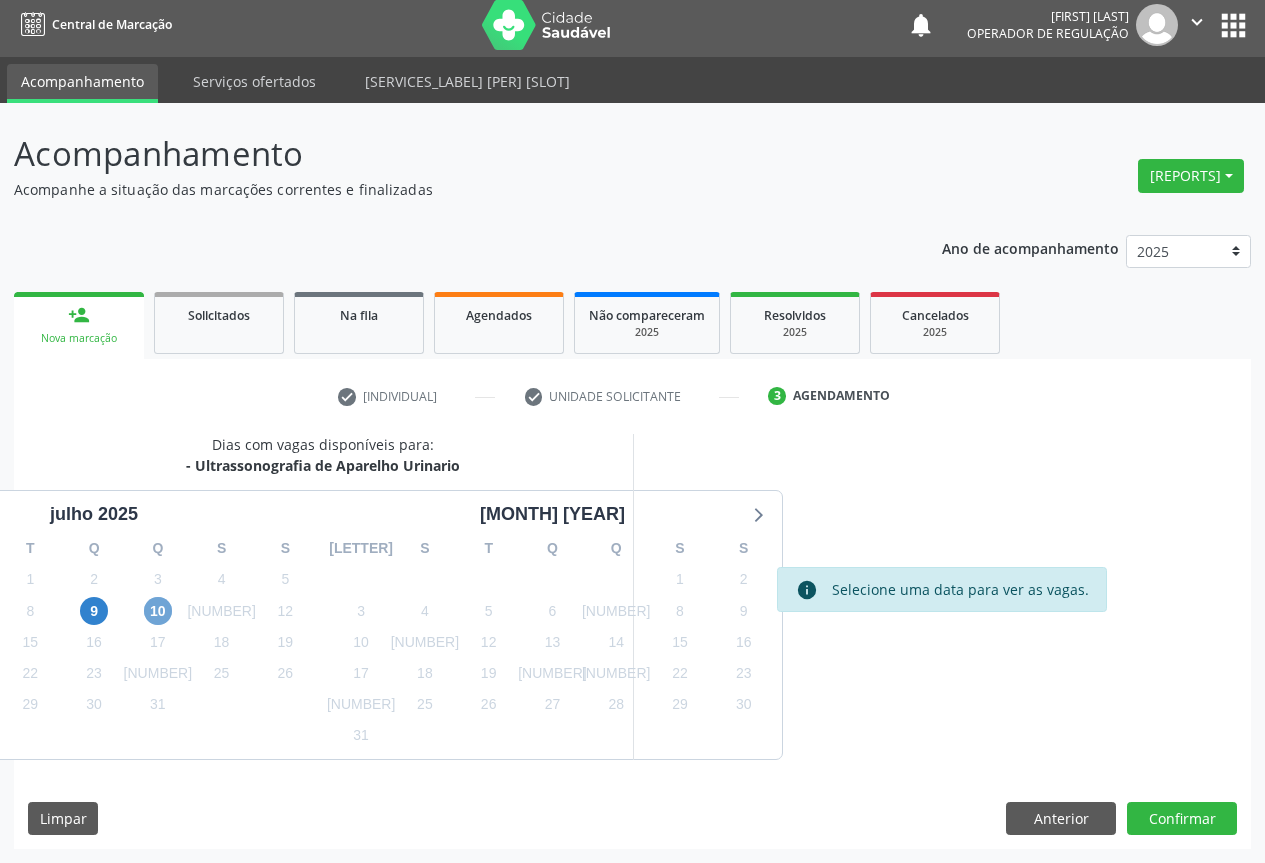 click on "10" at bounding box center (158, 611) 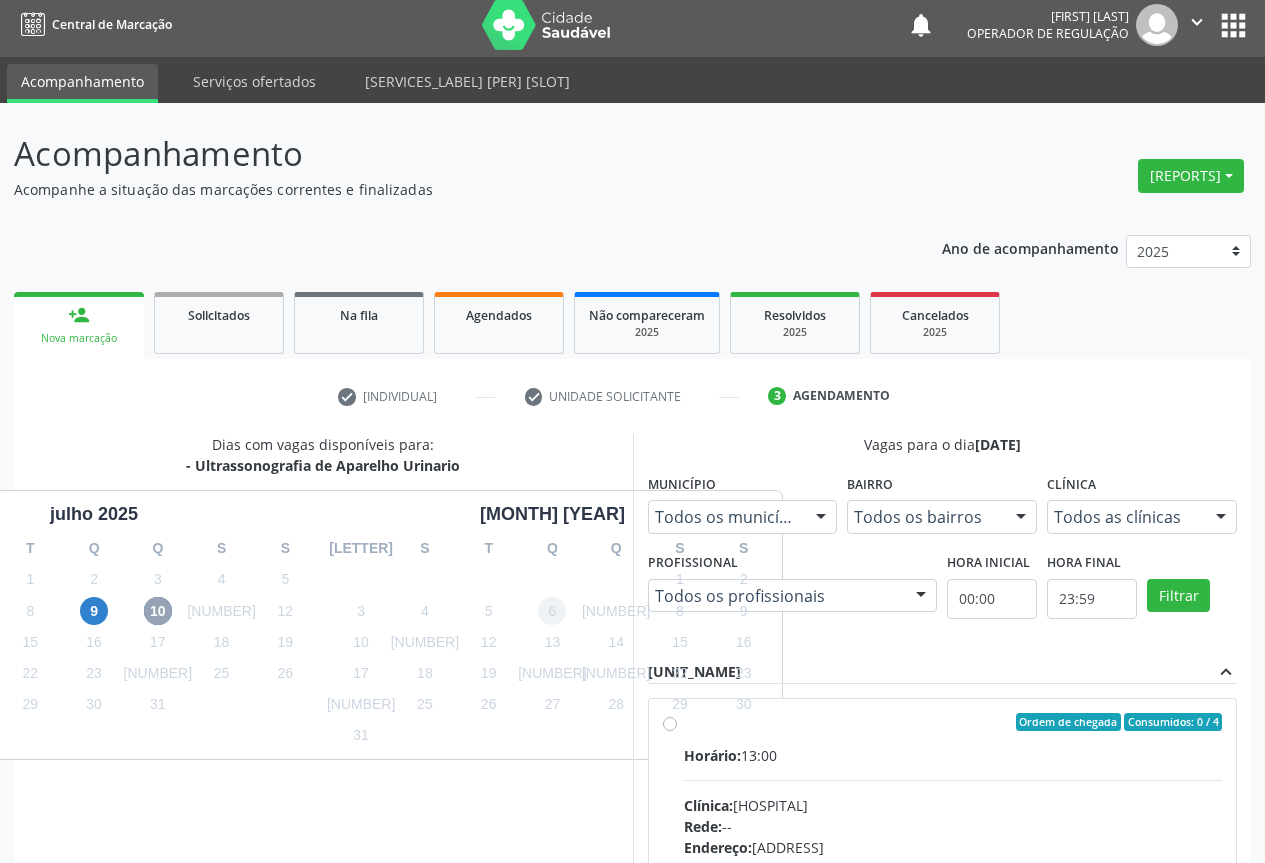 scroll, scrollTop: 207, scrollLeft: 0, axis: vertical 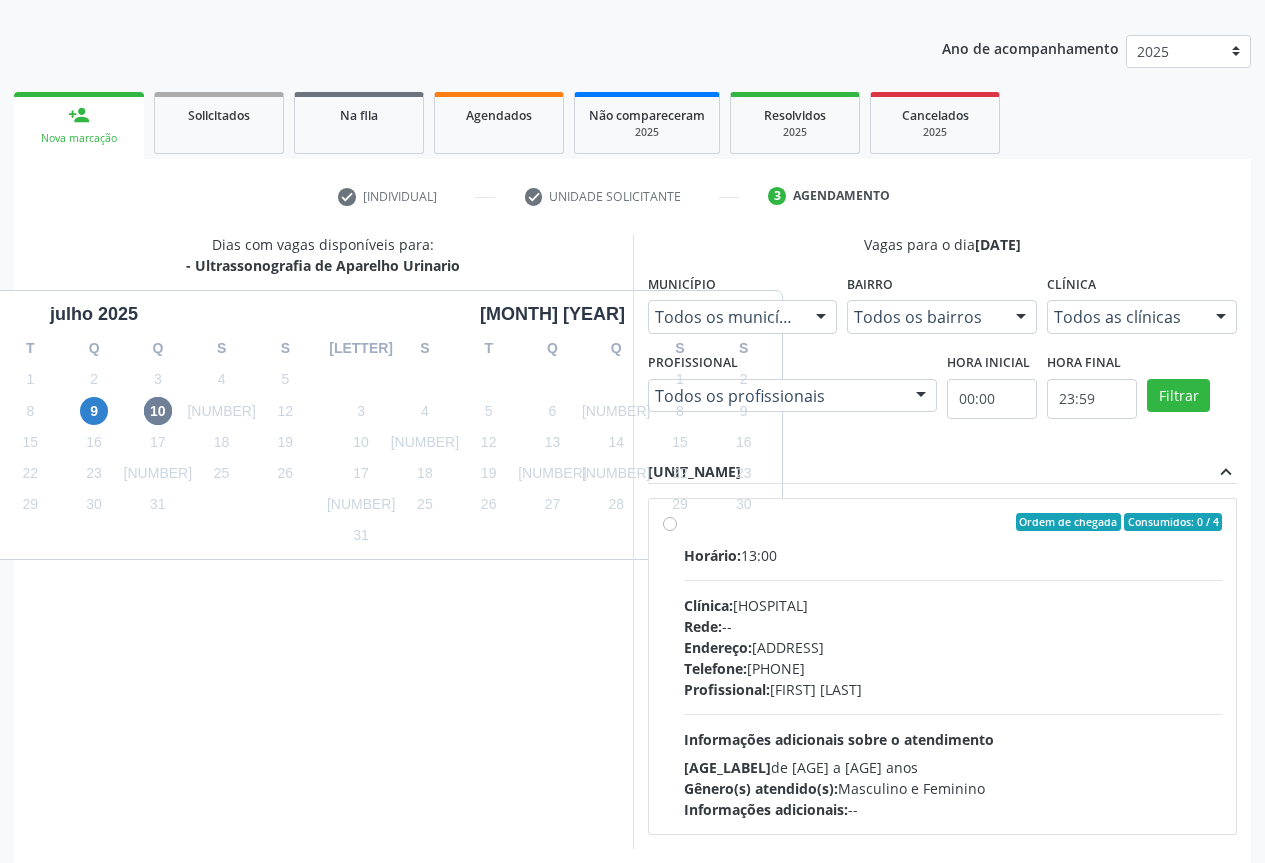 click on "0301010048 - Consulta de Profissionais de Nivel Superior Na Atenção Especializada (Exceto Médico)
Consumidos: 0 / 4
Horário:   13:00
Clínica:  Hospital Sao Francisco
Rede:
--
Endereço:   Blocos, nº 258, Centro, Campo Formoso - BA
Telefone:   [PHONE]
Profissional:
Danilo Souza Cardoso
Informações adicionais sobre o atendimento
Idade de atendimento:
de 0 a 120 anos
Gênero(s) atendido(s):
Masculino e Feminino
Informações adicionais:
--" at bounding box center (943, 666) 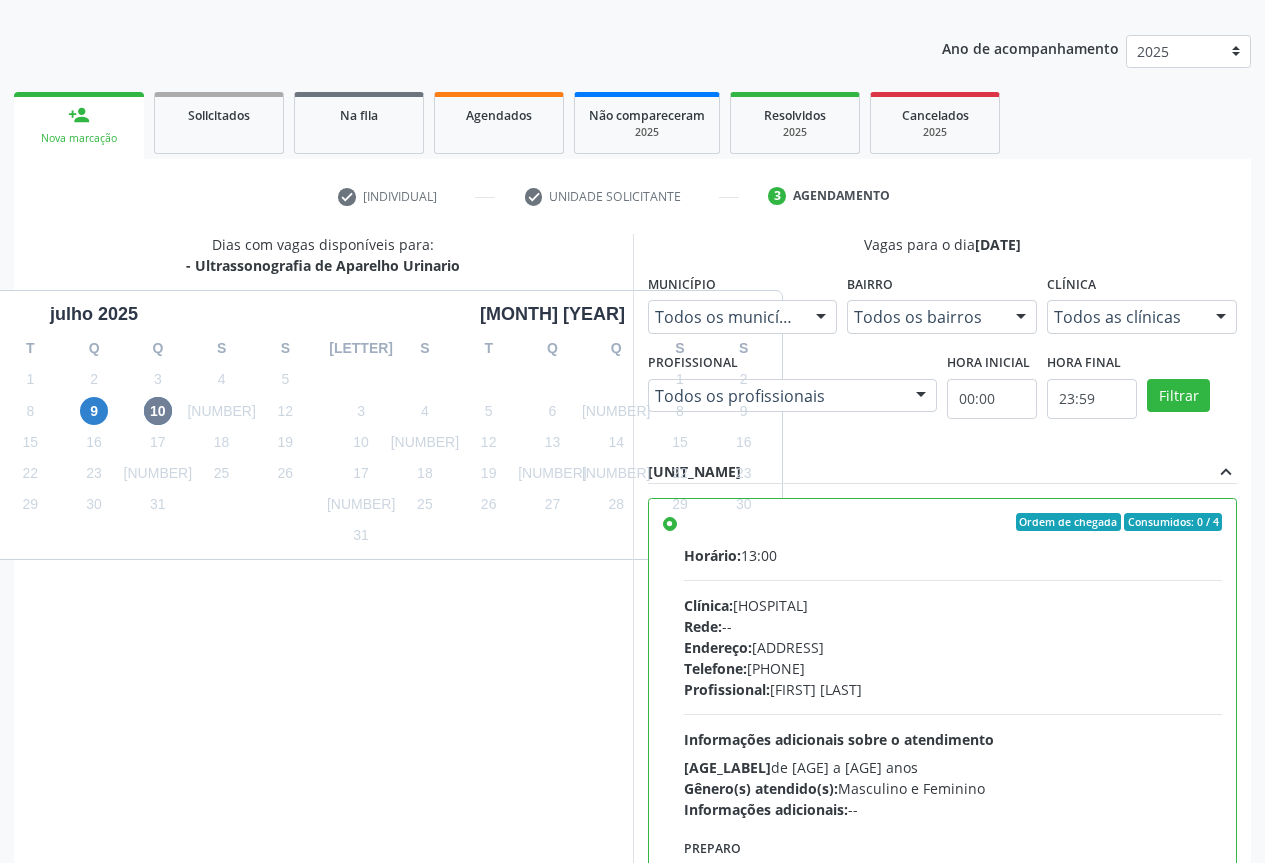 scroll, scrollTop: 332, scrollLeft: 0, axis: vertical 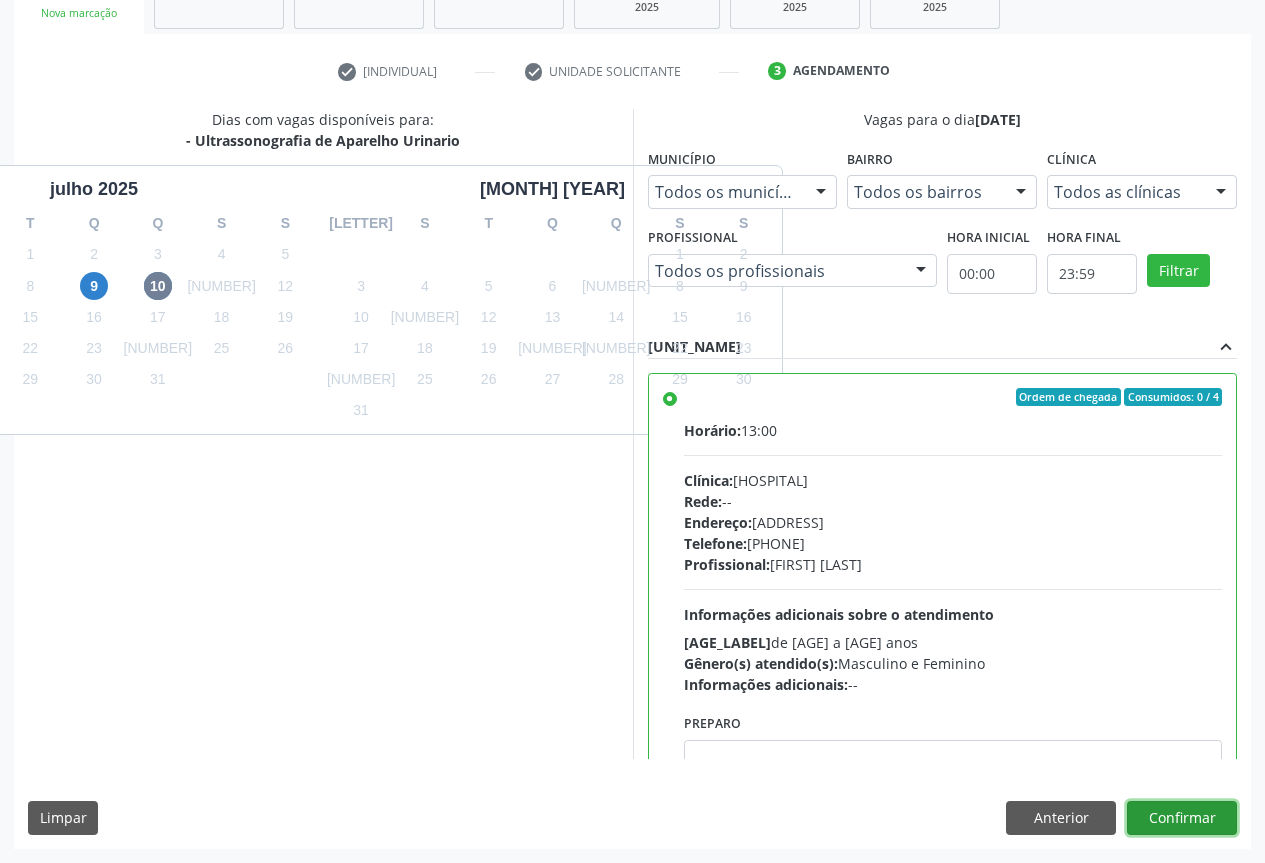 click on "Confirmar" at bounding box center [1182, 818] 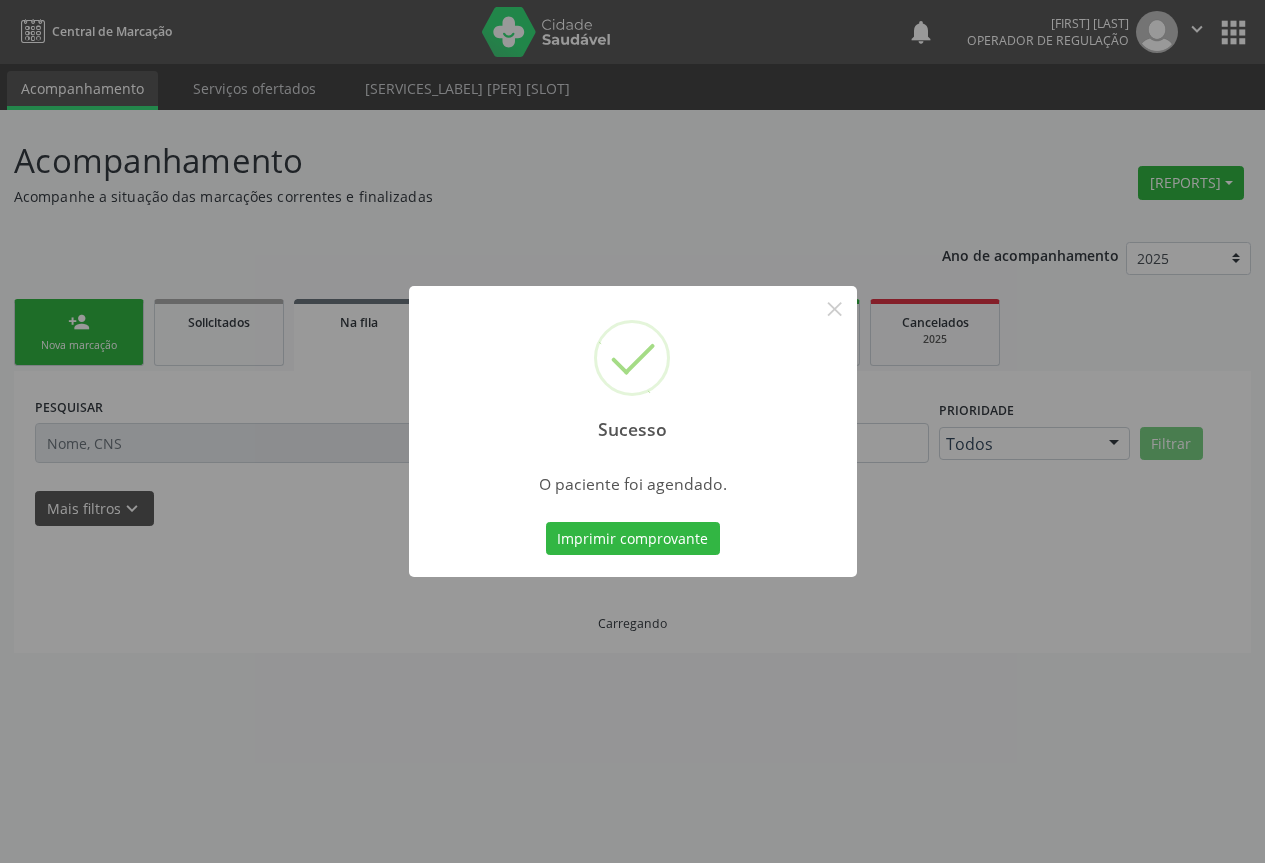 scroll, scrollTop: 0, scrollLeft: 0, axis: both 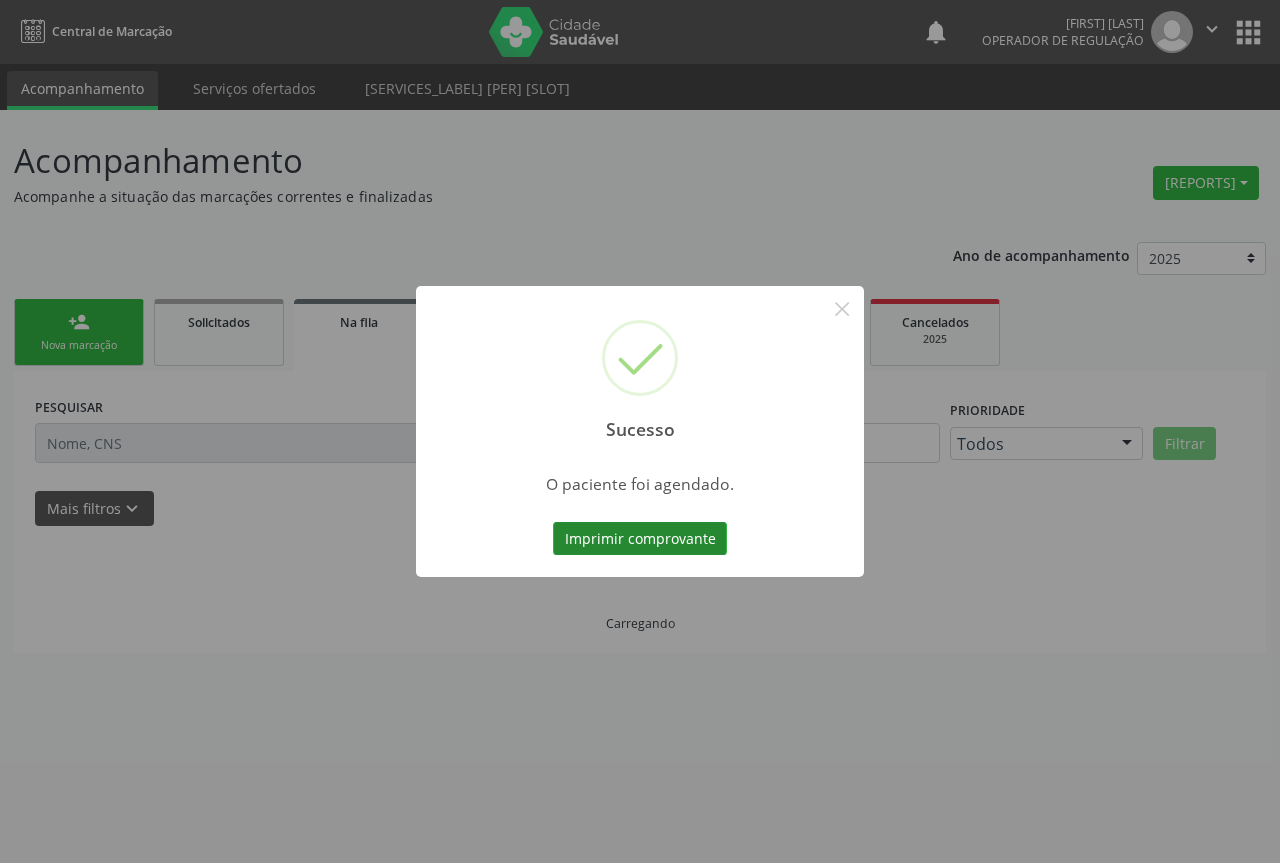click on "Imprimir comprovante" at bounding box center (640, 539) 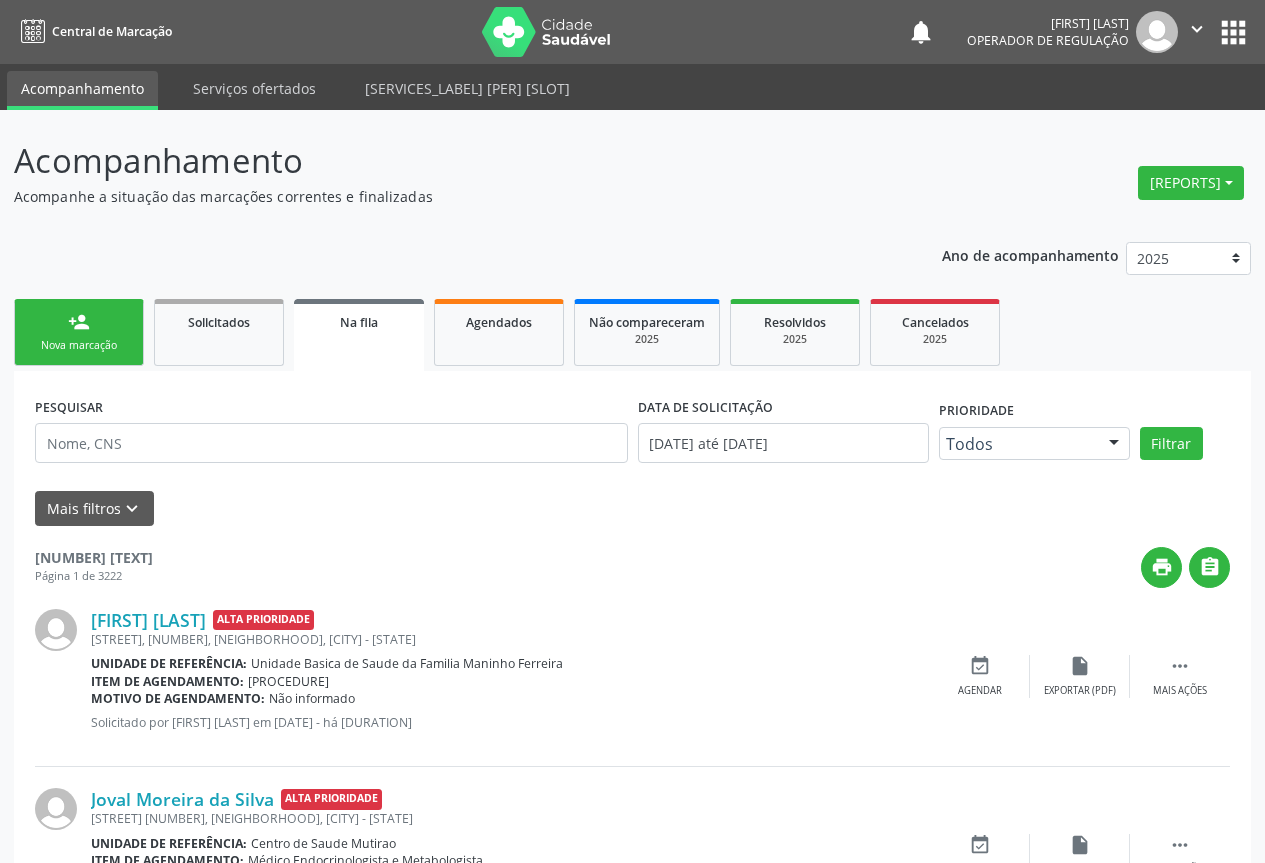 click on "person_add
Nova marcação" at bounding box center [79, 332] 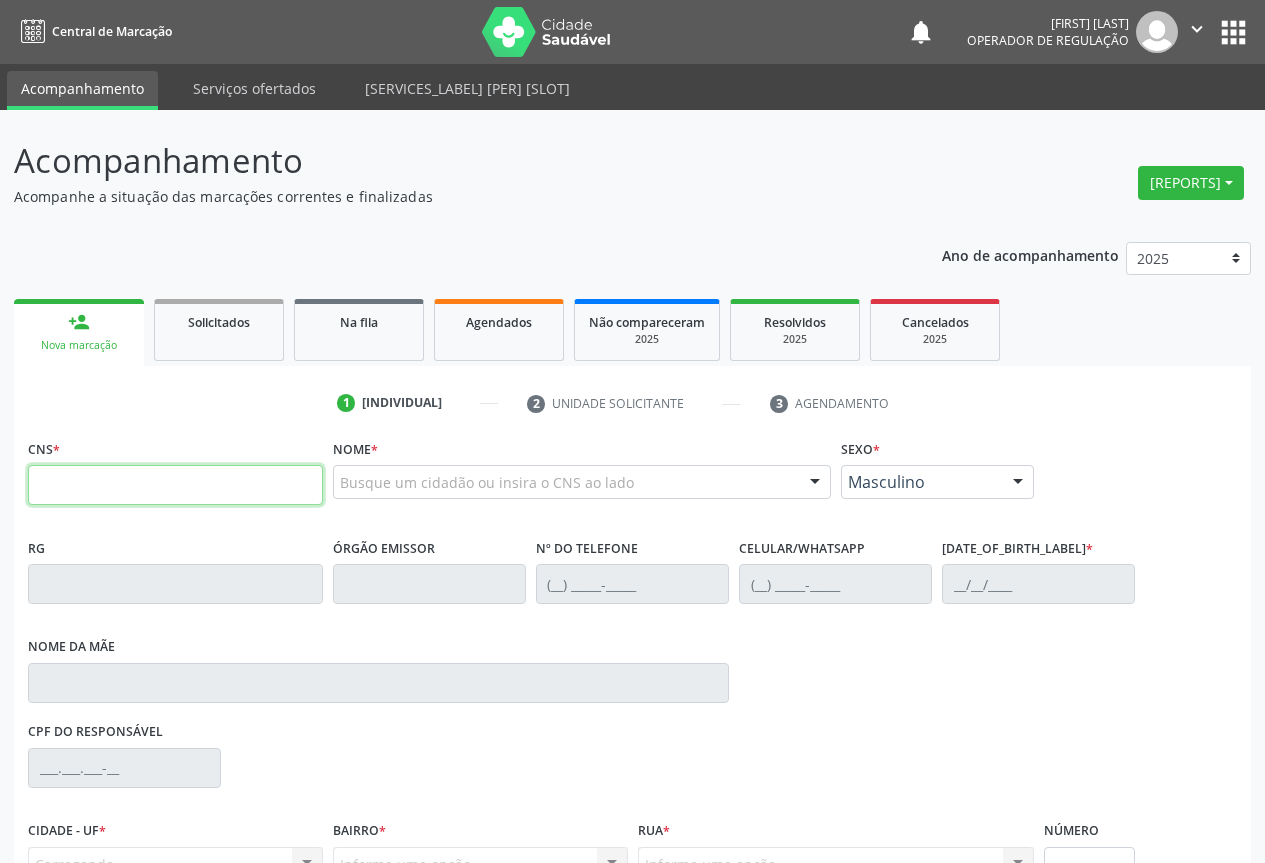 click at bounding box center (175, 485) 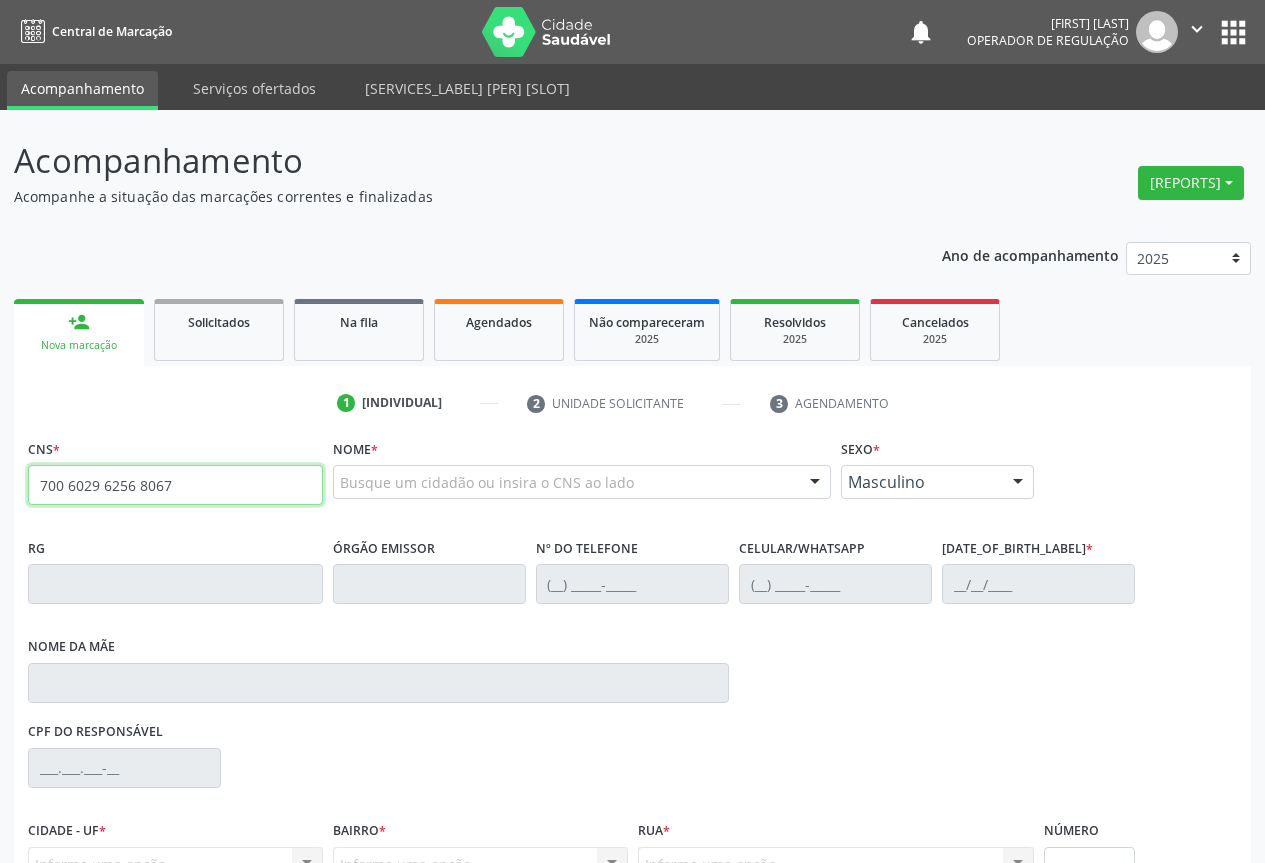 type on "700 6029 6256 8067" 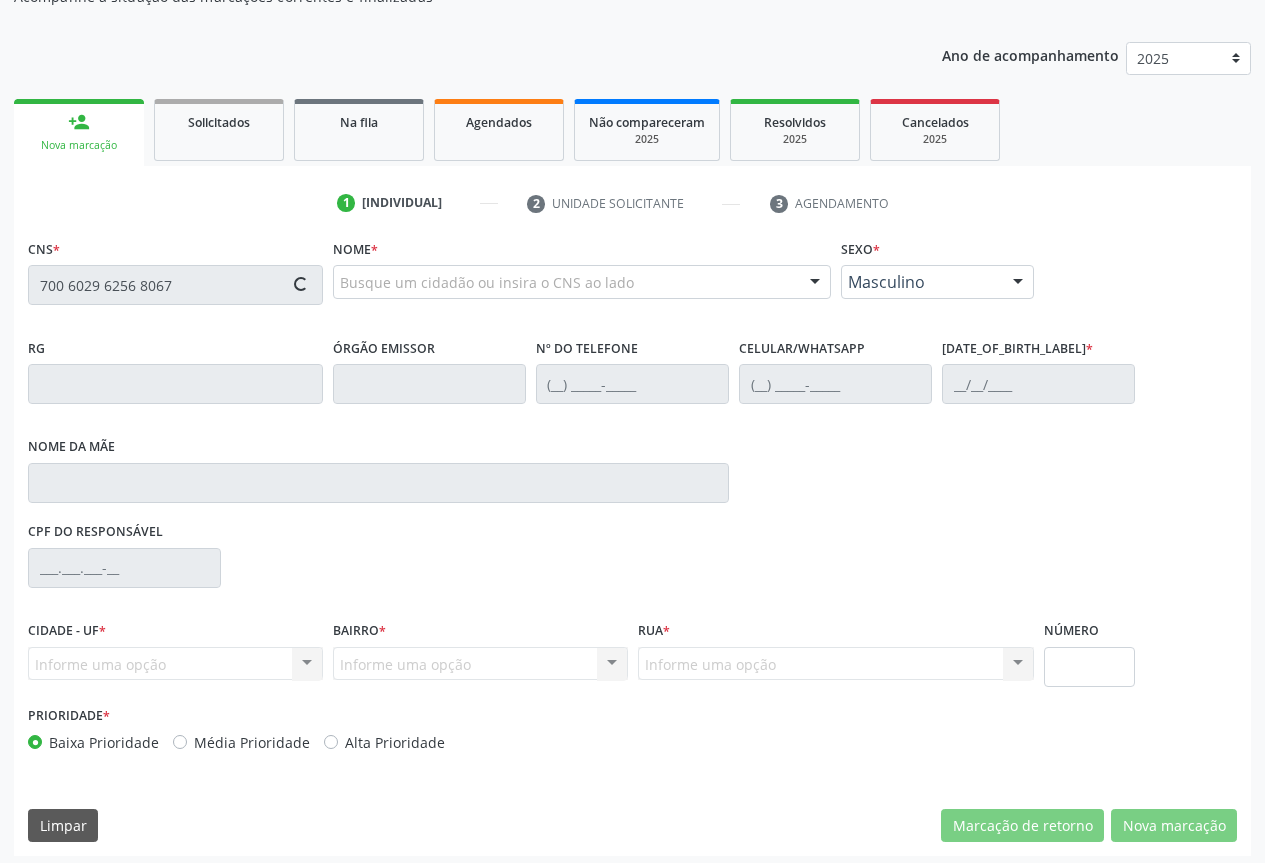 scroll, scrollTop: 207, scrollLeft: 0, axis: vertical 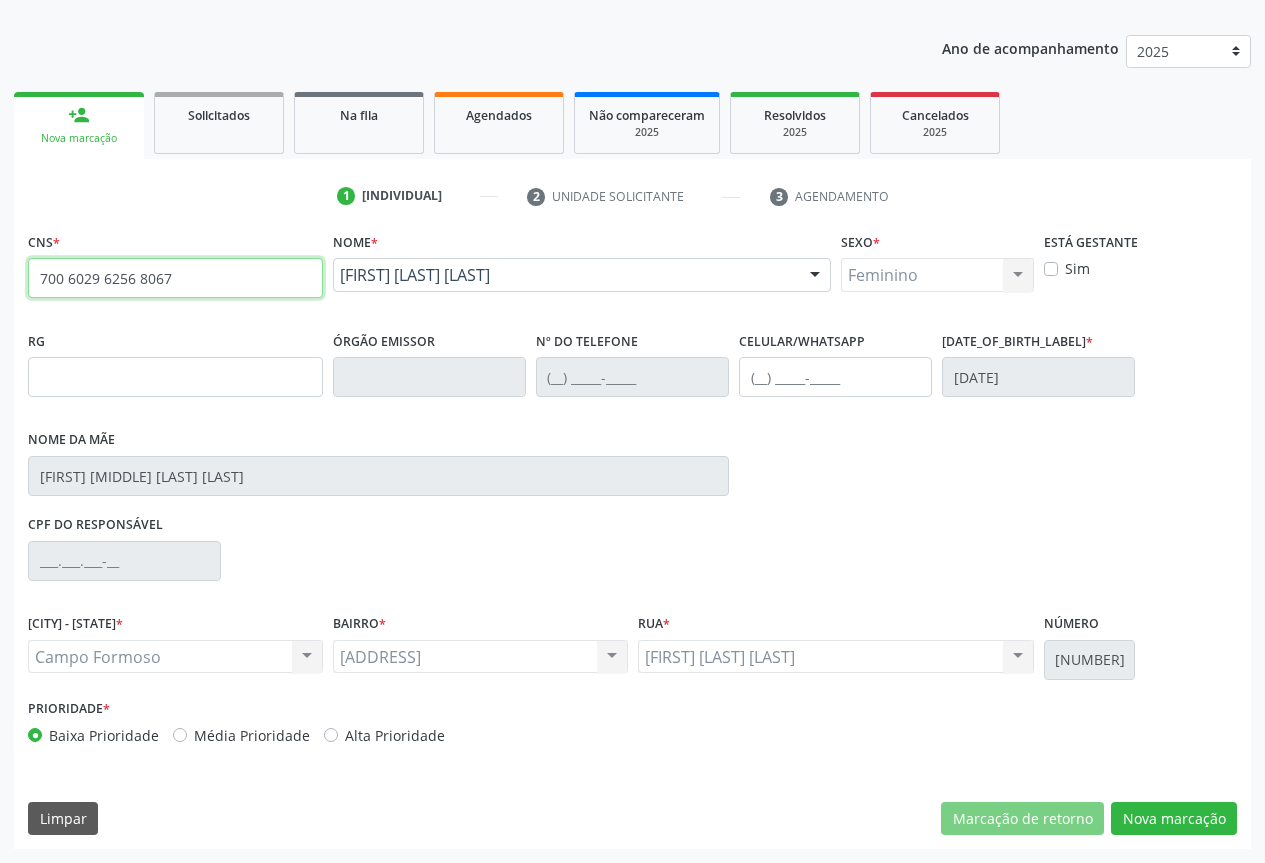 click on "700 6029 6256 8067" at bounding box center [175, 278] 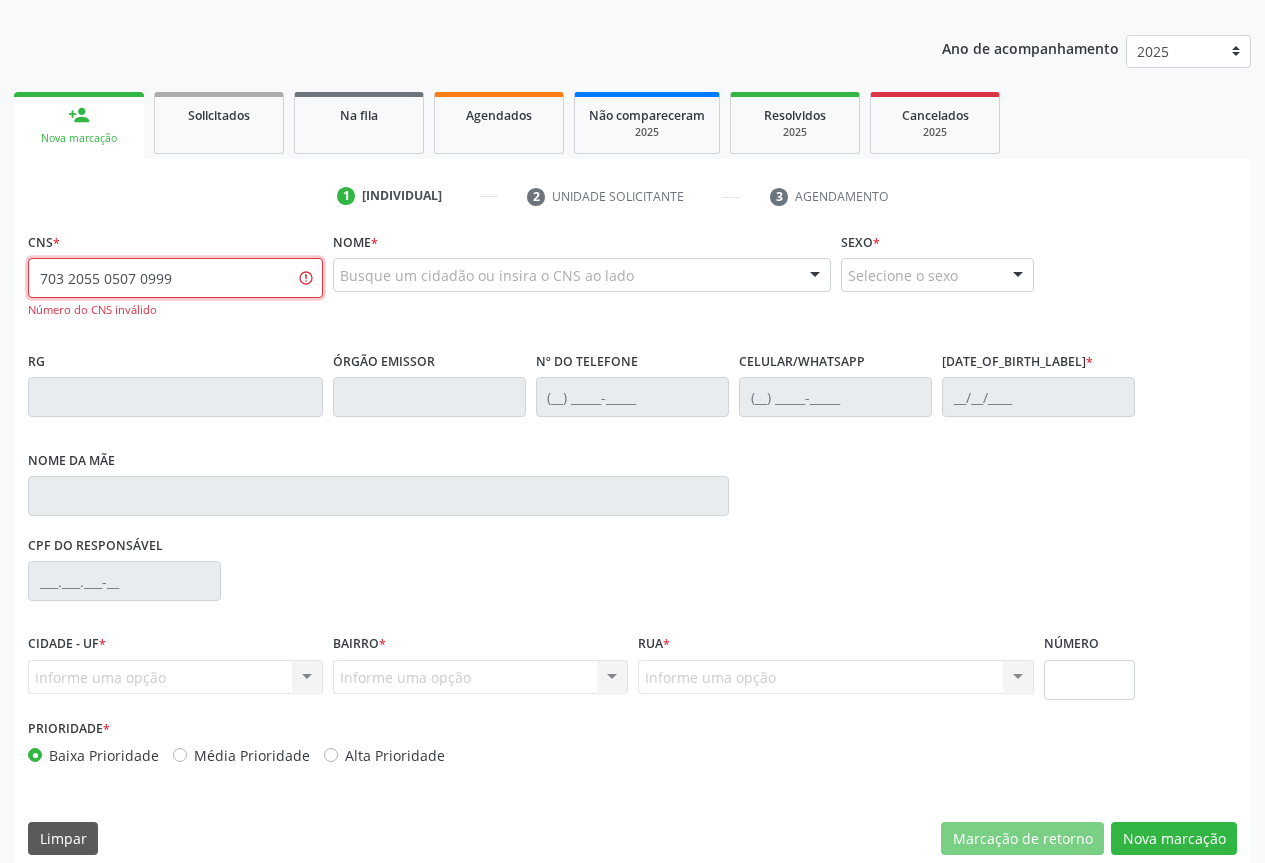 drag, startPoint x: 213, startPoint y: 276, endPoint x: 3, endPoint y: 264, distance: 210.34258 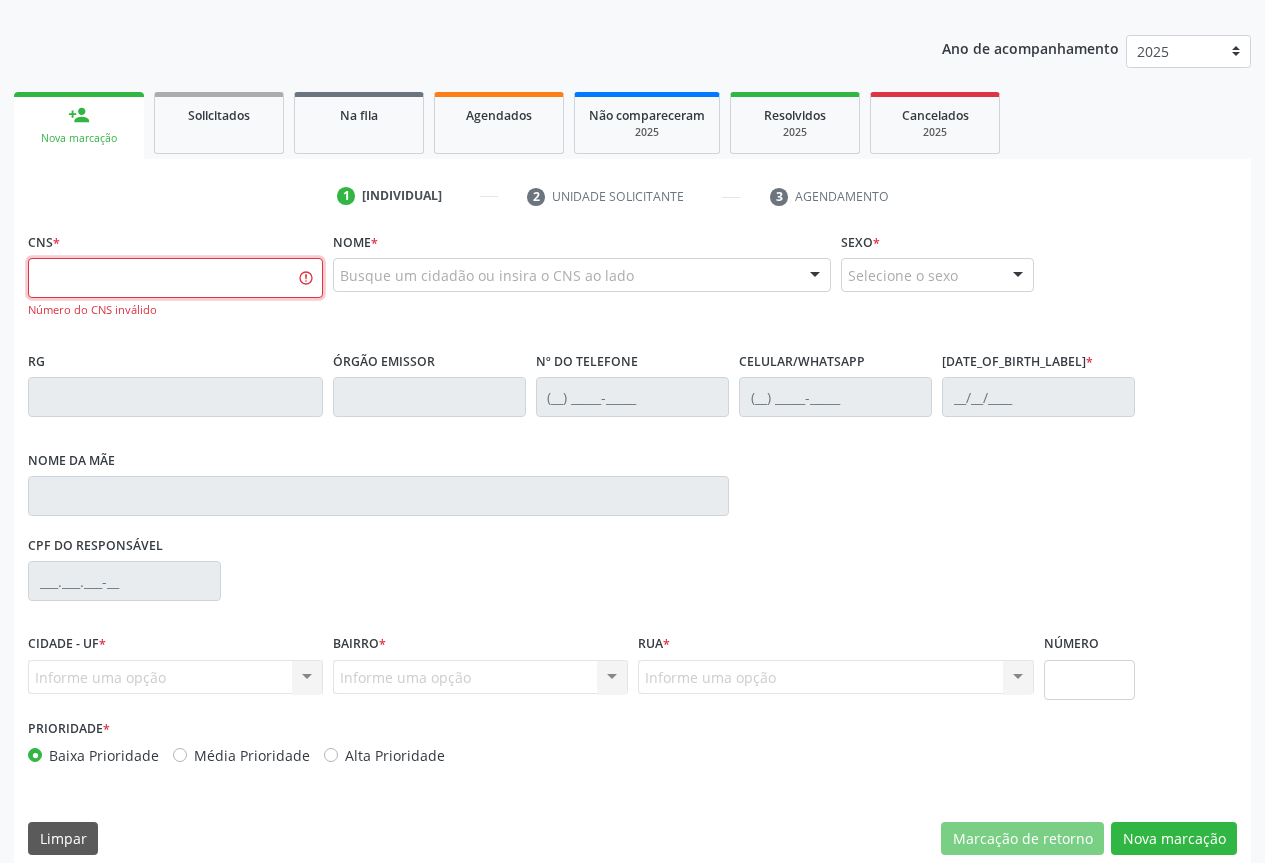 type 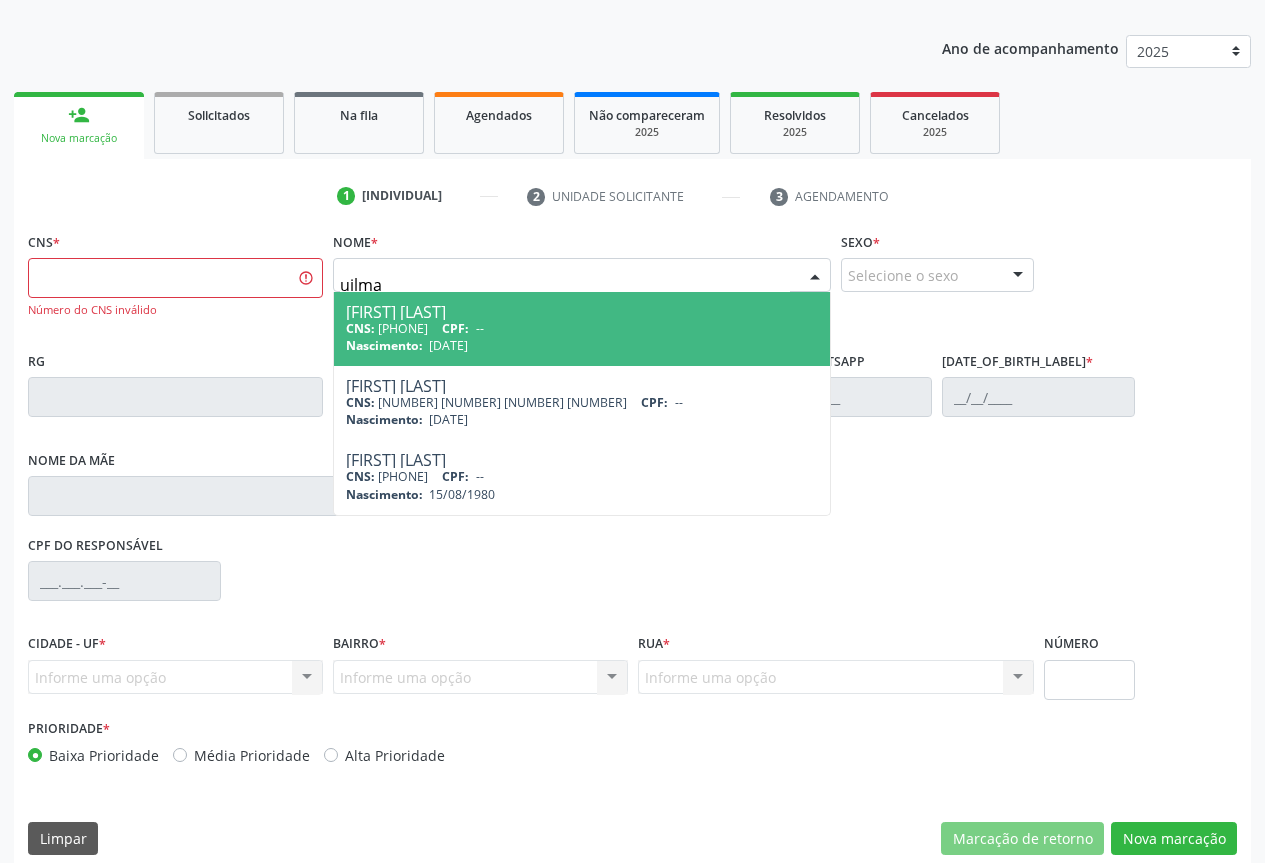 scroll, scrollTop: 227, scrollLeft: 0, axis: vertical 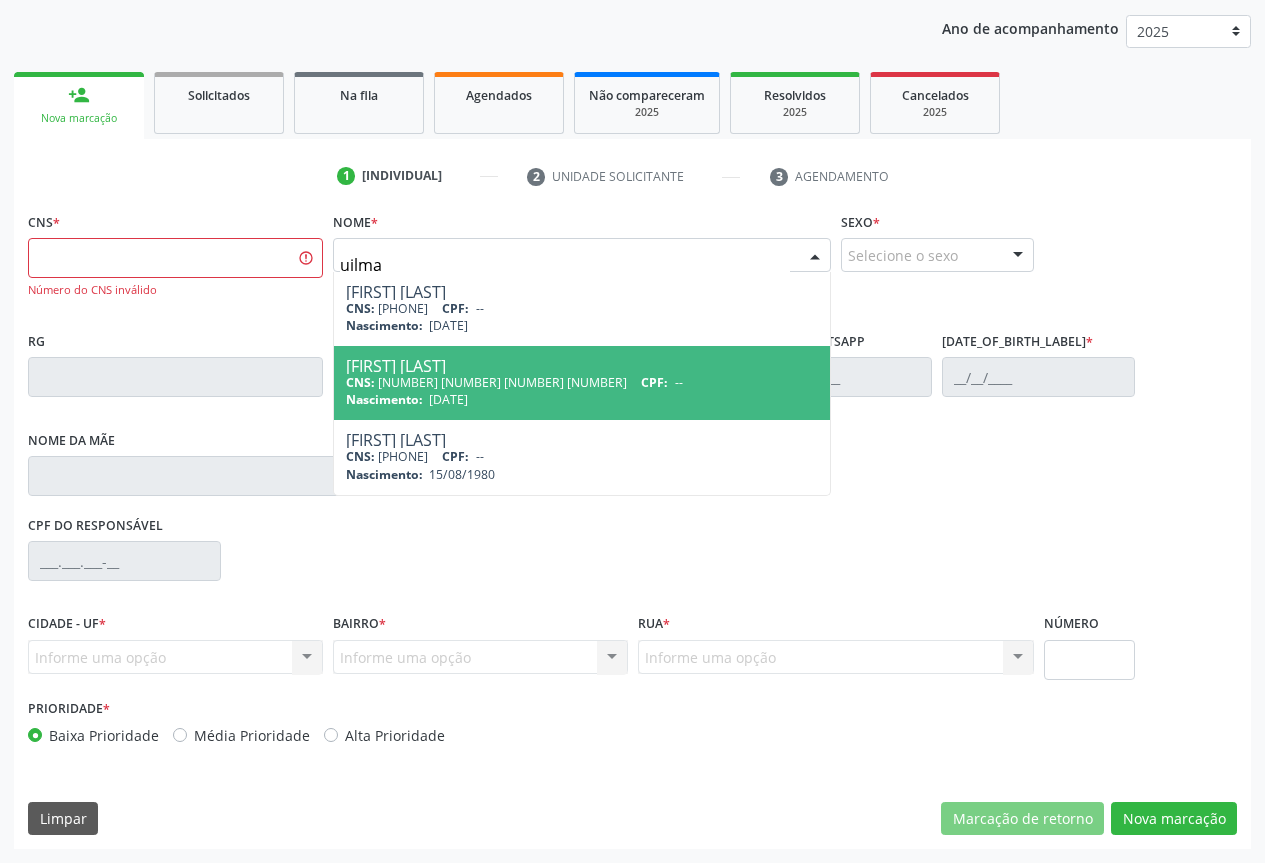 click on "[FIRST] [LAST]" at bounding box center (582, 366) 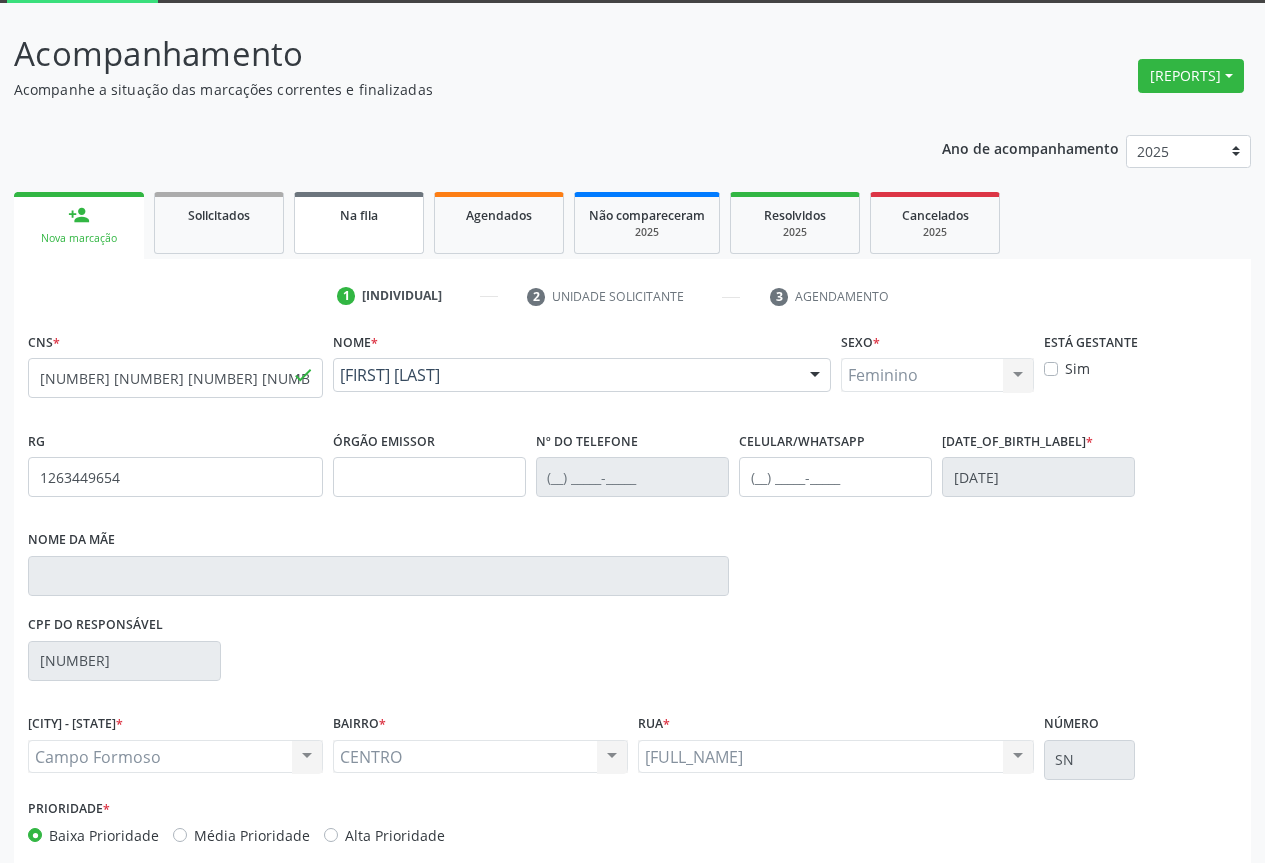scroll, scrollTop: 207, scrollLeft: 0, axis: vertical 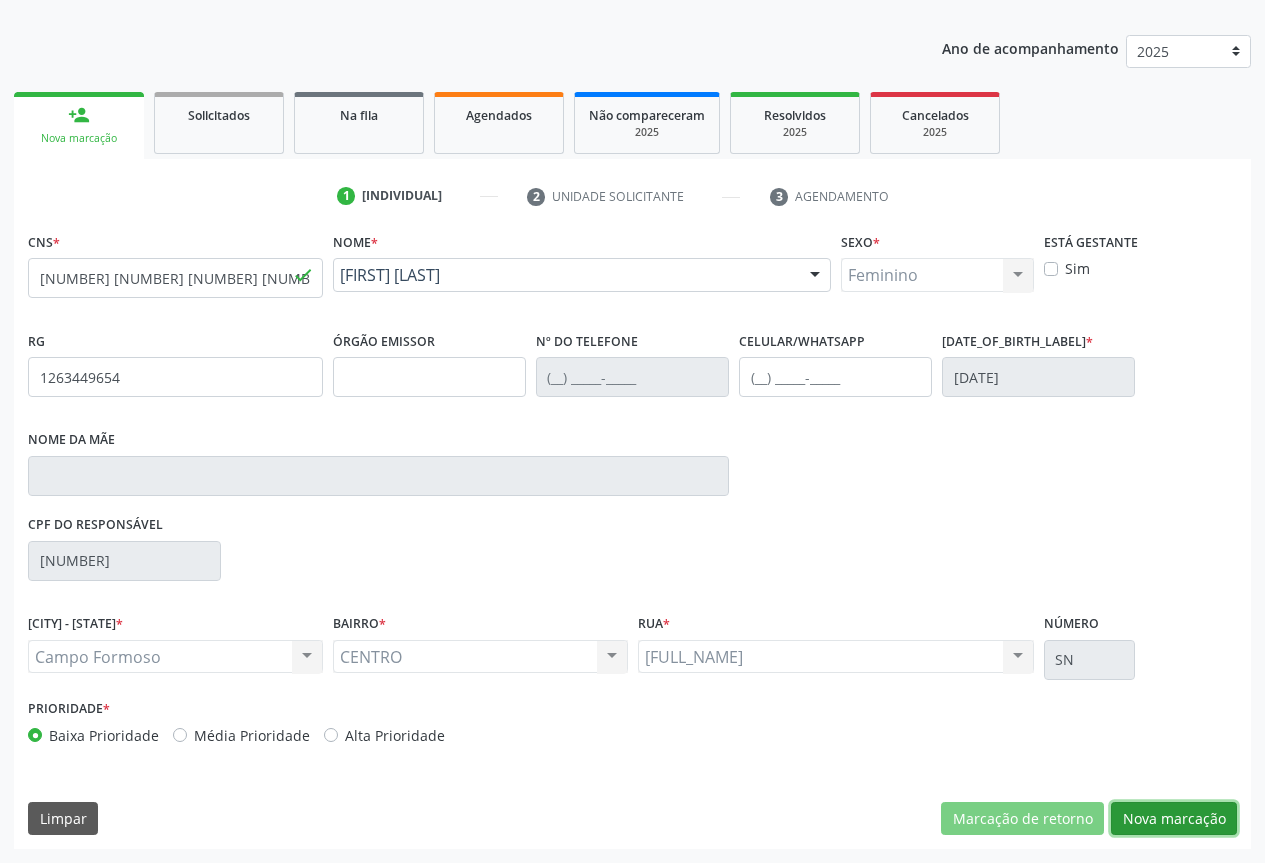 click on "Nova marcação" at bounding box center (1022, 819) 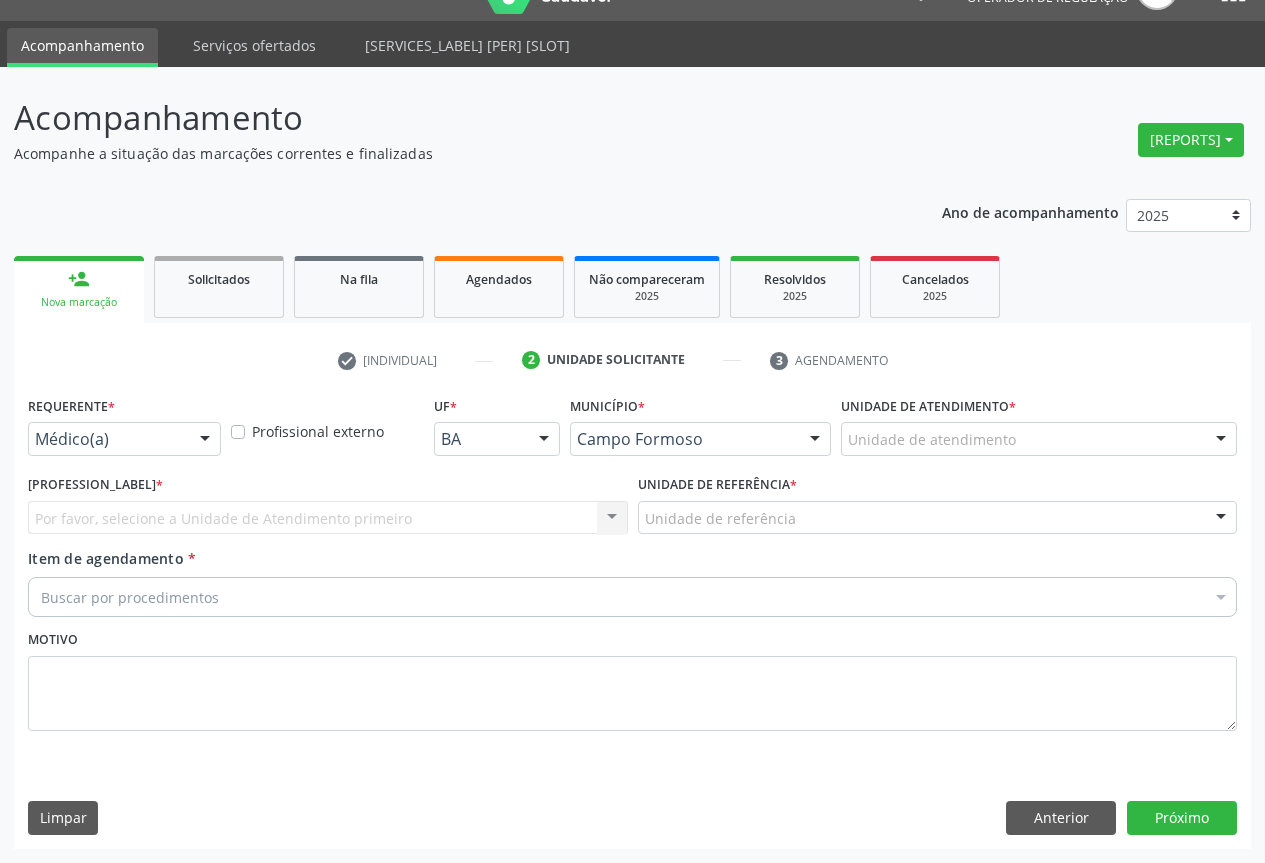 scroll, scrollTop: 43, scrollLeft: 0, axis: vertical 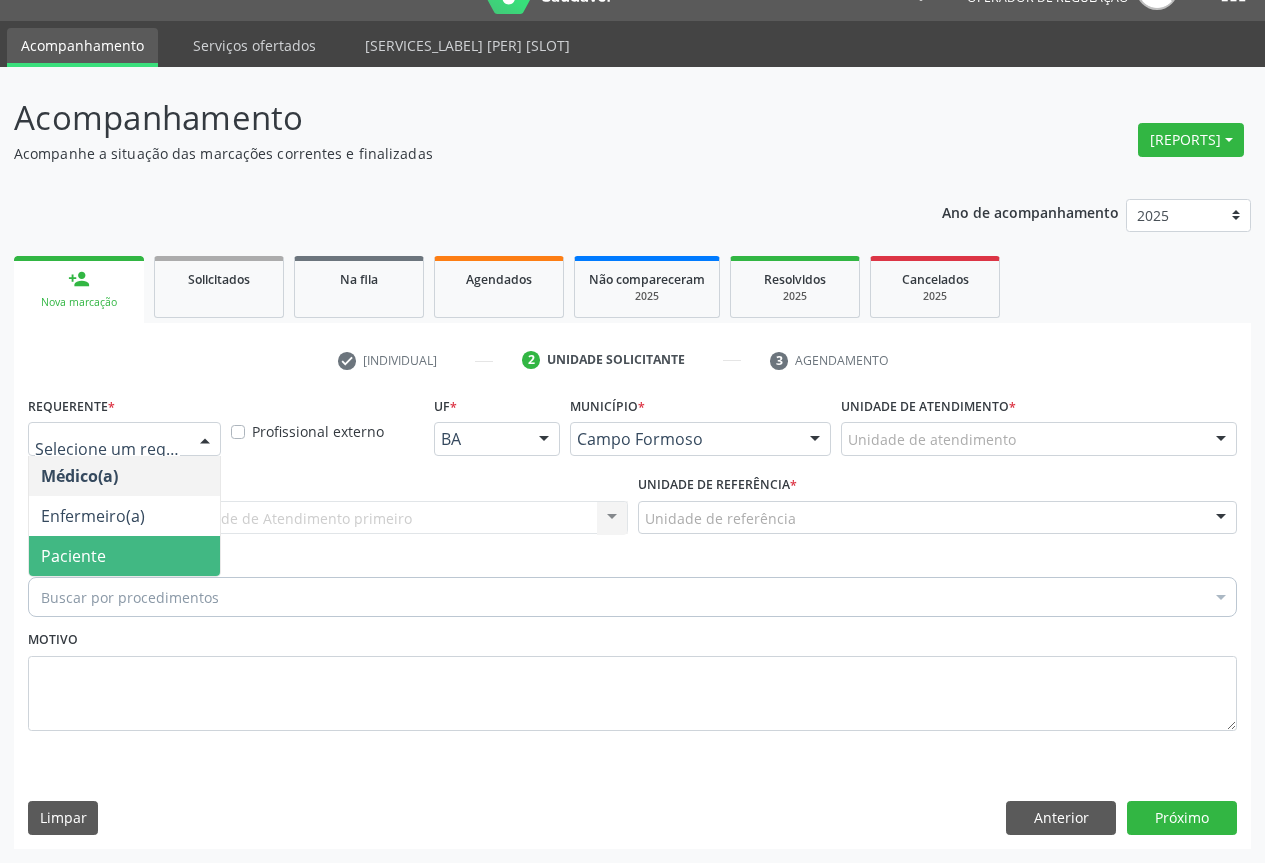 click on "Paciente" at bounding box center (124, 556) 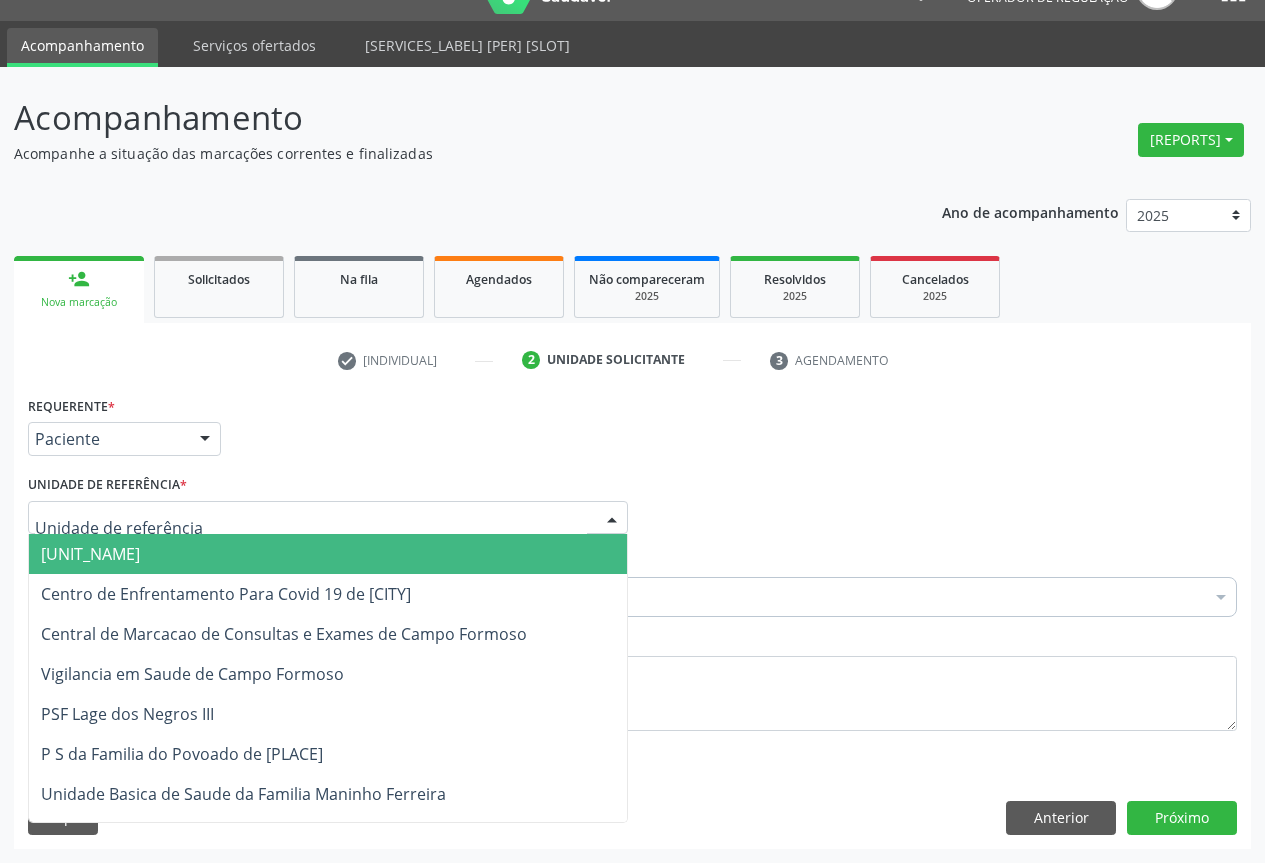 click at bounding box center [328, 518] 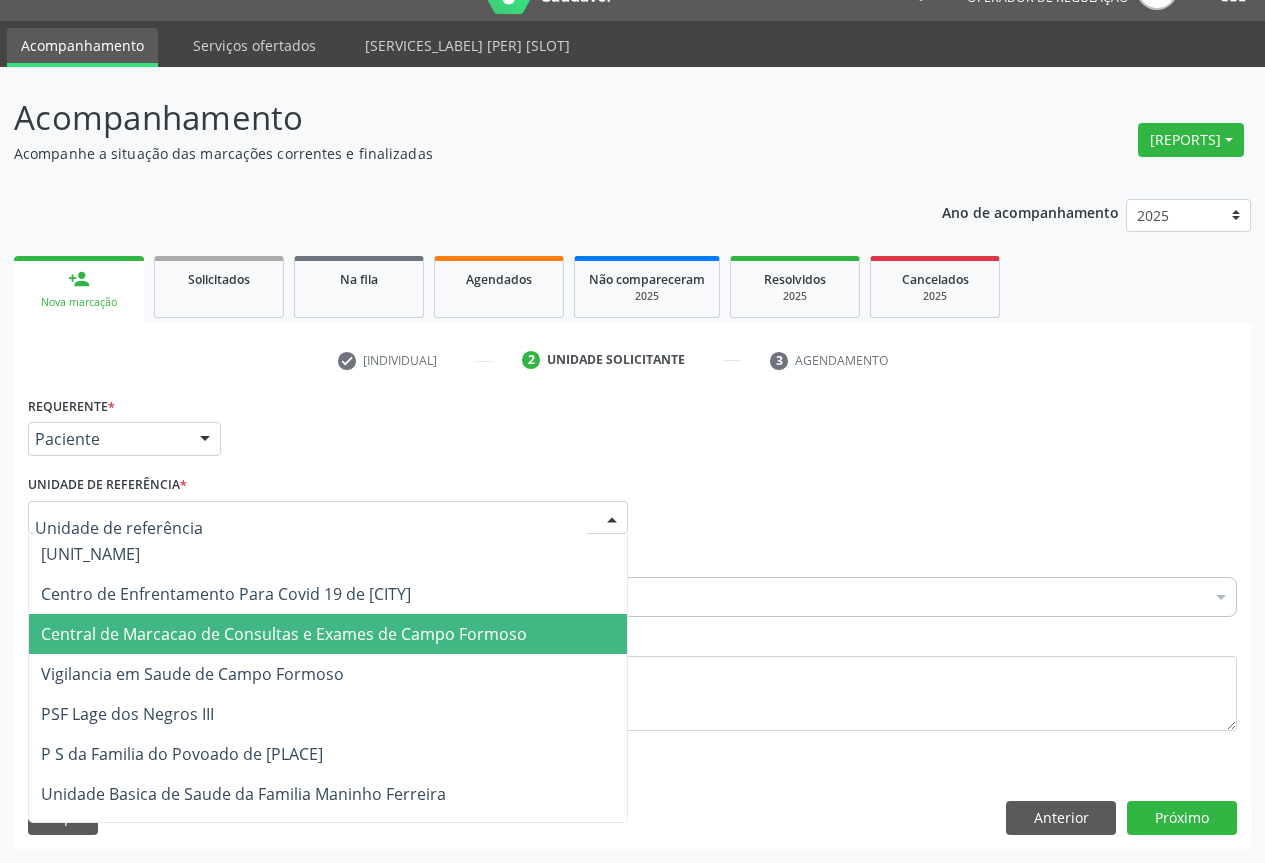 click on "Central de Marcacao de Consultas e Exames de Campo Formoso" at bounding box center (284, 634) 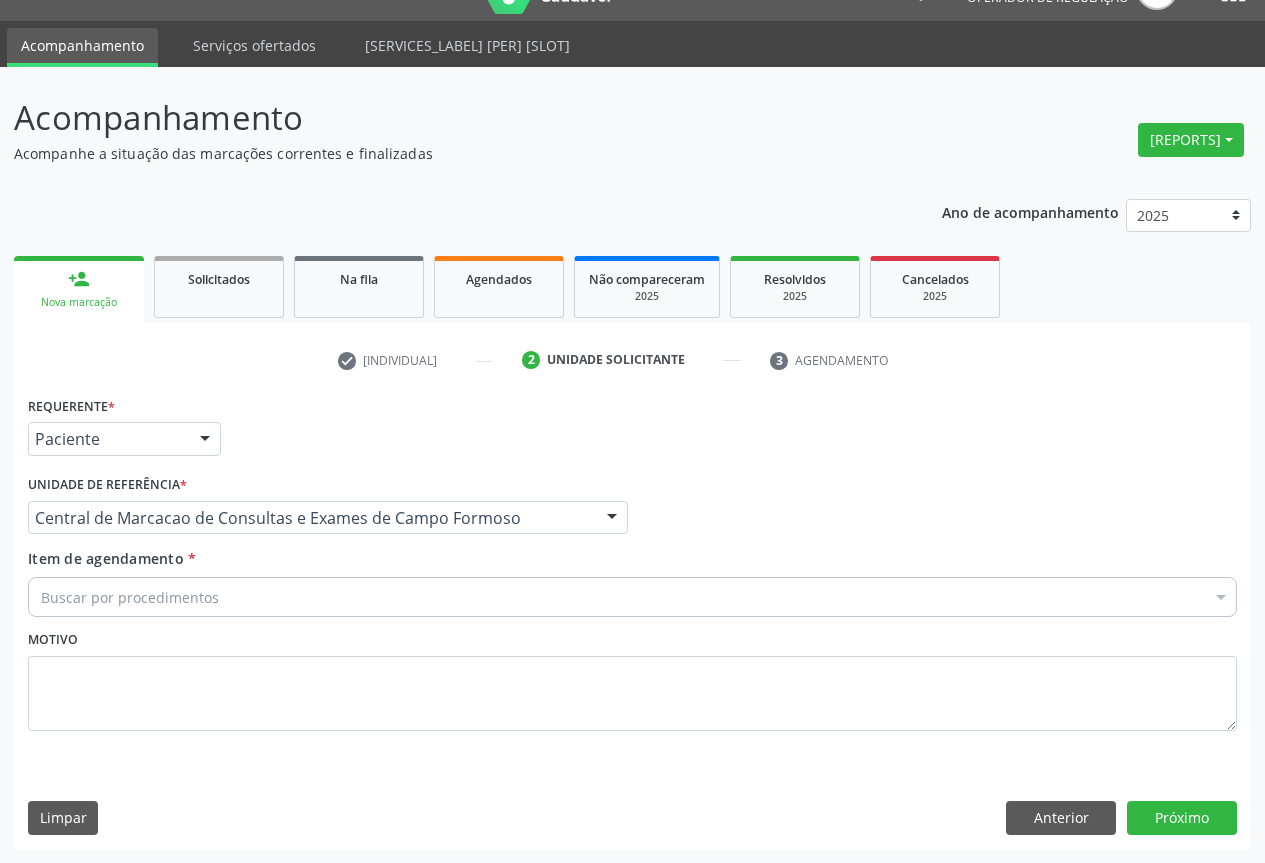 click on "Buscar por procedimentos" at bounding box center [632, 597] 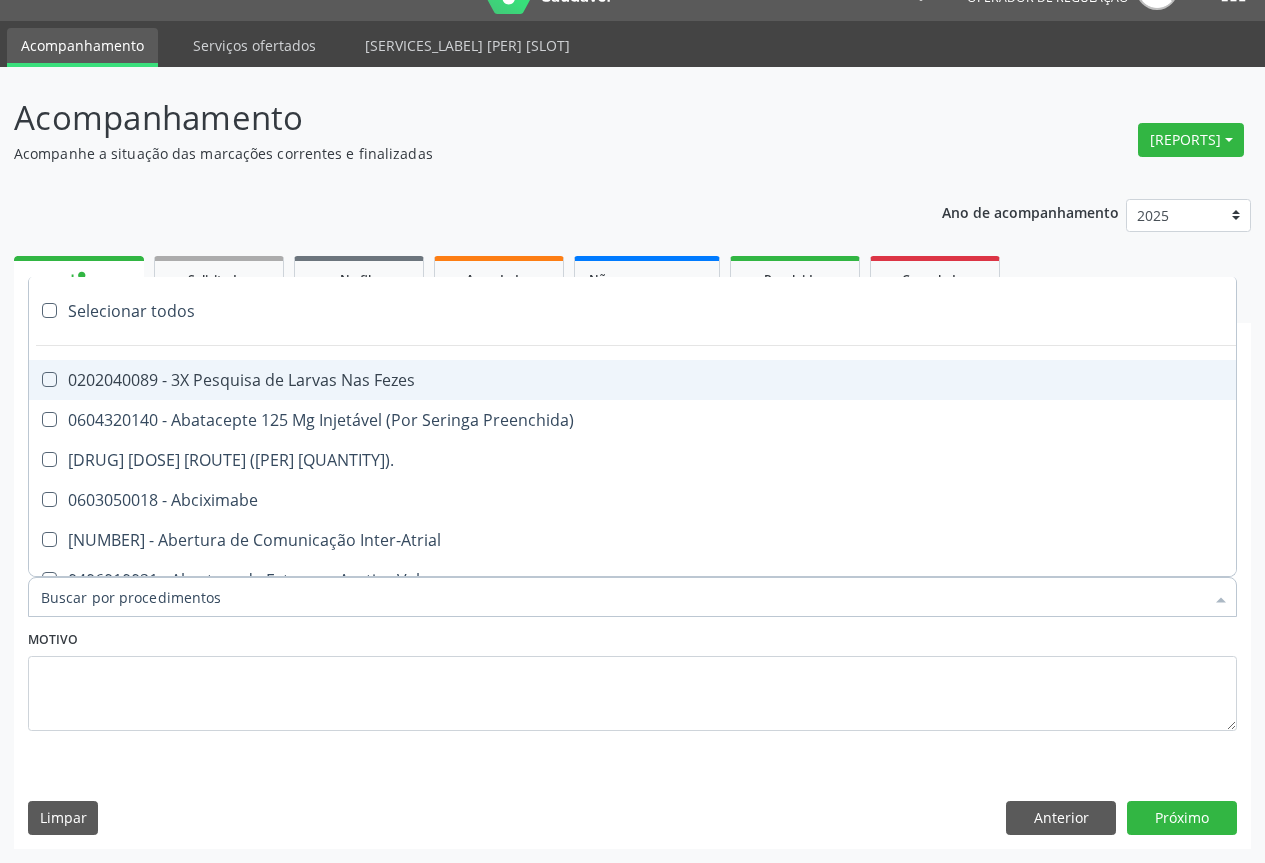 type on "o" 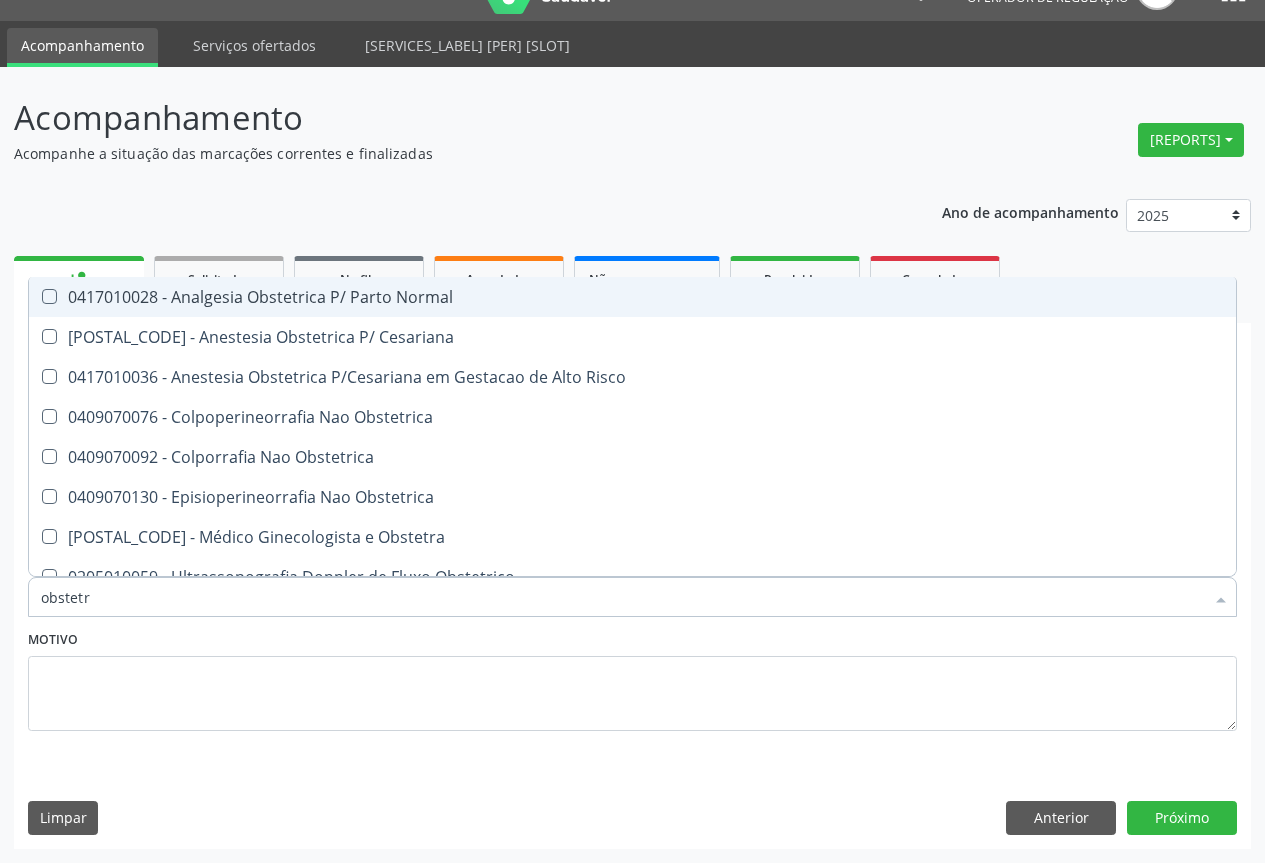 scroll, scrollTop: 101, scrollLeft: 0, axis: vertical 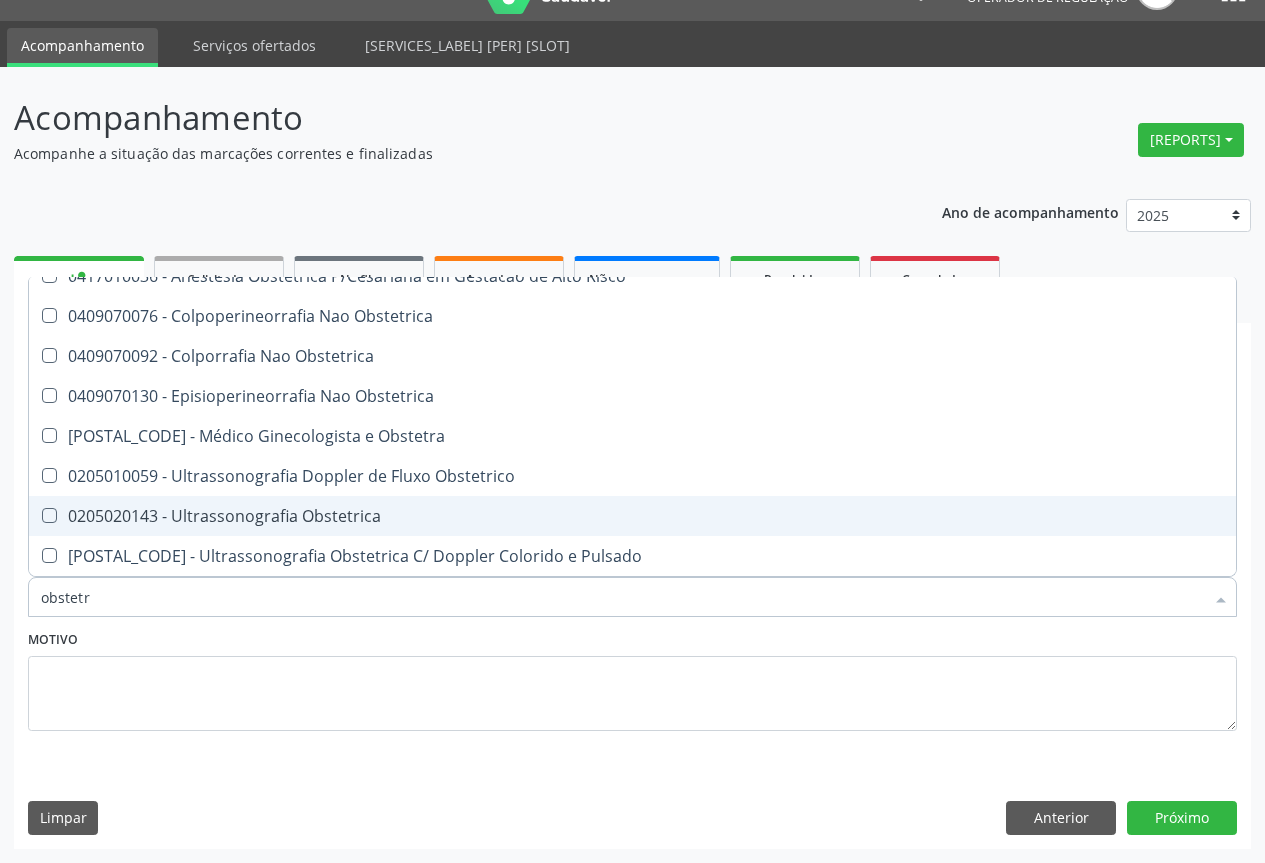 click on "0205020143 - Ultrassonografia Obstetrica" at bounding box center (632, 516) 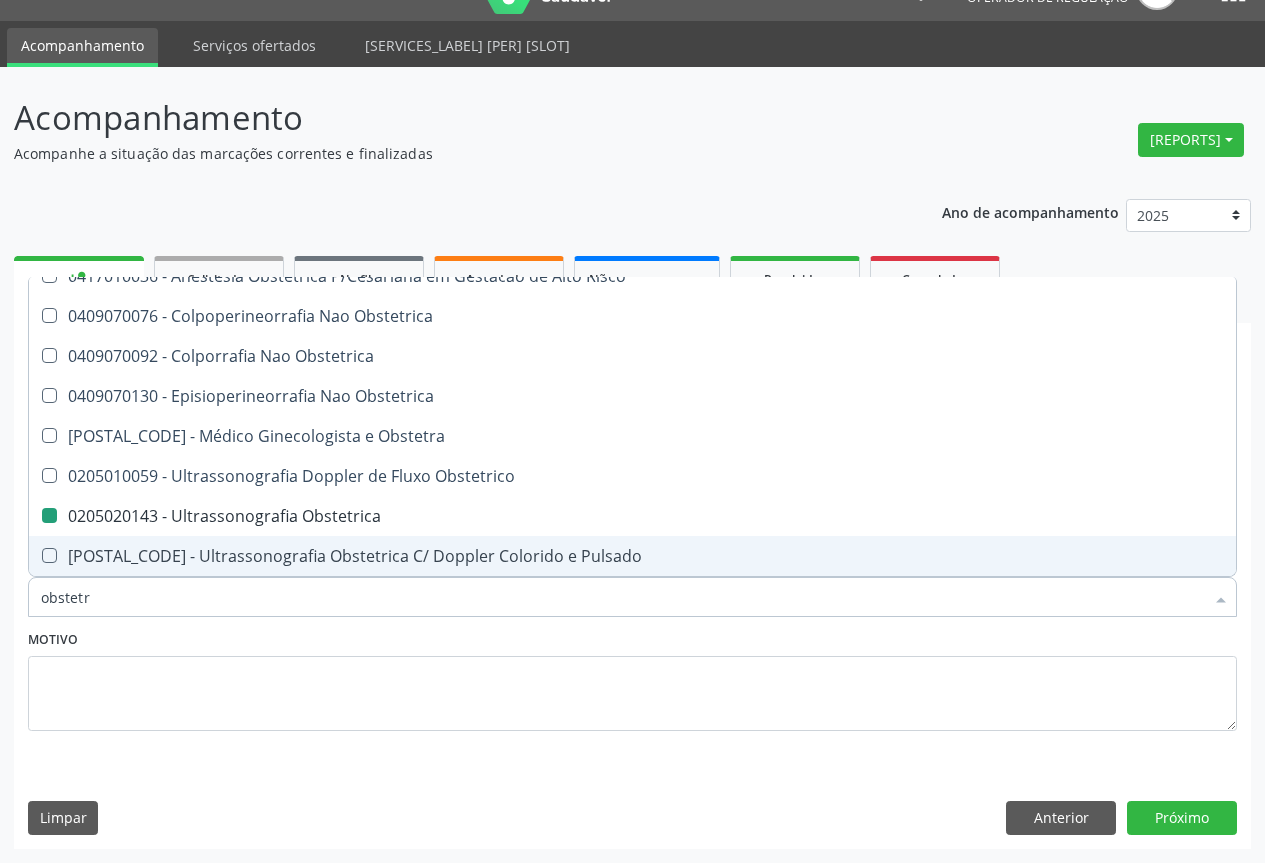 click on "[ROLE] [ROLE] [ROLE] [ROLE]
*
[ROLE]         [ROLE]   [ROLE] [ROLE]
[TEXT] [TEXT] [TEXT] "   "
[TEXT] [TEXT] [TEXT]
[TEXT]
[CITY]         [CITY]
[TEXT] [TEXT] [TEXT] "   "
[TEXT] [TEXT] [TEXT]
[TEXT]
[CITY]         [CITY]
[TEXT] [TEXT] [TEXT] "   "
[TEXT] [TEXT] [TEXT]
[ROLE]
[INSTRUCTION]
[TEXT] [TEXT] [TEXT] "   "
[TEXT] [TEXT] [TEXT]
[ROLE]
*
[FACILITY]         [FACILITY]   [FACILITY] [FACILITY]" at bounding box center (632, 619) 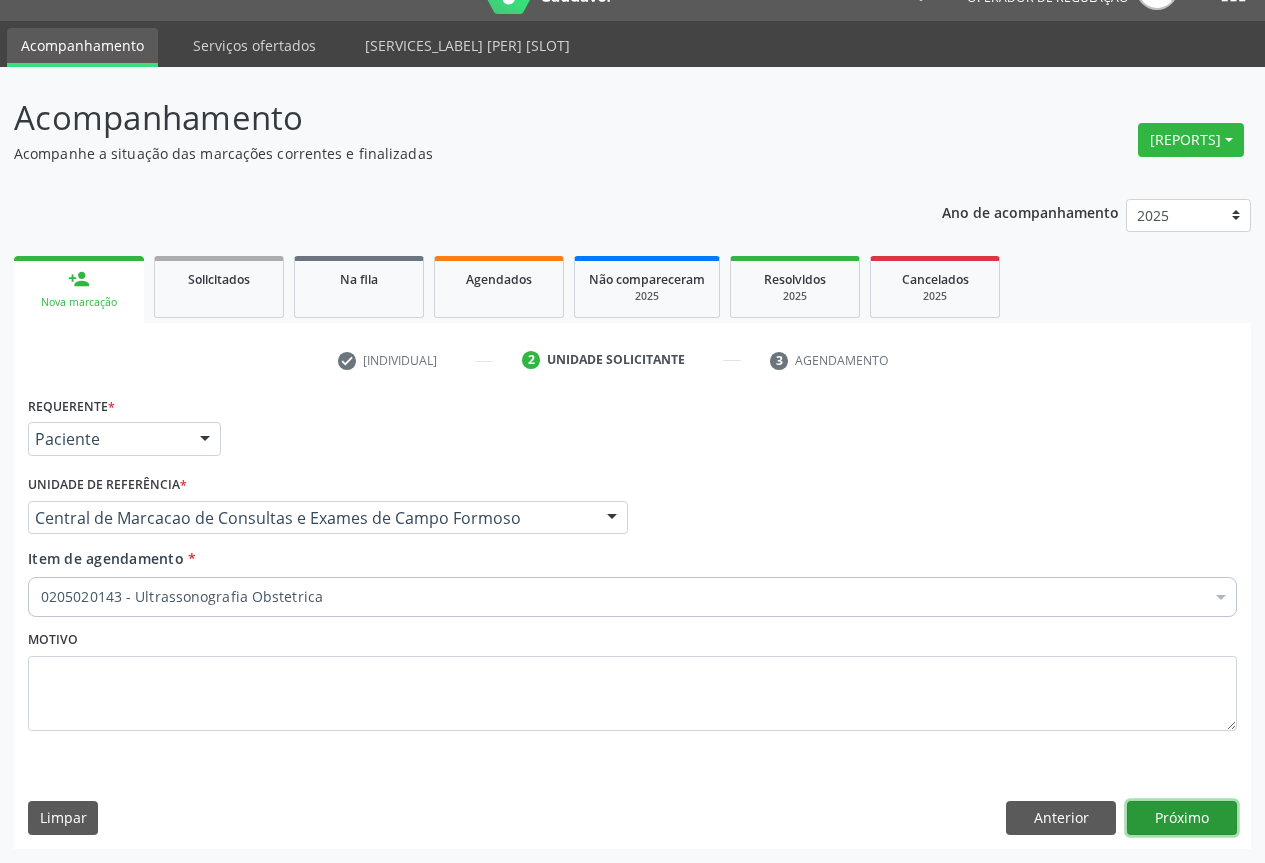 scroll, scrollTop: 0, scrollLeft: 0, axis: both 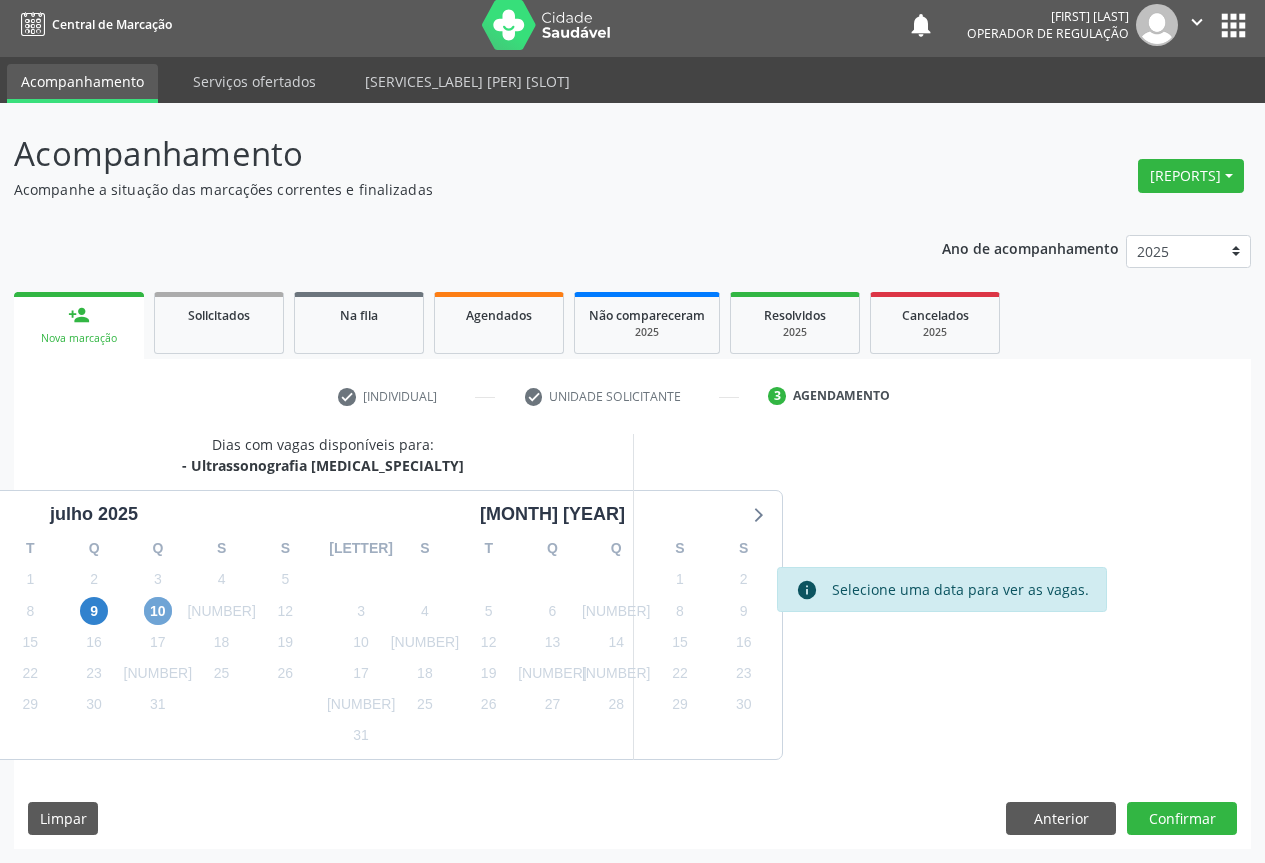 click on "10" at bounding box center [158, 611] 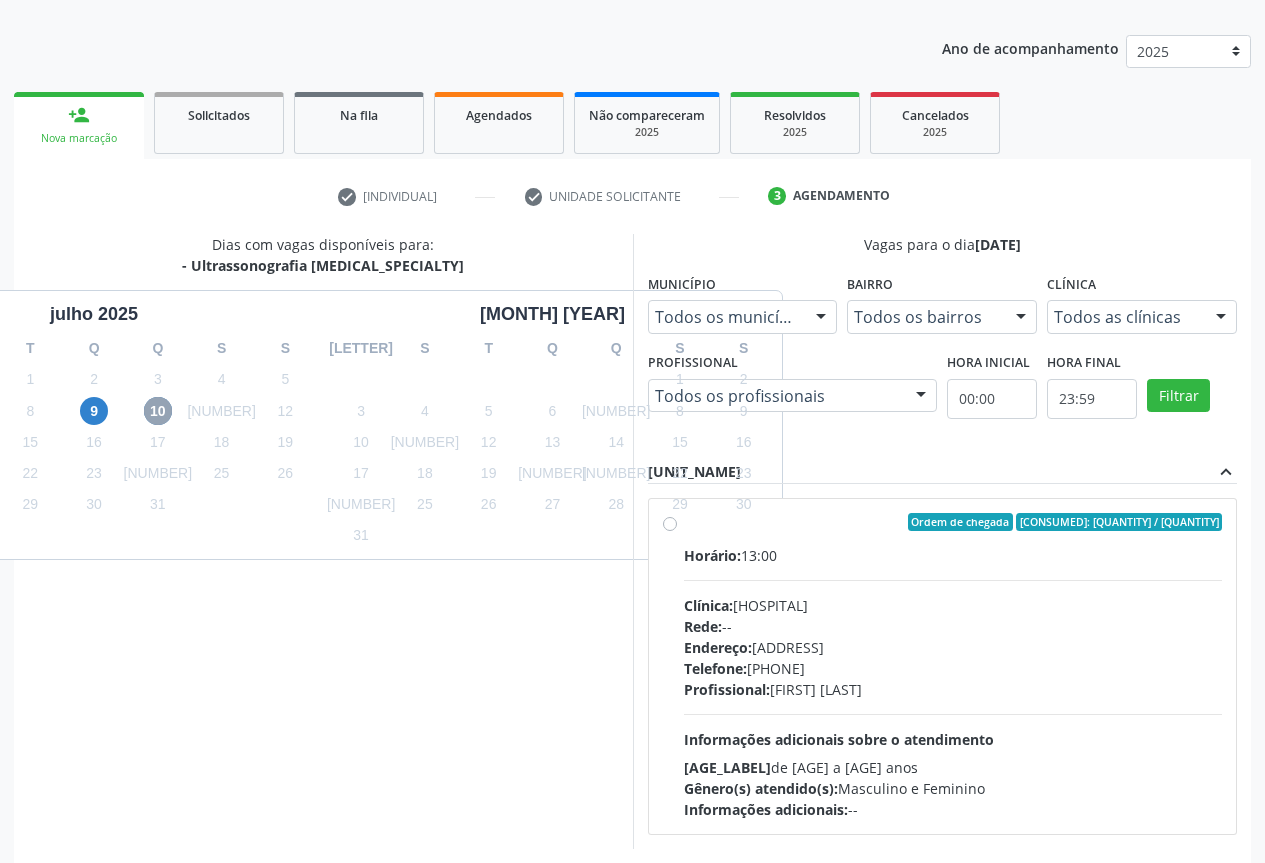 scroll, scrollTop: 296, scrollLeft: 0, axis: vertical 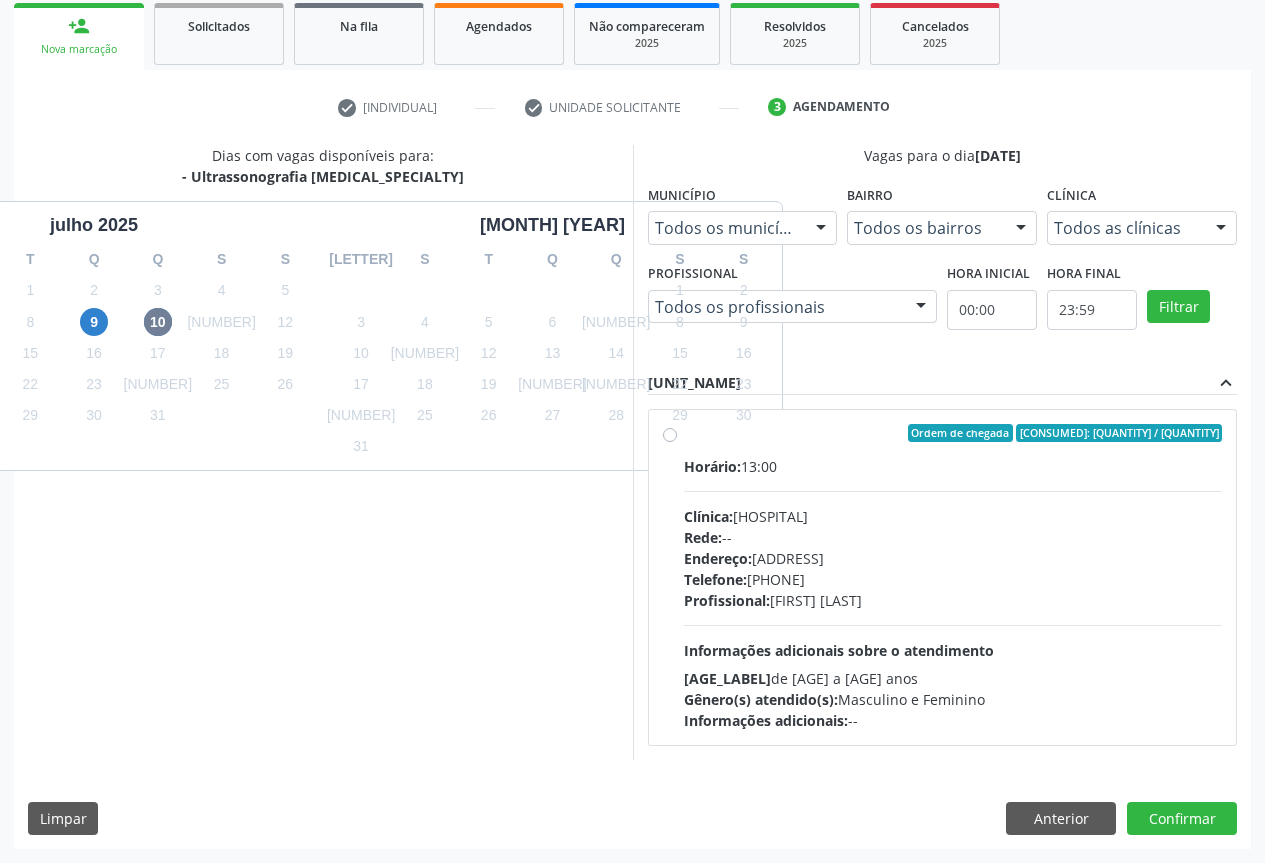 click on "Profissional:
[FIRST] [LAST]" at bounding box center [953, 600] 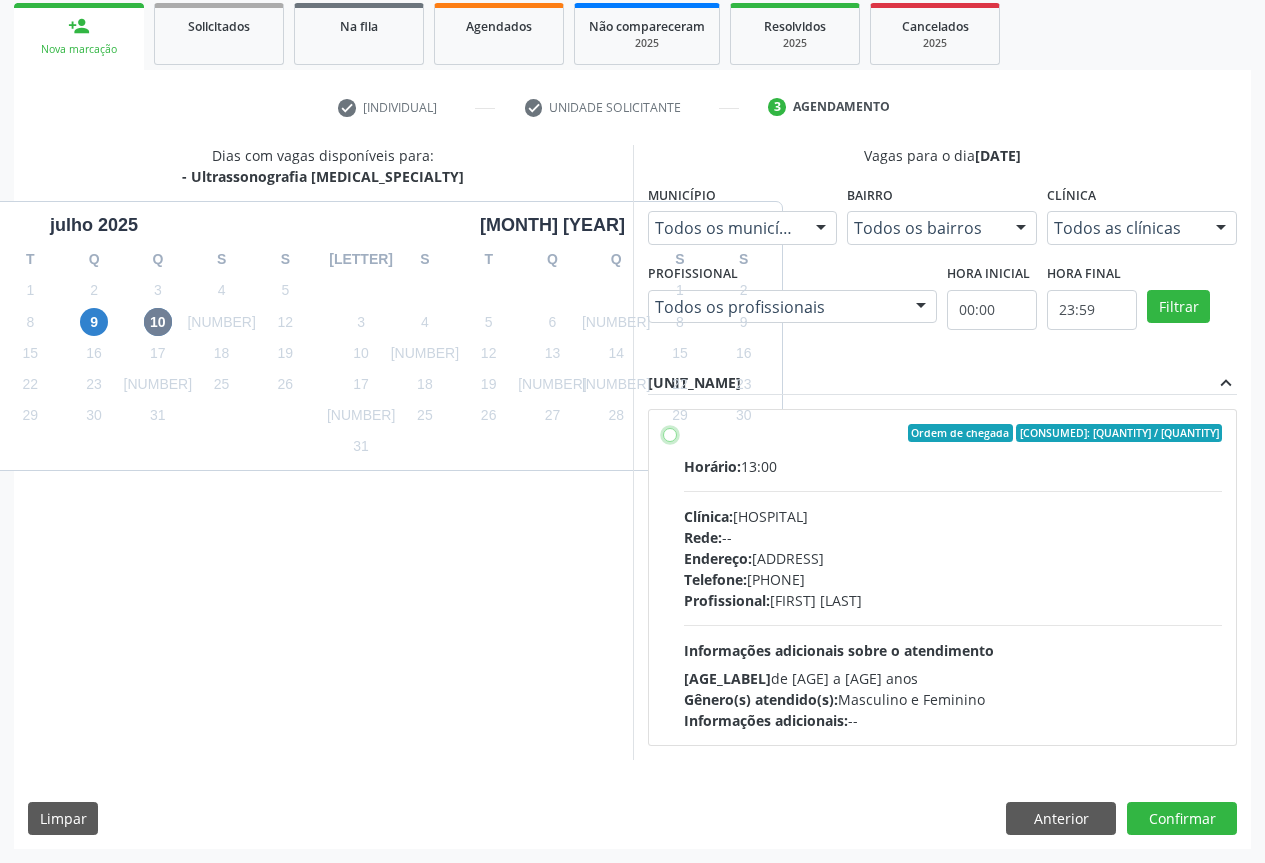 click on "Ordem de chegada
Consumidos: 1 / 4
Horário:   [TIME]
Clínica:  [ORGANIZATION]
Rede:
--
Endereço:   [STREET_NUMBER], [DISTRICT], [CITY] - [STATE]
Telefone:   [PHONE]
Profissional:
[FIRST] [LAST]
Informações adicionais sobre o atendimento
Idade de atendimento:
[AGE]
Gênero(s) atendido(s):
Masculino e Feminino
Informações adicionais:
--" at bounding box center (670, 433) 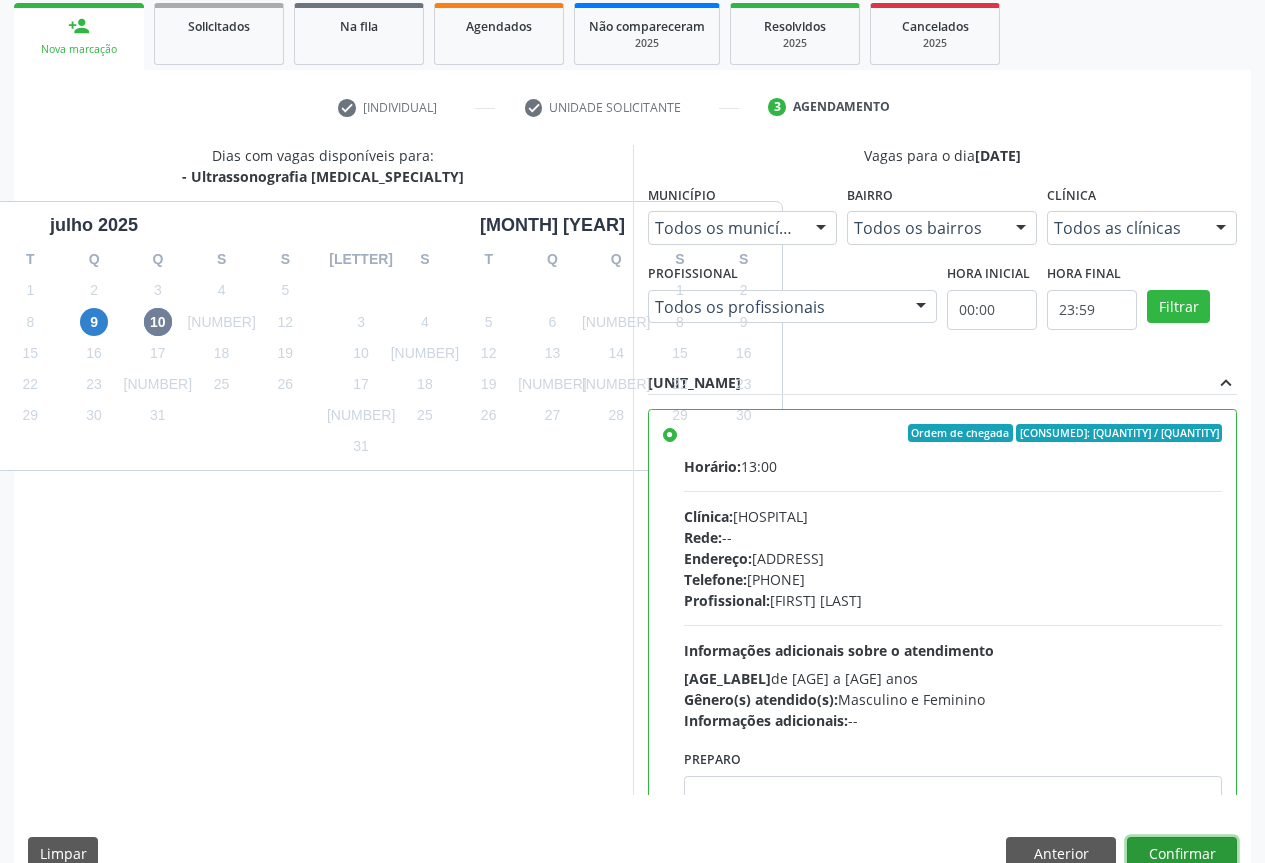 click on "Confirmar" at bounding box center (1182, 854) 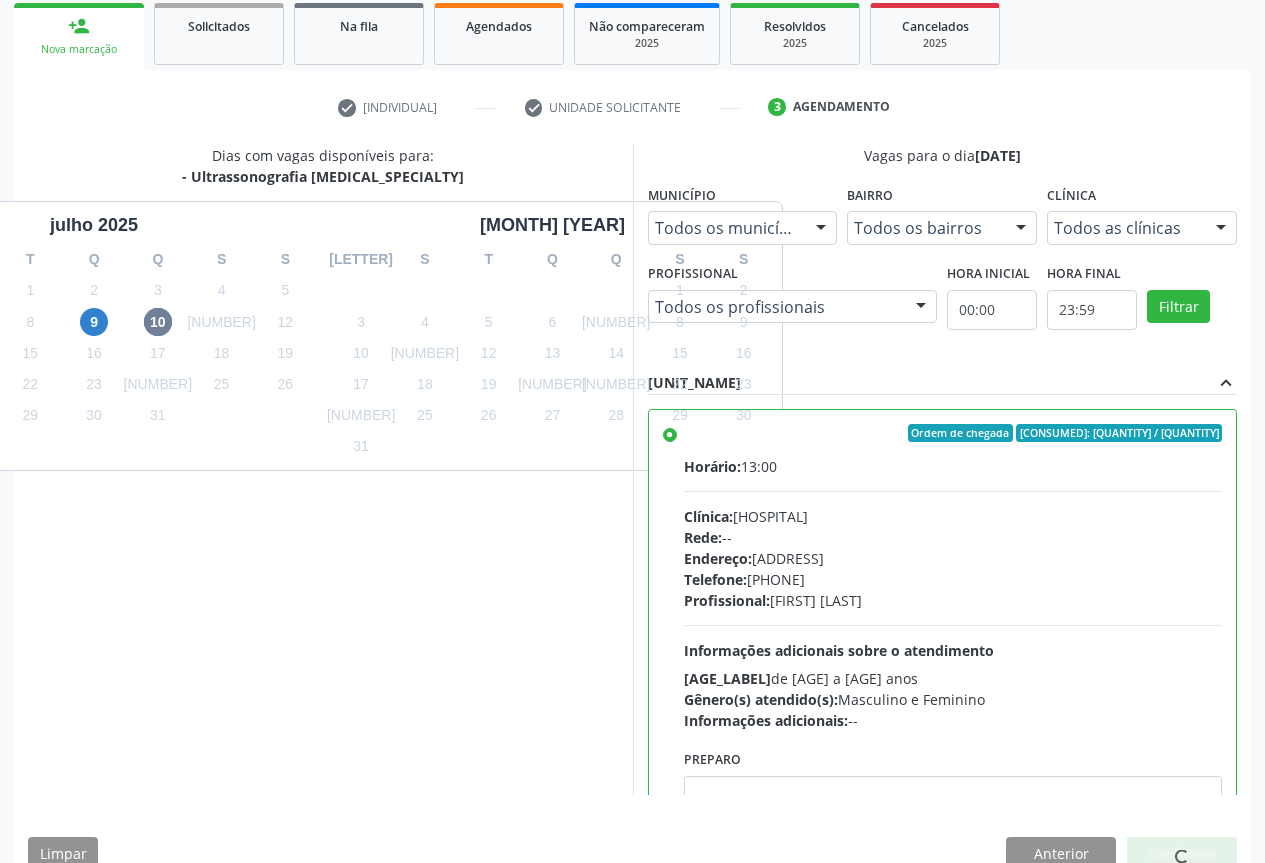 scroll, scrollTop: 0, scrollLeft: 0, axis: both 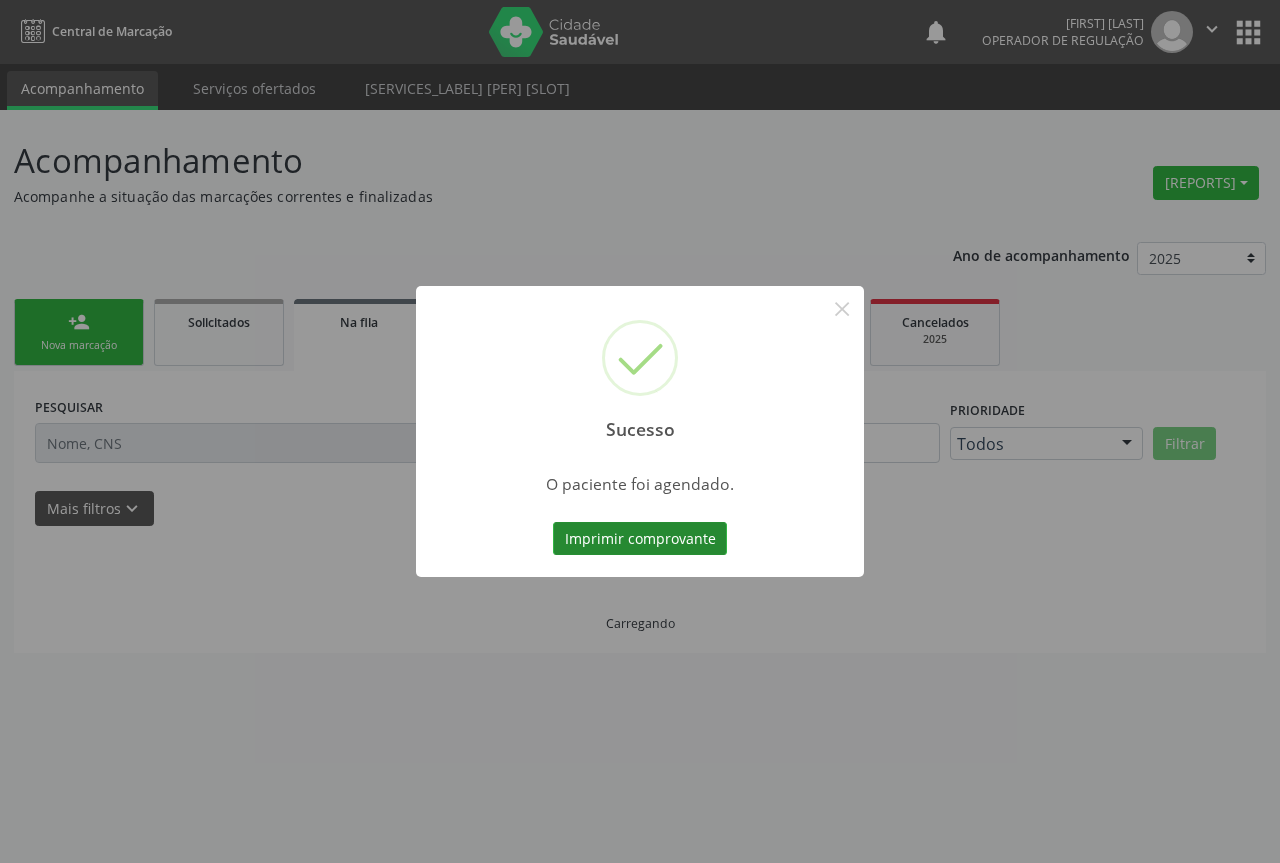 click on "Imprimir comprovante" at bounding box center (640, 539) 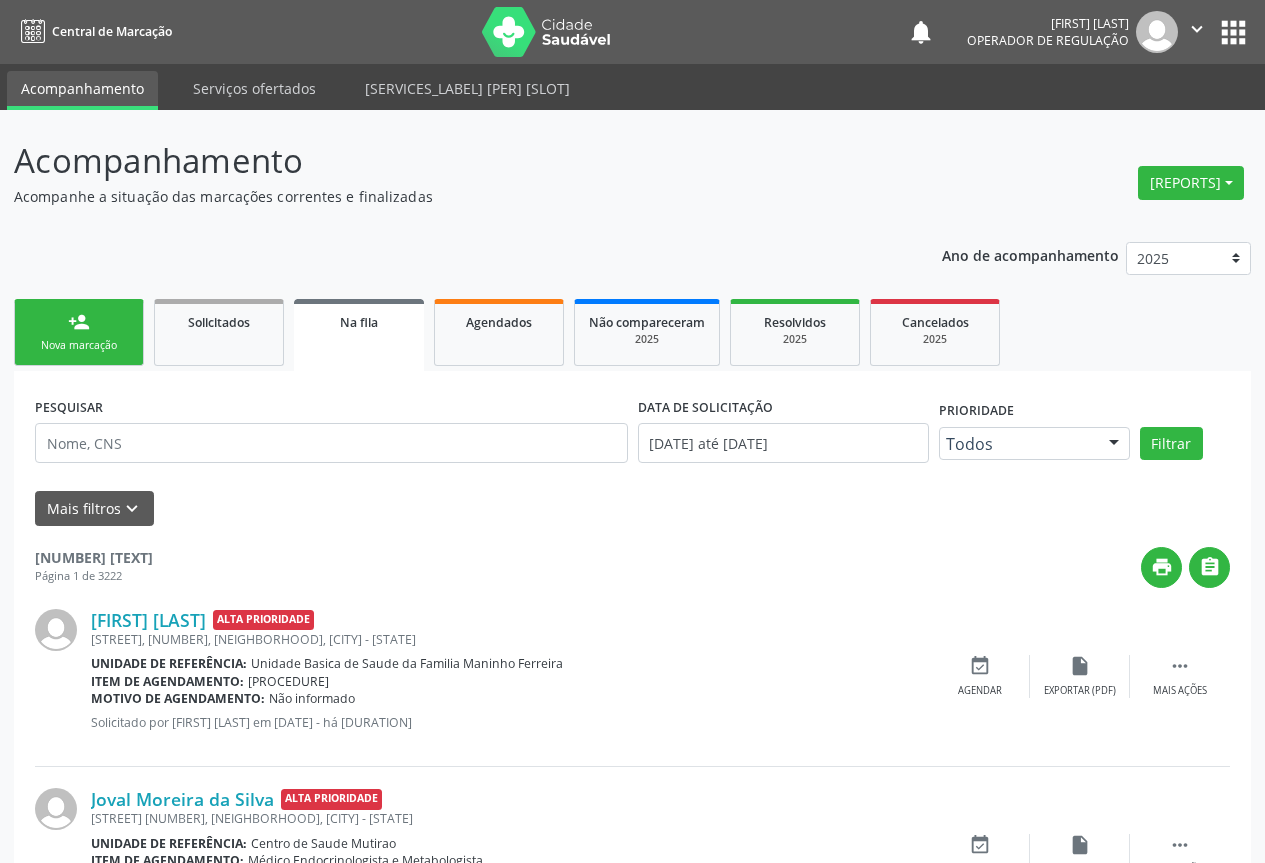 click on "person_add" at bounding box center (79, 322) 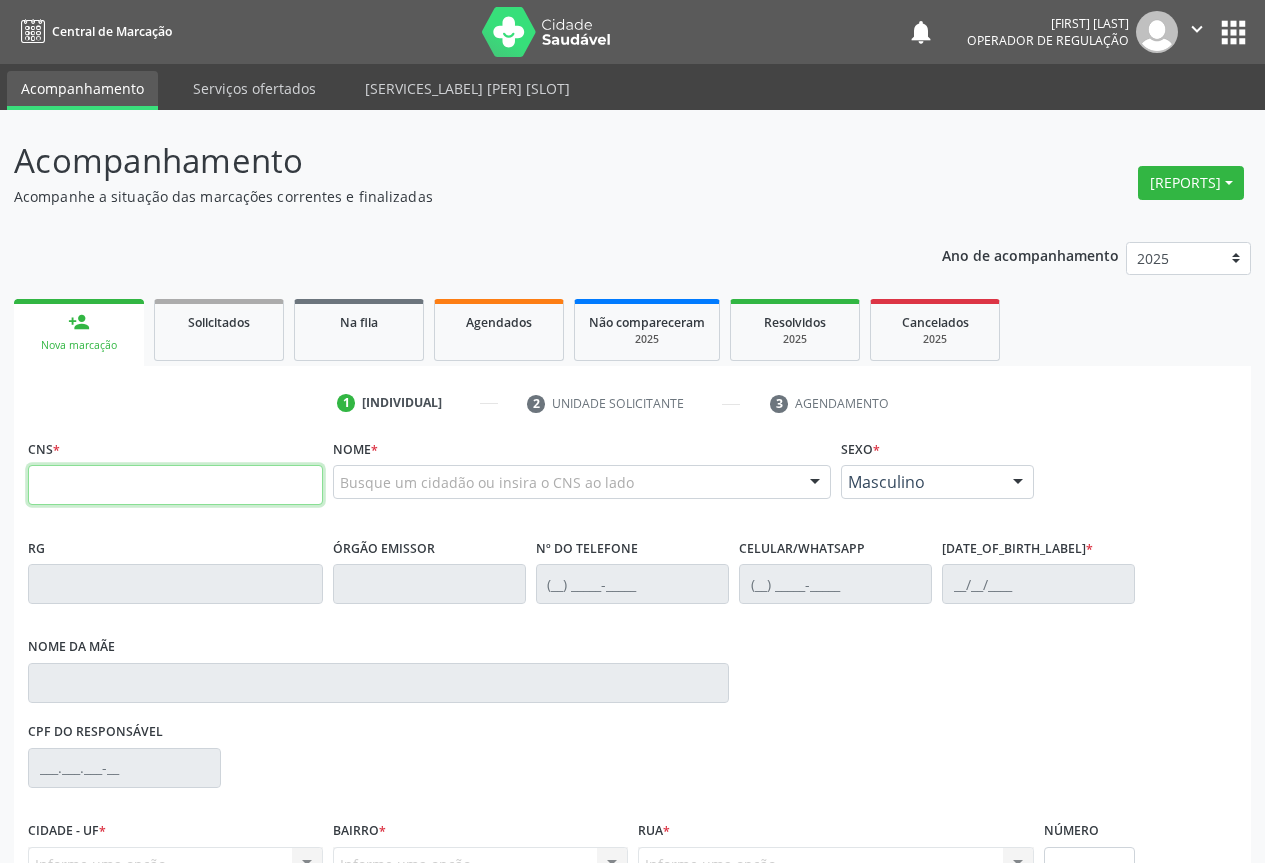 click at bounding box center (175, 485) 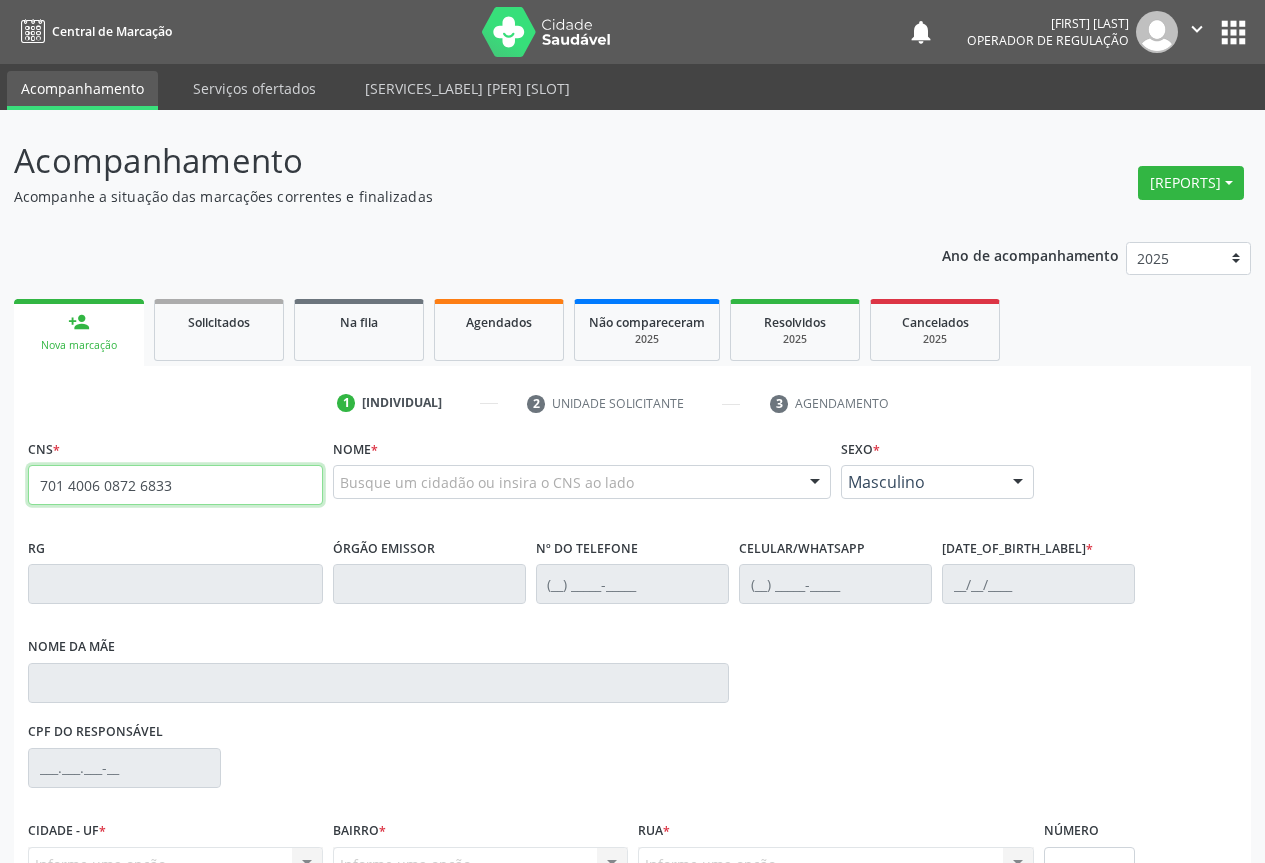 type on "701 4006 0872 6833" 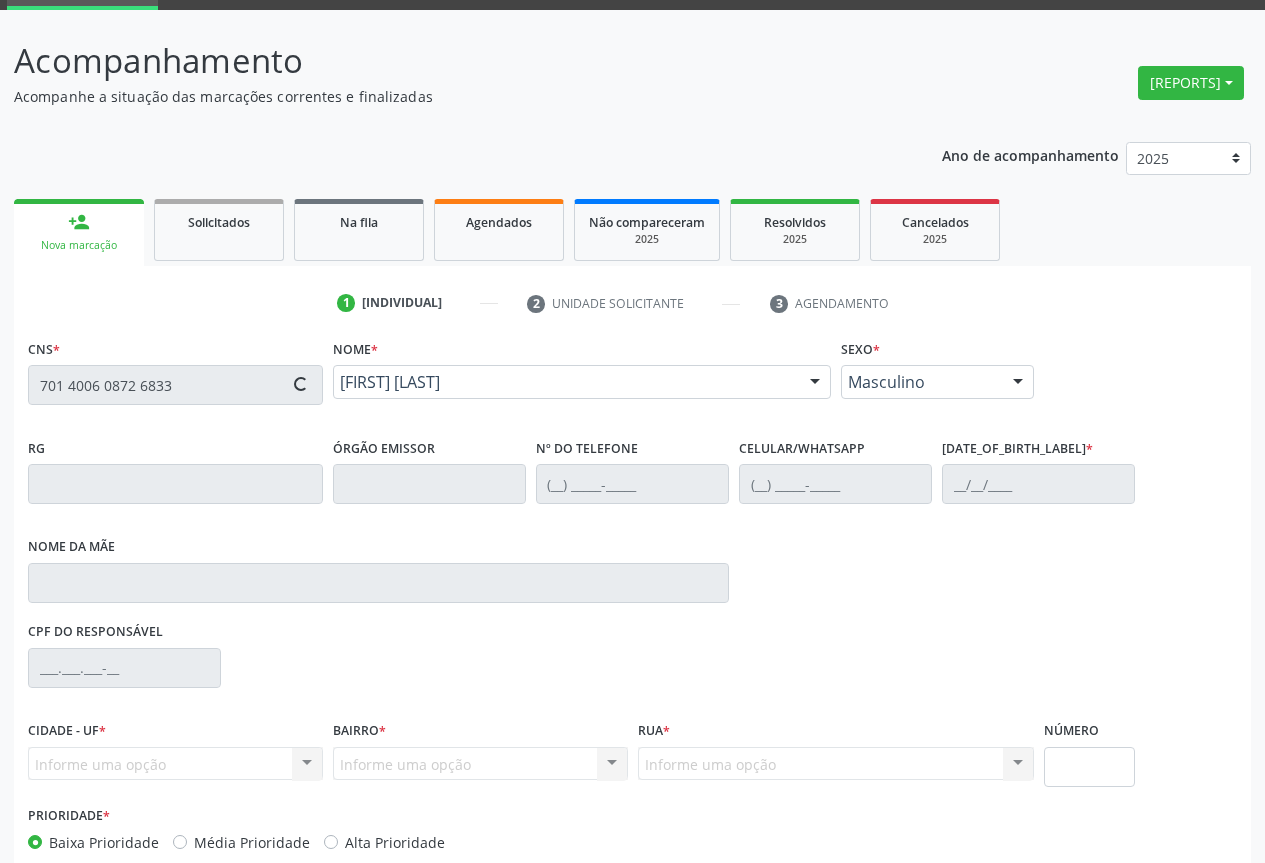 scroll, scrollTop: 207, scrollLeft: 0, axis: vertical 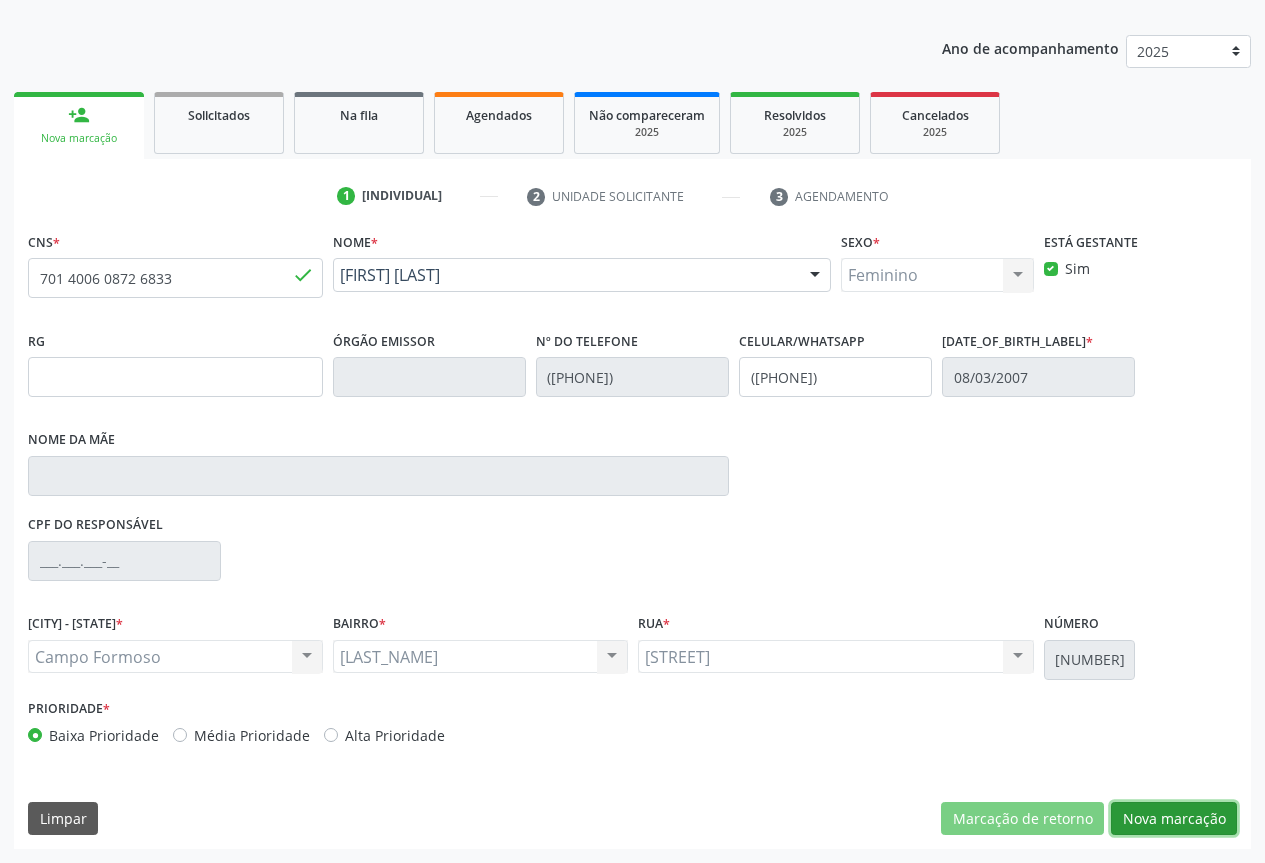 click on "Nova marcação" at bounding box center (1022, 819) 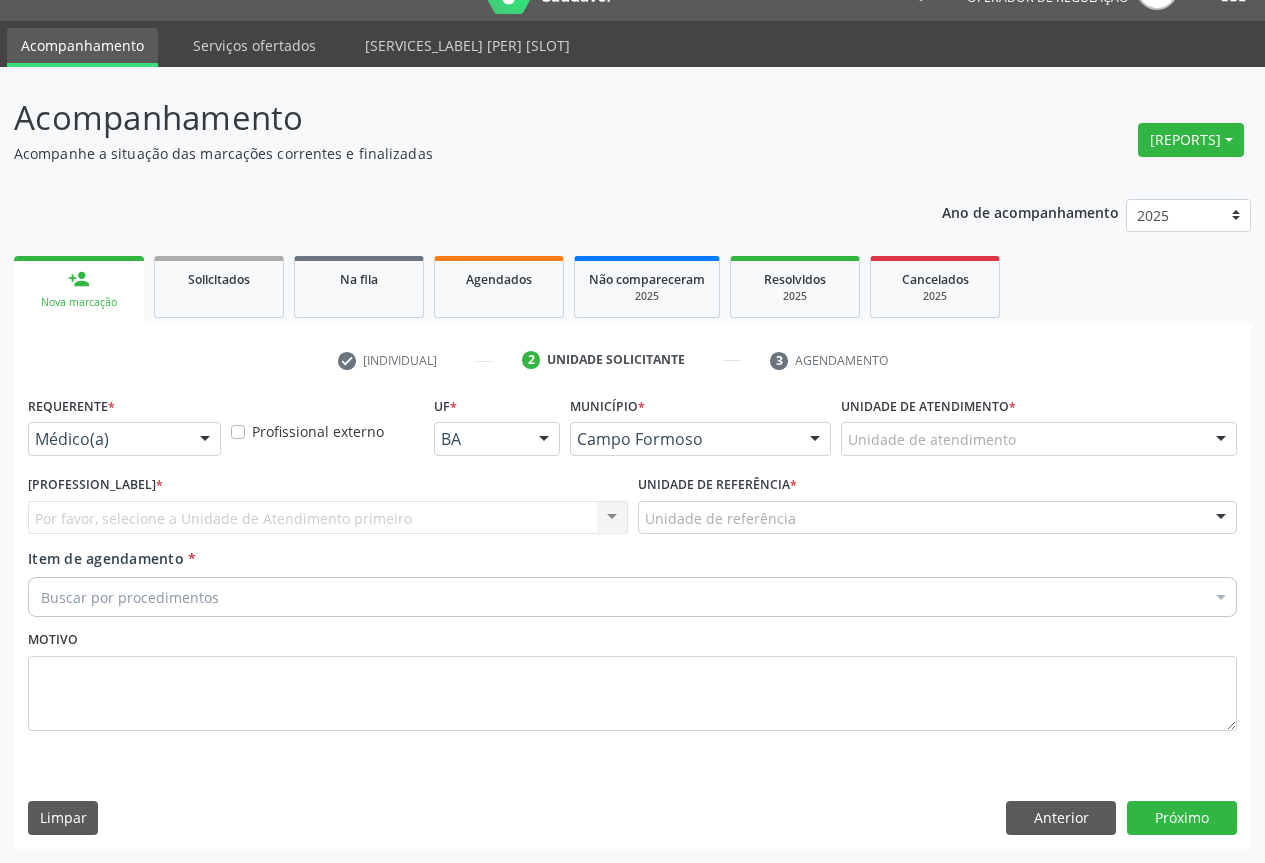 scroll, scrollTop: 43, scrollLeft: 0, axis: vertical 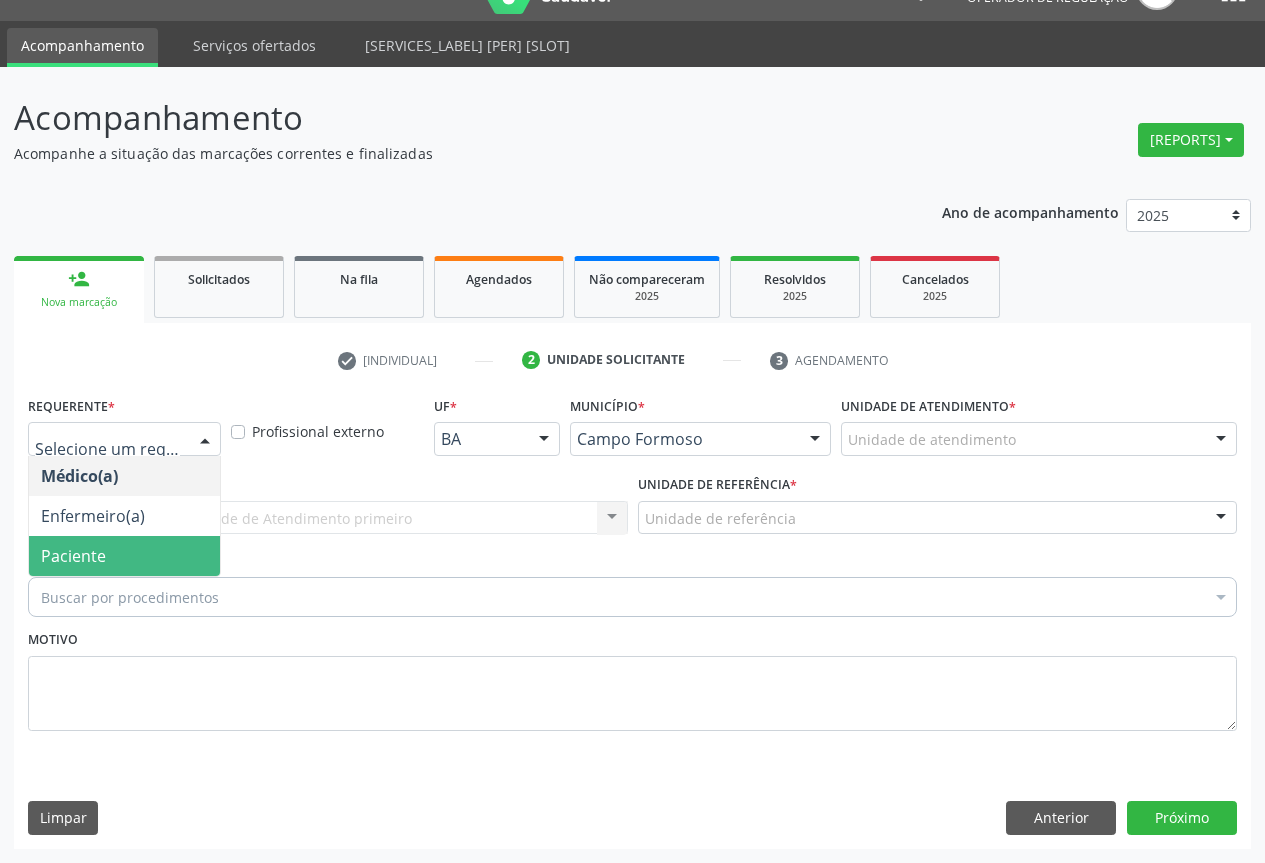 click on "Paciente" at bounding box center [124, 556] 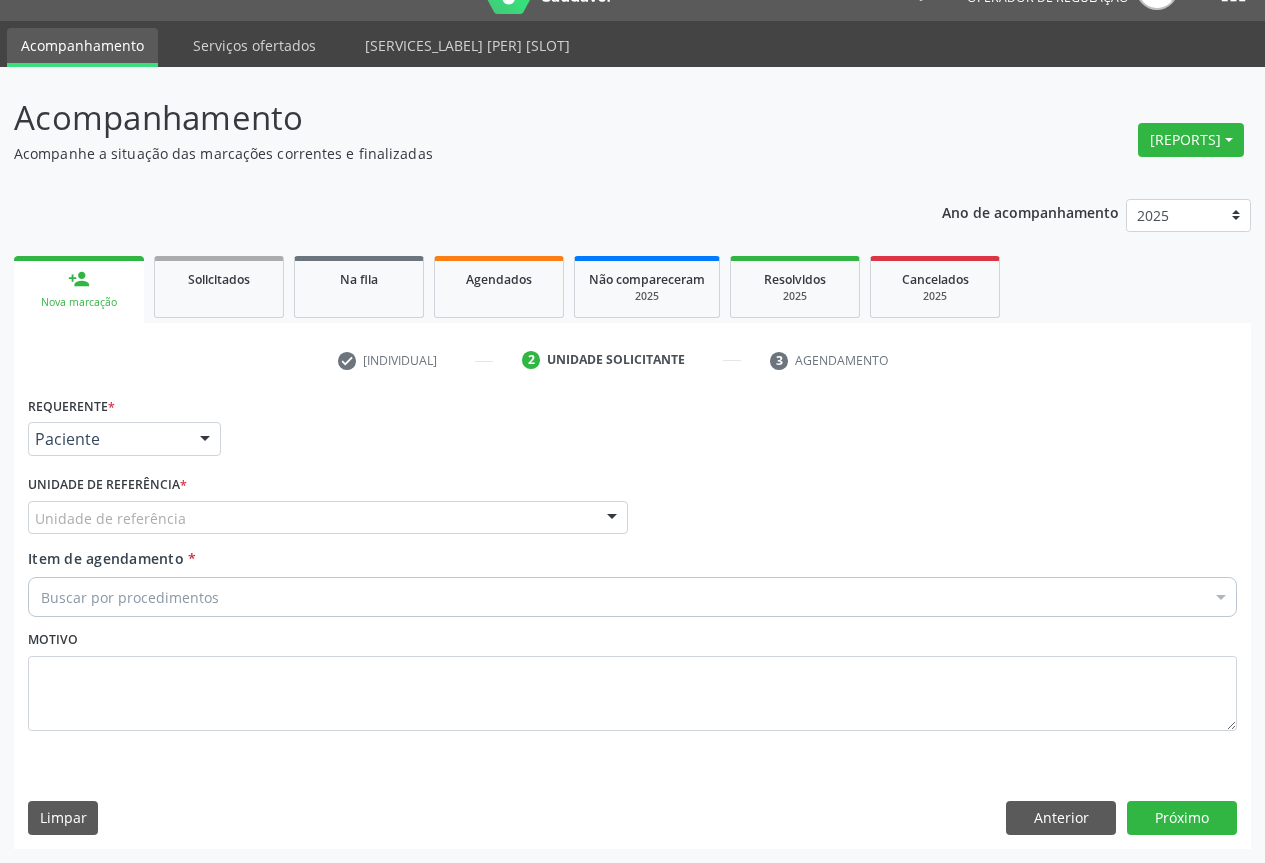 click on "Unidade de referência" at bounding box center (328, 518) 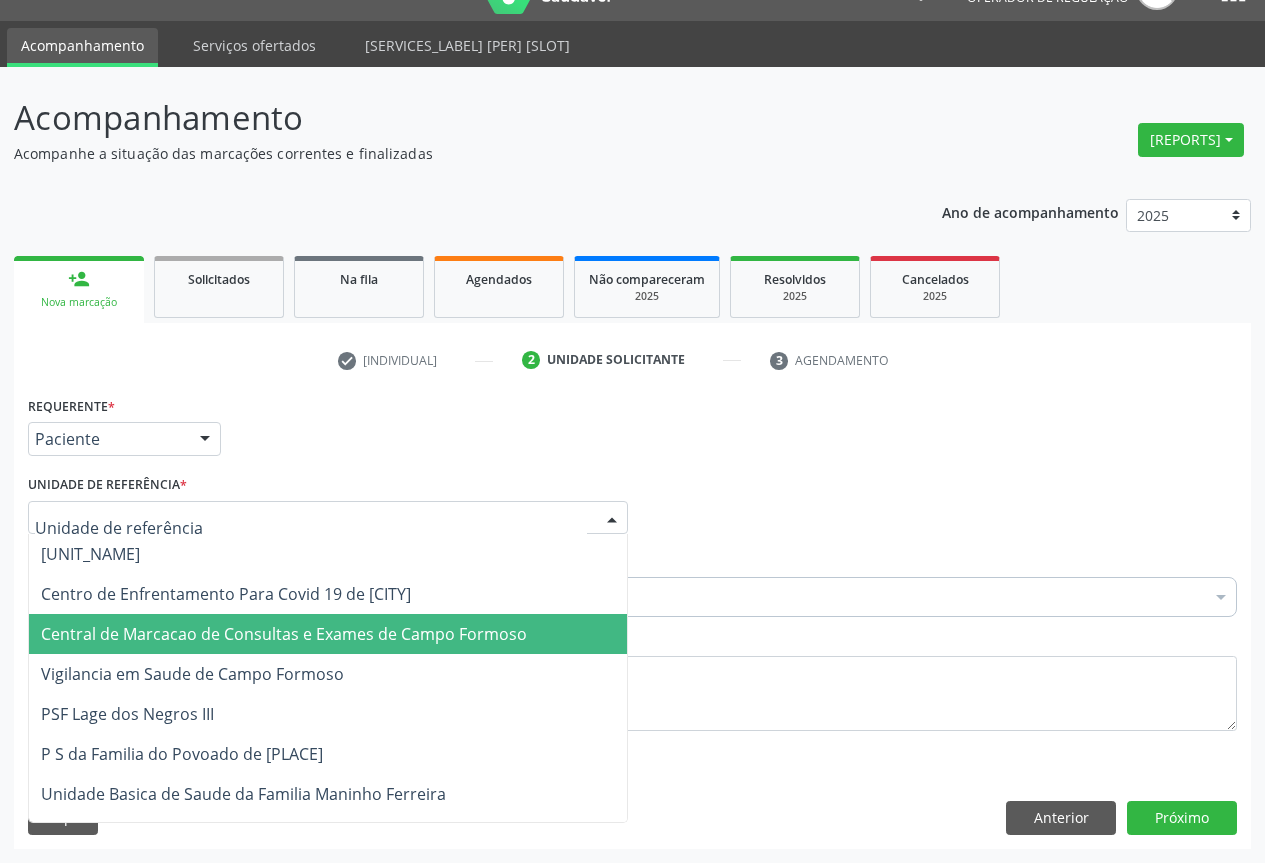 click on "Central de Marcacao de Consultas e Exames de Campo Formoso" at bounding box center [284, 634] 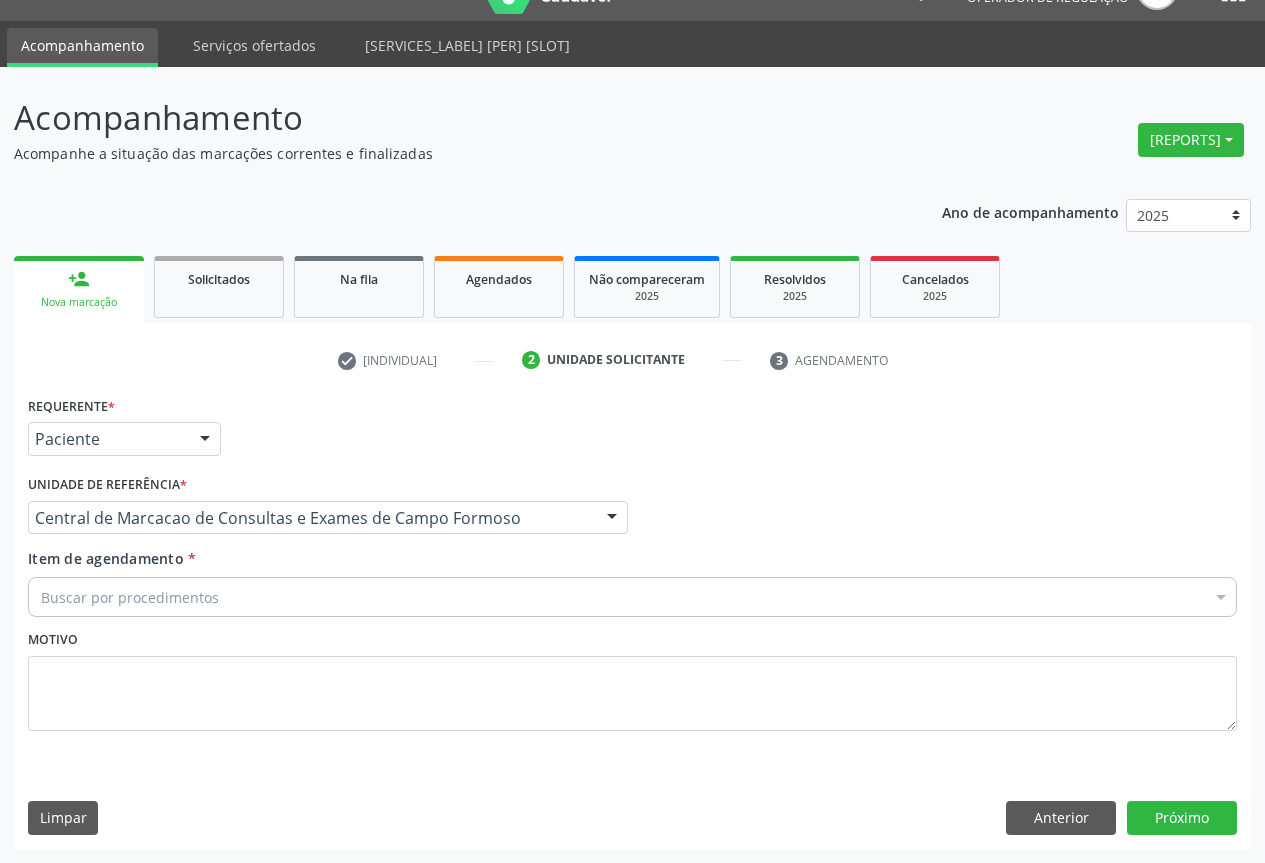click on "Buscar por procedimentos" at bounding box center (632, 597) 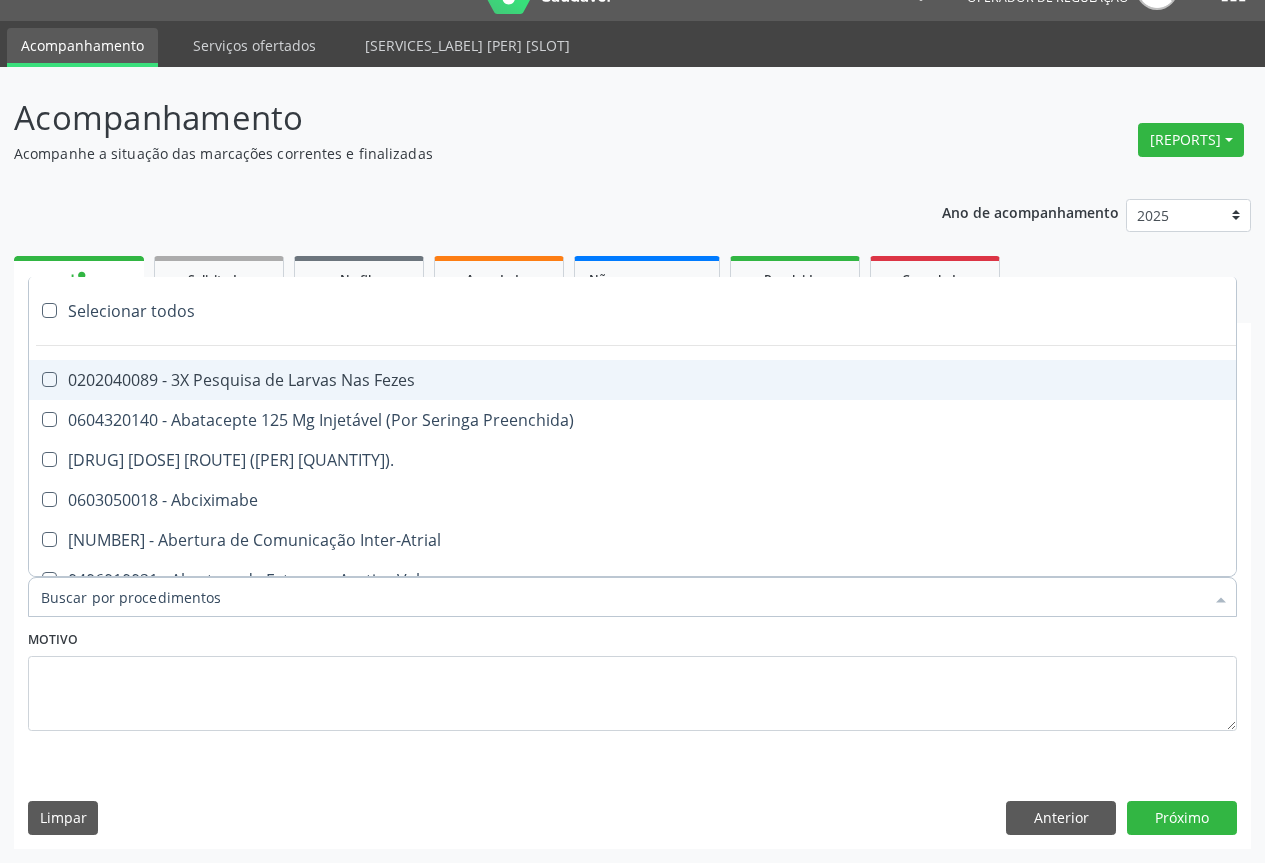 type on "o" 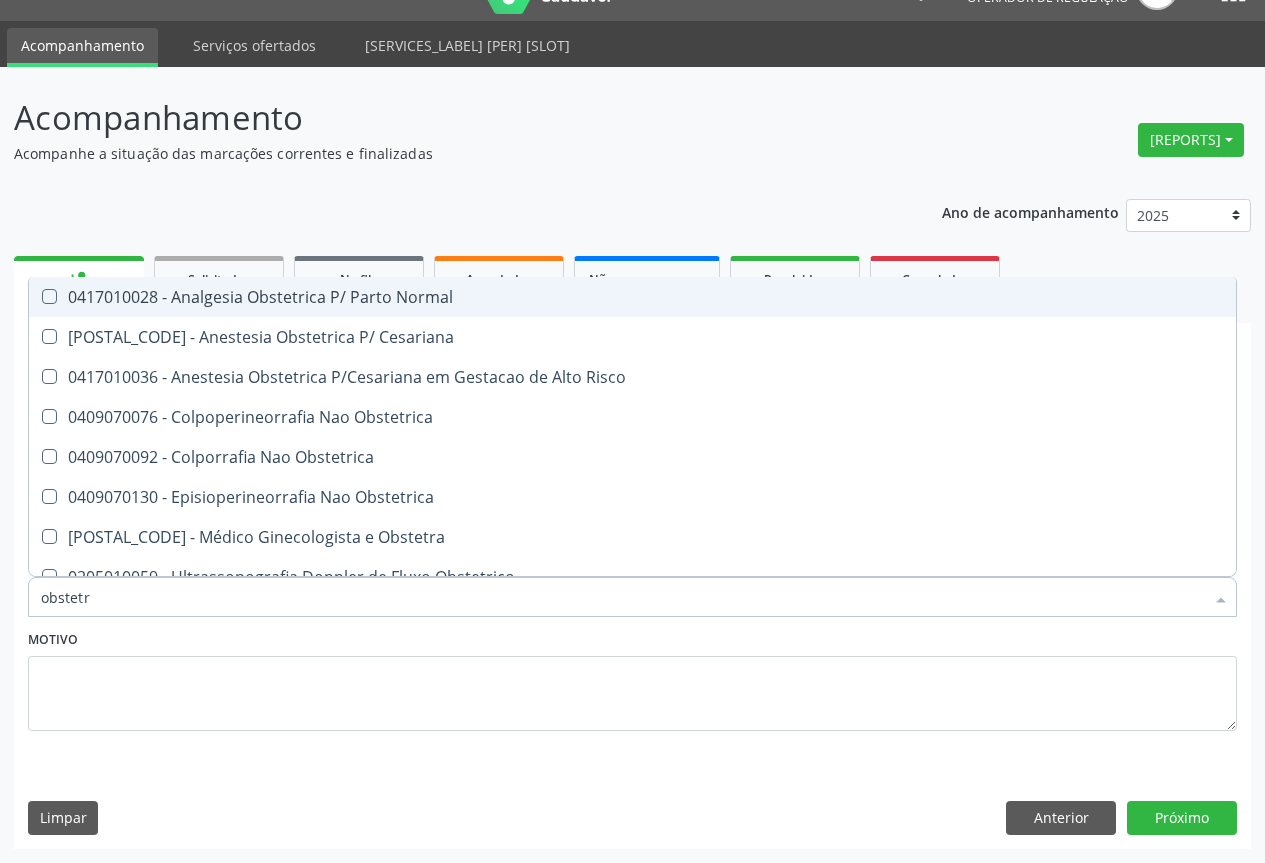 scroll, scrollTop: 101, scrollLeft: 0, axis: vertical 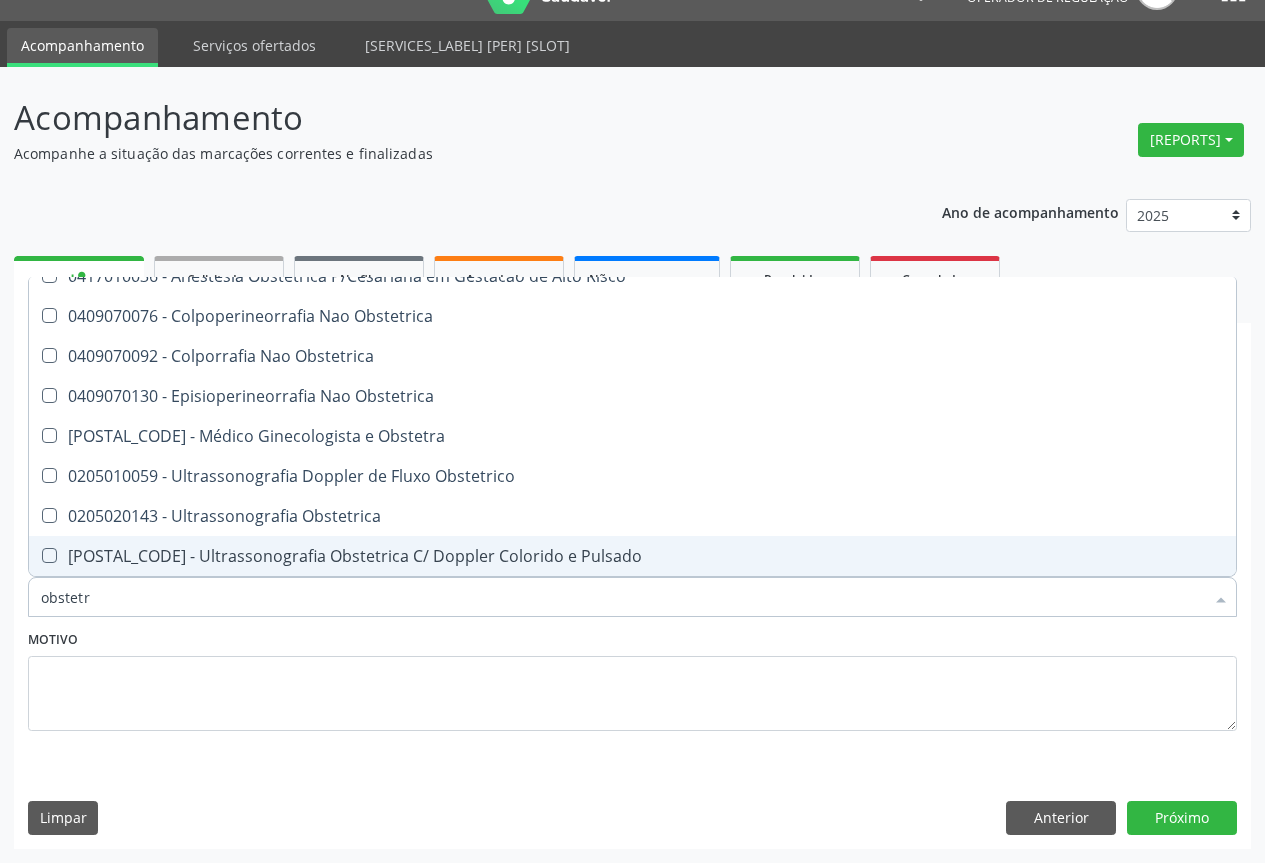 click on "[POSTAL_CODE] - Ultrassonografia Obstetrica C/ Doppler Colorido e Pulsado" at bounding box center [632, 556] 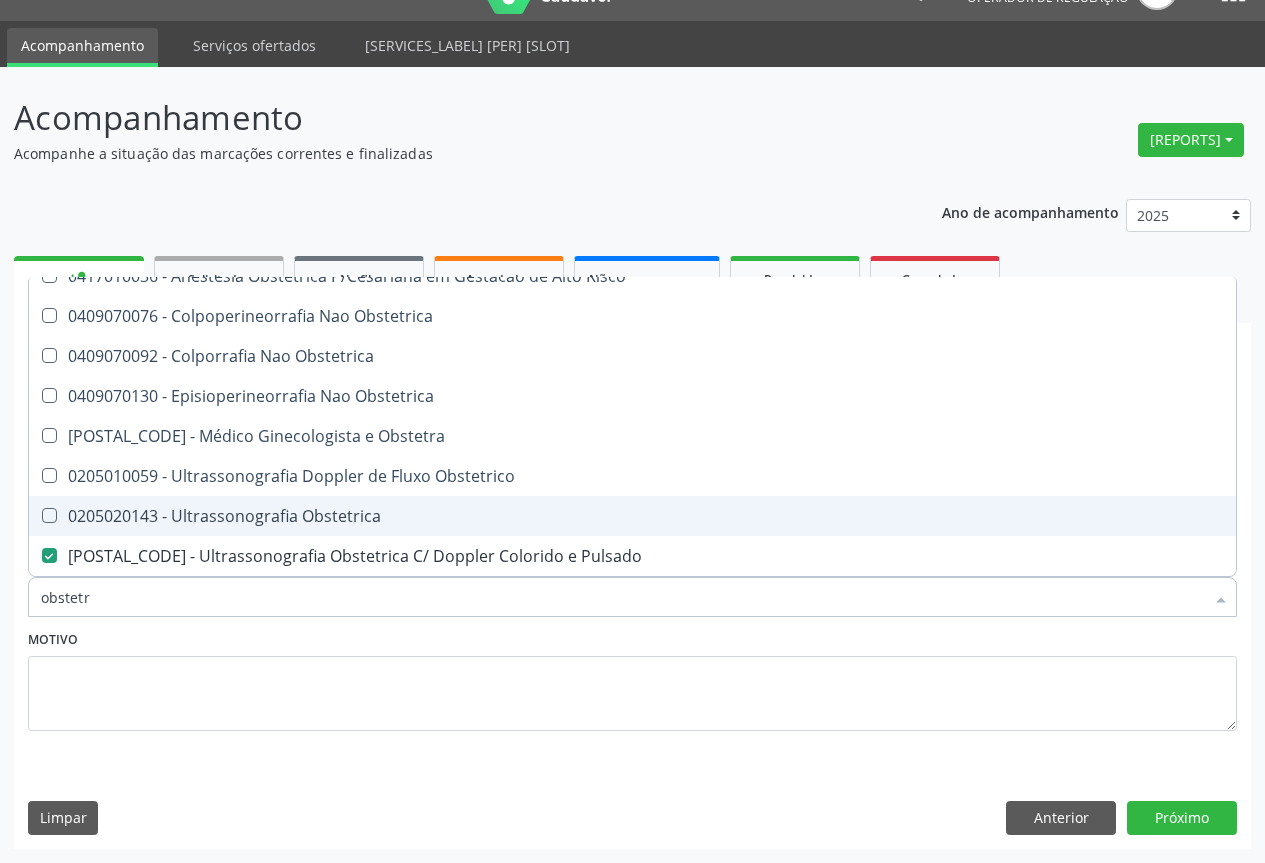 click on "0205020143 - Ultrassonografia Obstetrica" at bounding box center [632, 516] 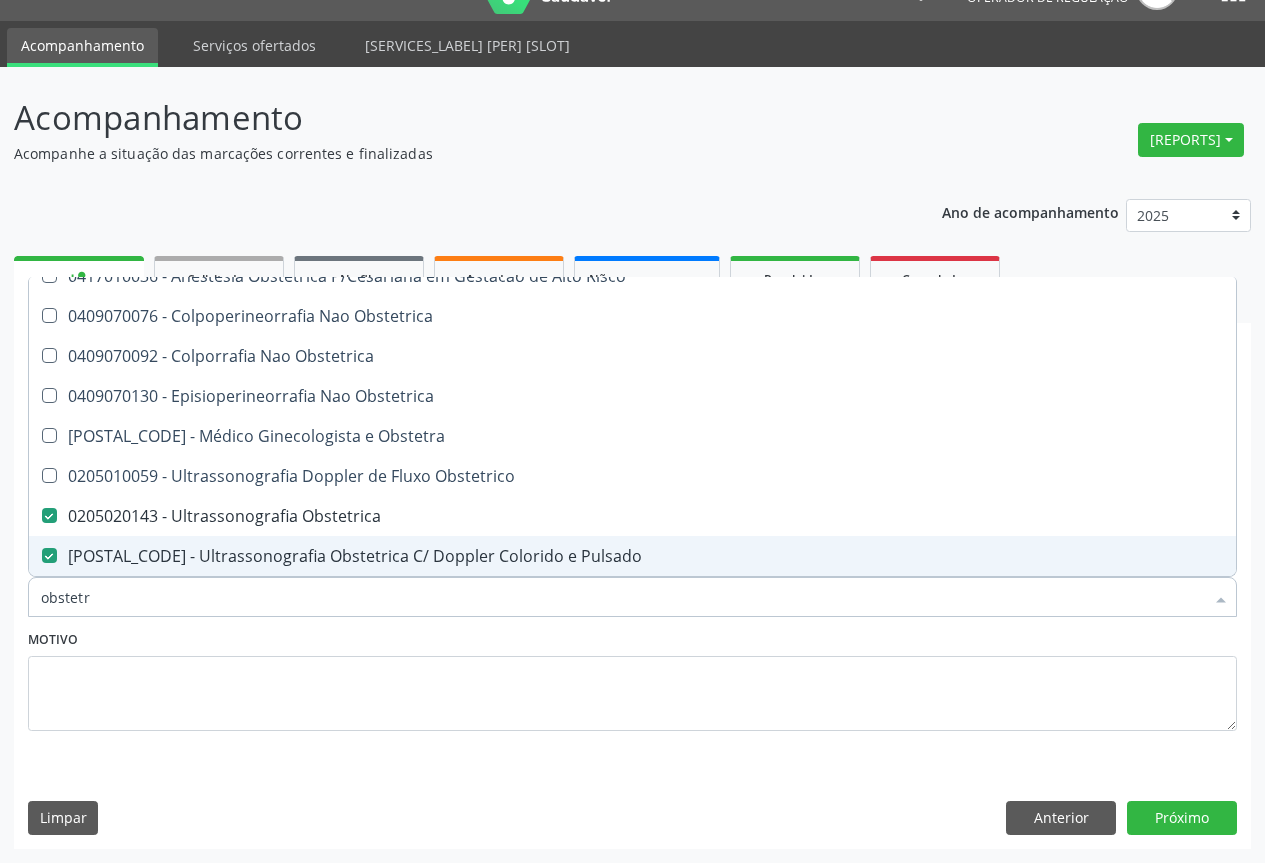 drag, startPoint x: 301, startPoint y: 553, endPoint x: 0, endPoint y: 319, distance: 381.25714 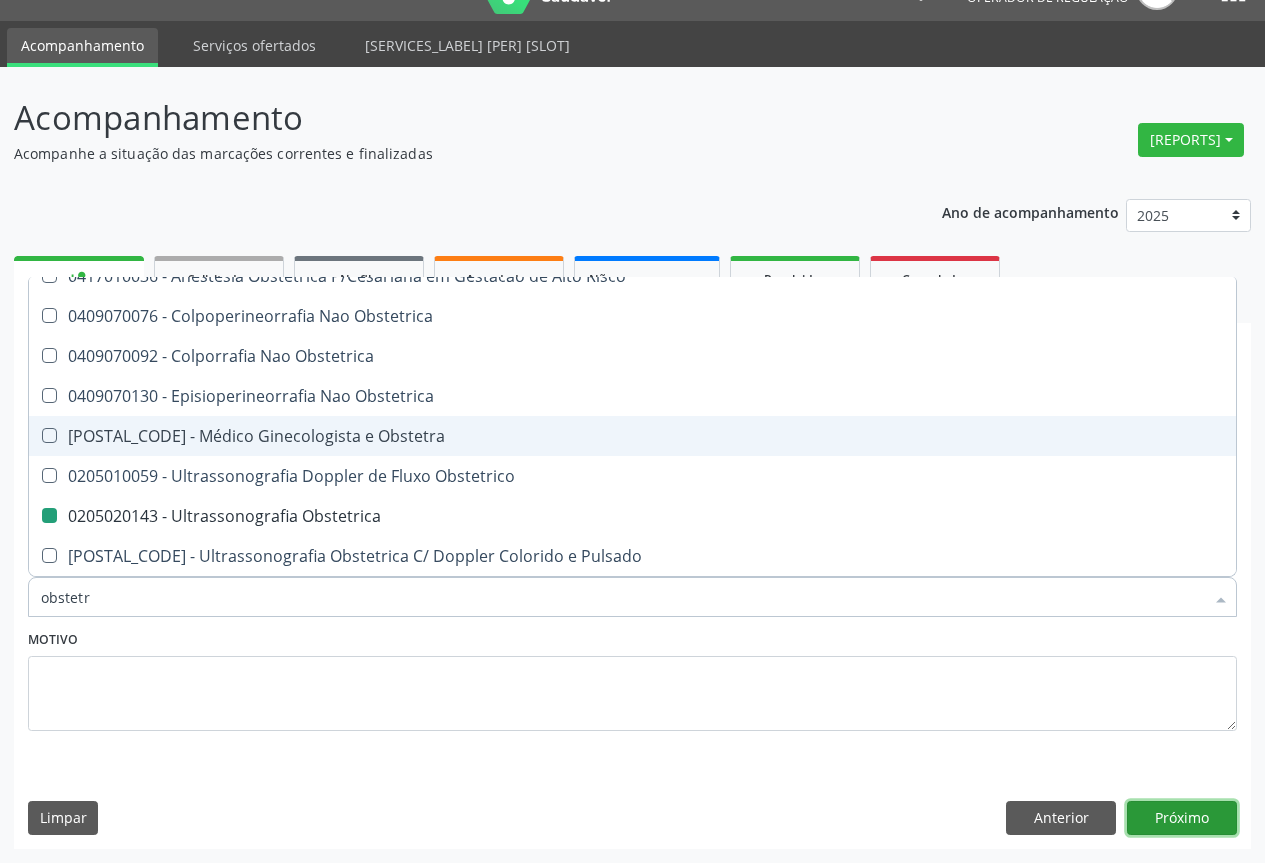 click on "Próximo" at bounding box center (1182, 818) 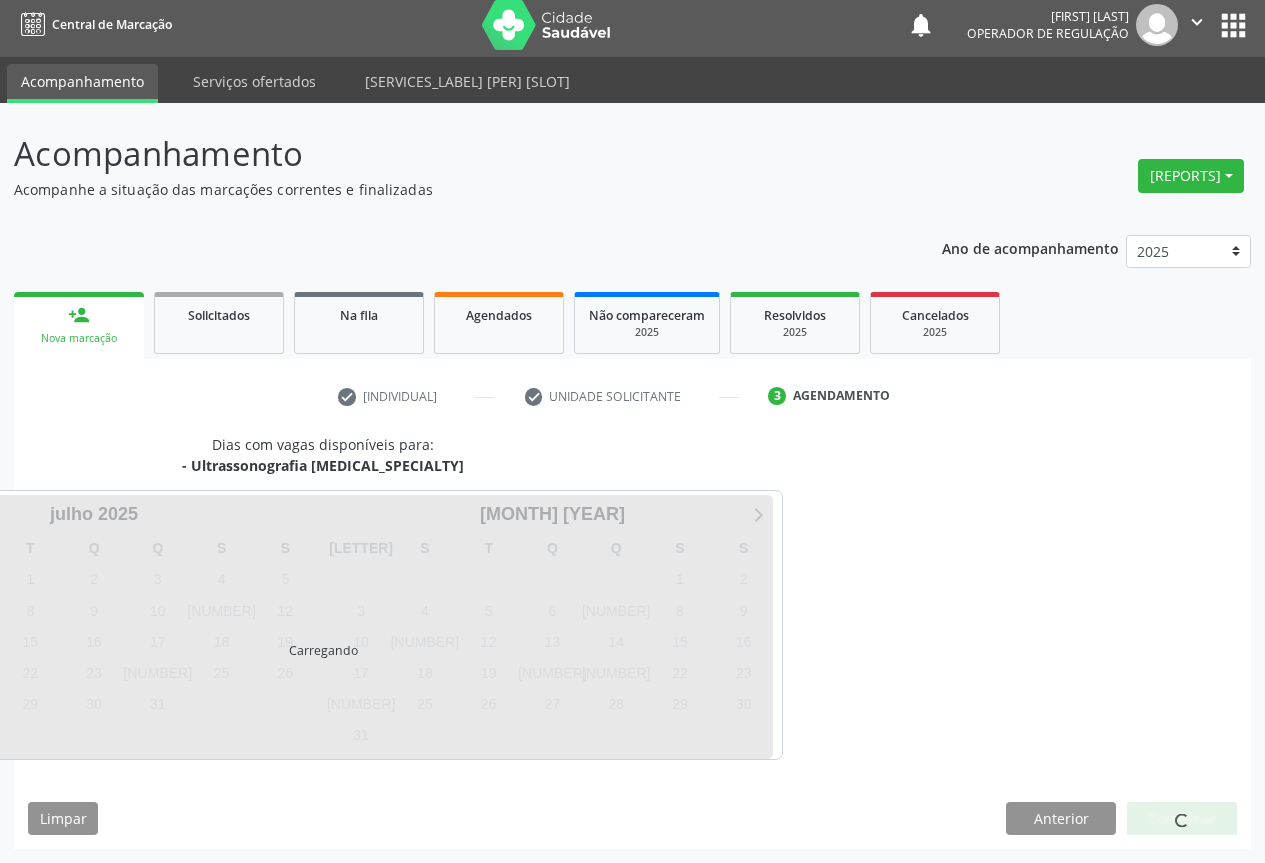 scroll, scrollTop: 7, scrollLeft: 0, axis: vertical 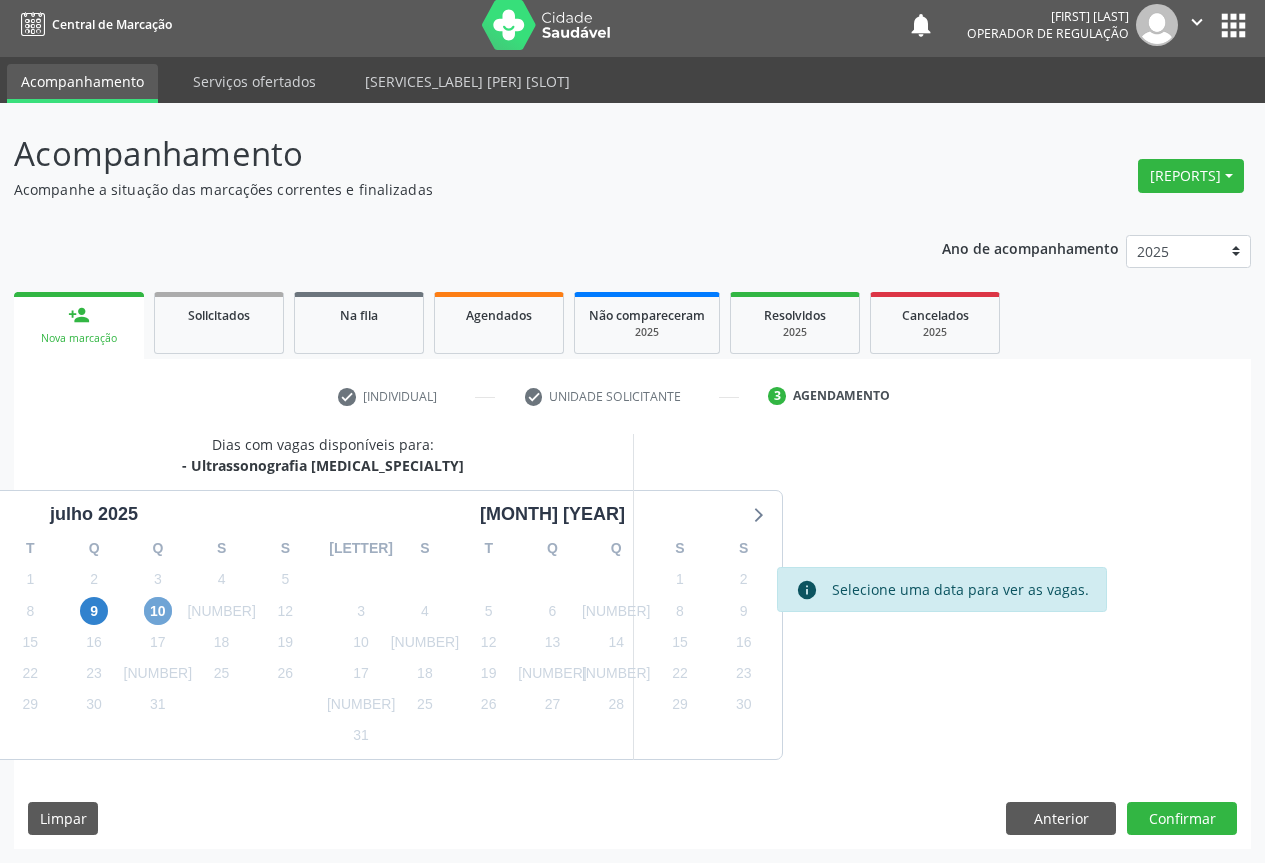 click on "10" at bounding box center (158, 611) 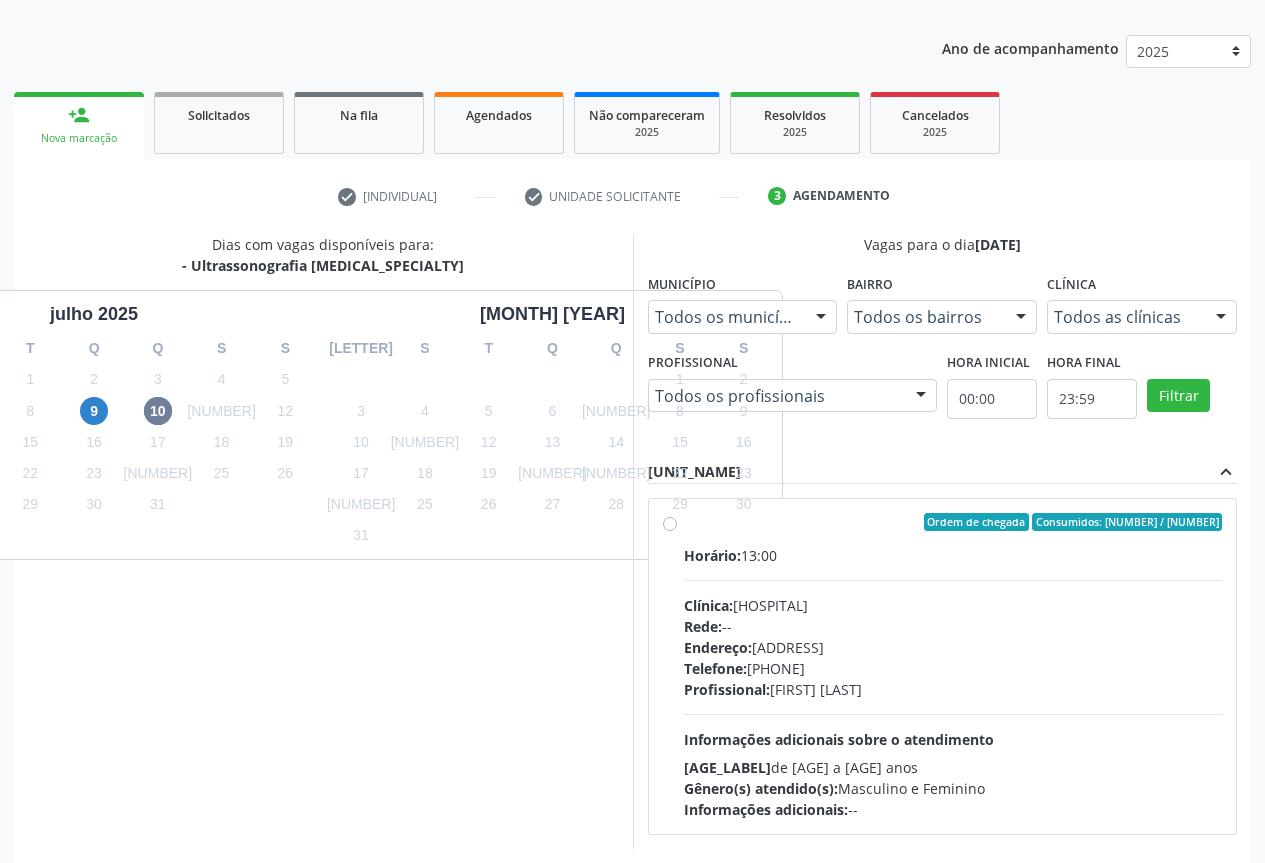 drag, startPoint x: 743, startPoint y: 610, endPoint x: 712, endPoint y: 610, distance: 31 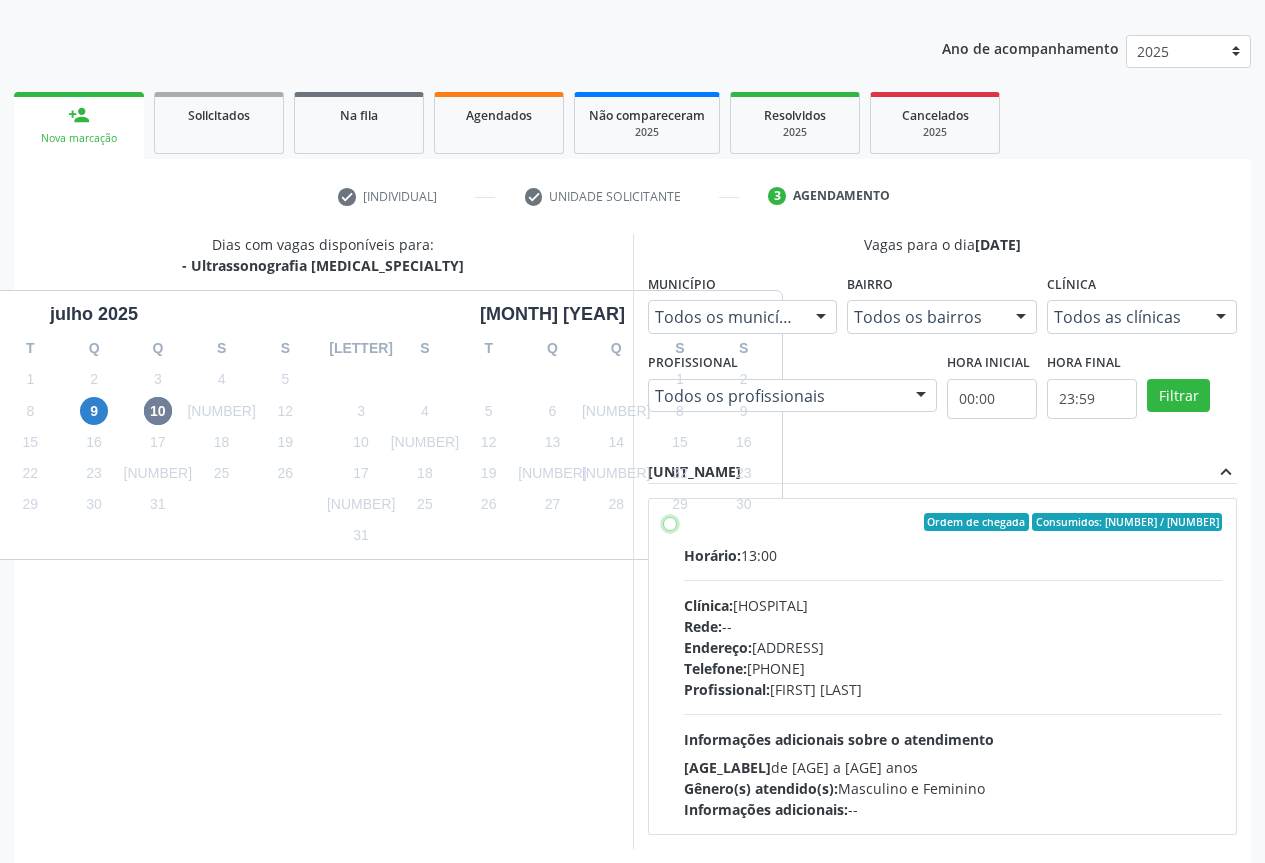 click on "Ordem de chegada
Consumidos: [NUMBER] / [NUMBER]
Horário:   [TIME]
Clínica:  [CLINIC_NAME]
Rede:
--
Endereço:   Blocos, nº [NUMBER], Centro, [CITY] - [STATE]
Telefone:   ([AREA_CODE]) [PHONE_NUMBER]
Profissional:
[FIRST] [LAST]
Informações adicionais sobre o atendimento
Idade de atendimento:
de [AGE] a [AGE] anos
Gênero(s) atendido(s):
Masculino e Feminino
Informações adicionais:
--" at bounding box center [670, 522] 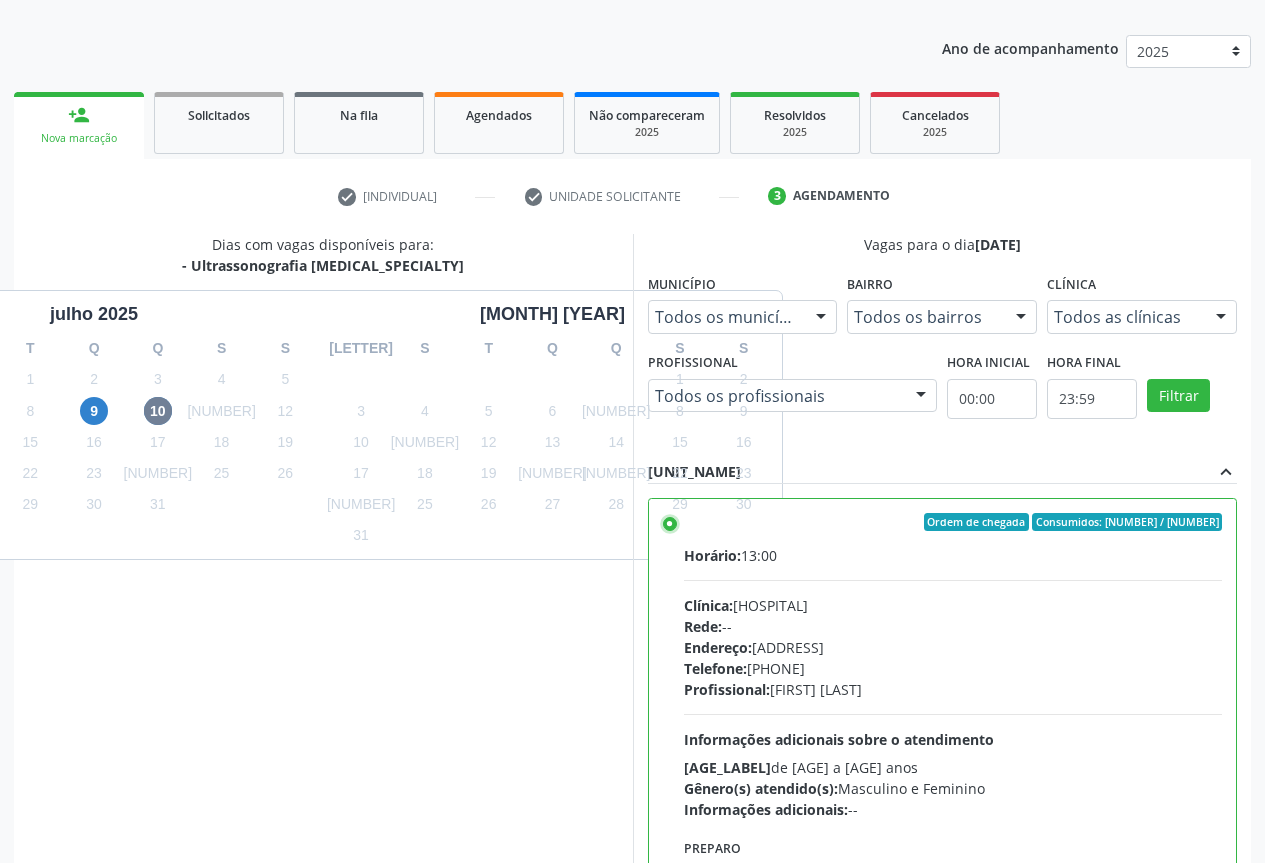 scroll, scrollTop: 332, scrollLeft: 0, axis: vertical 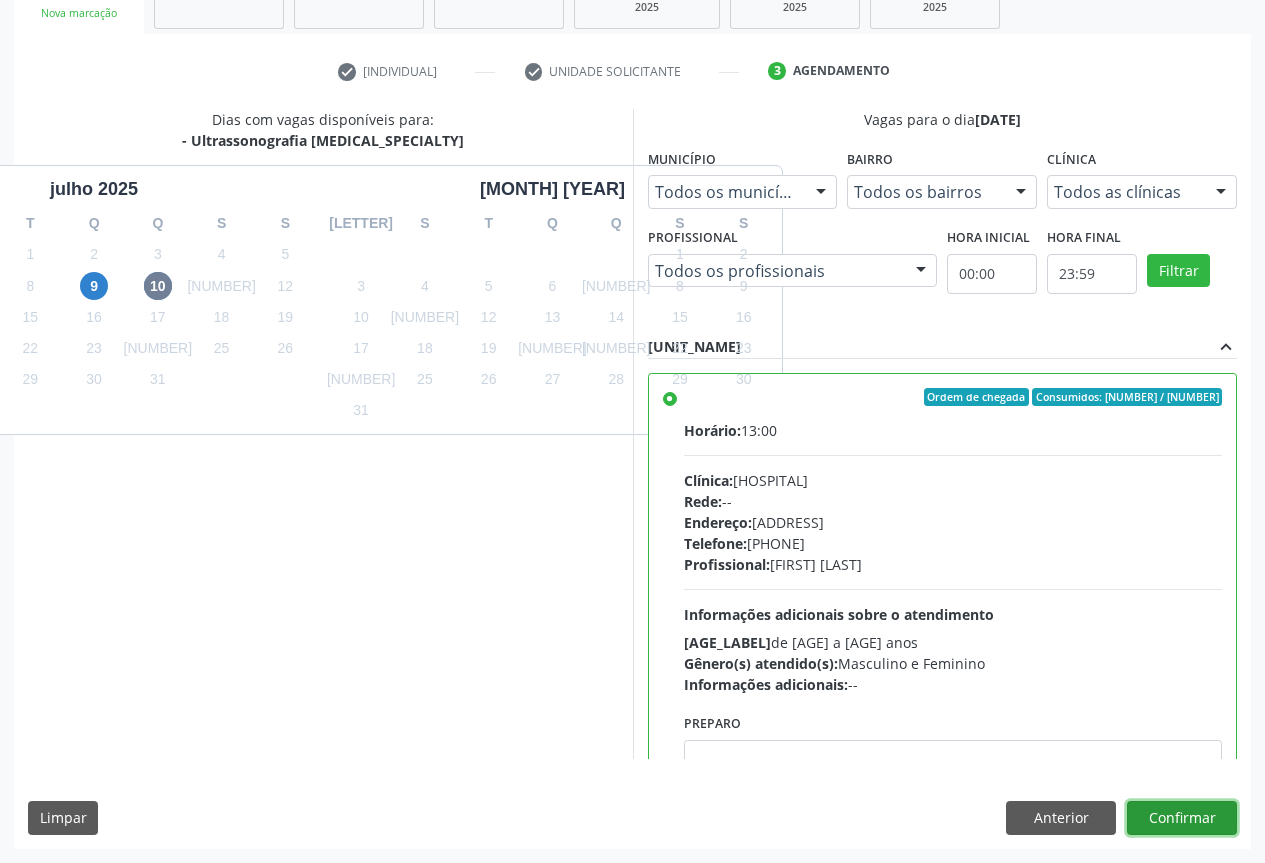 click on "Confirmar" at bounding box center (1182, 818) 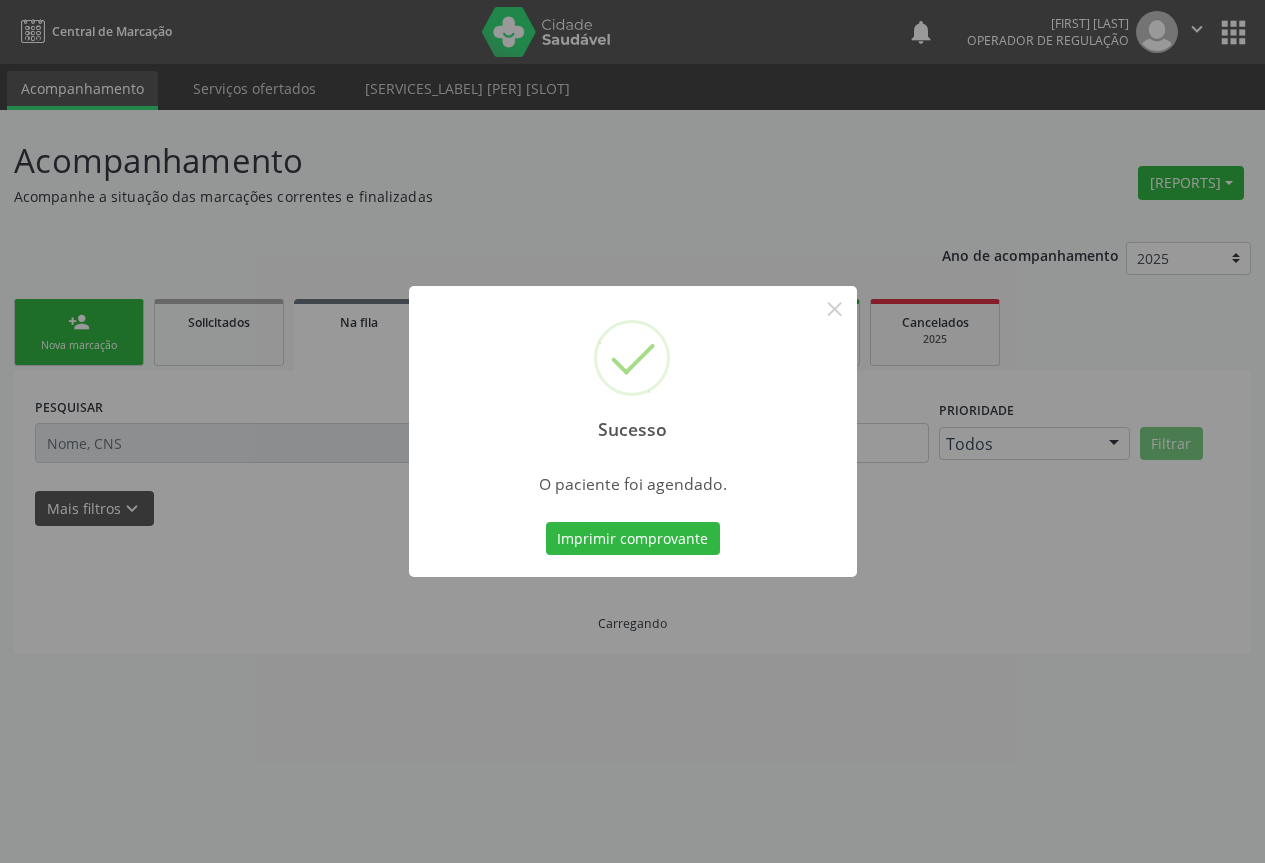 scroll, scrollTop: 0, scrollLeft: 0, axis: both 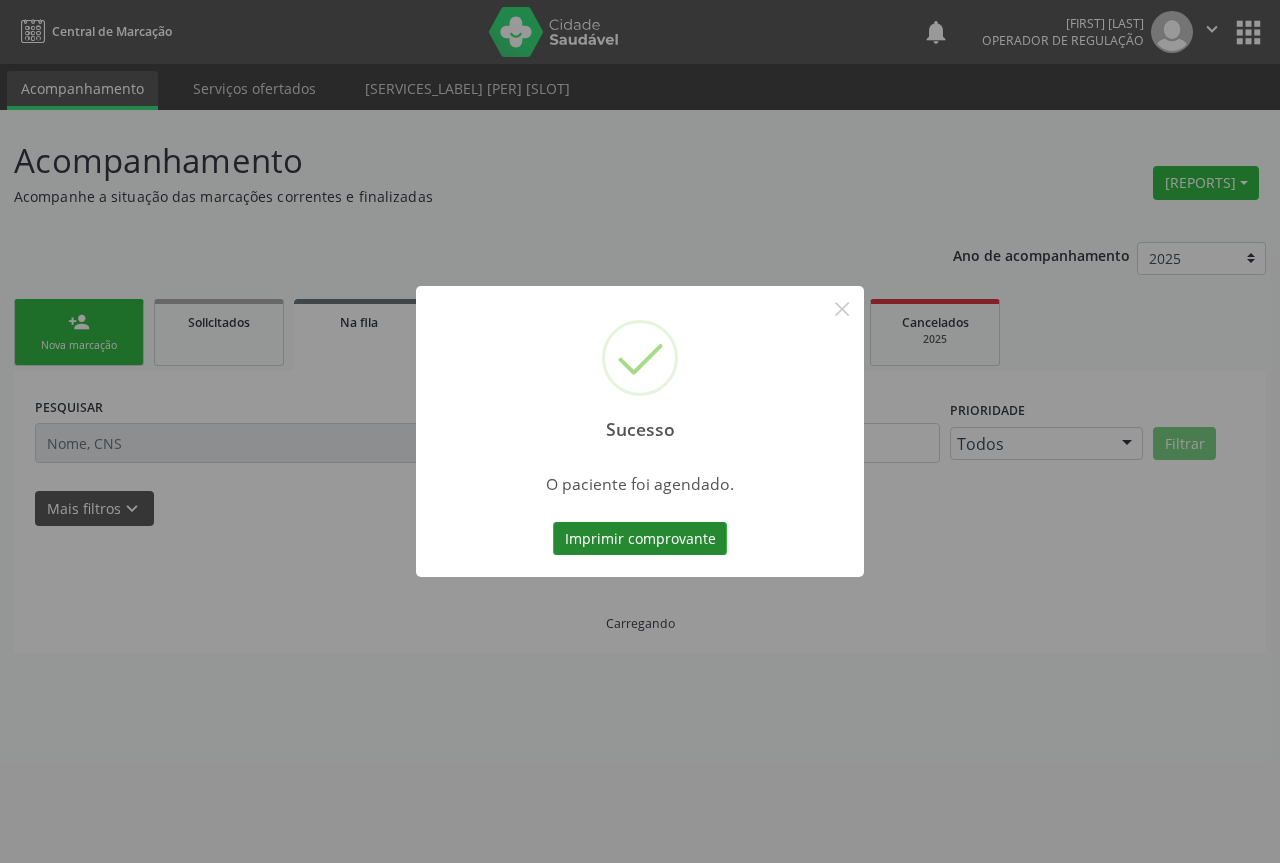click on "Imprimir comprovante" at bounding box center [640, 539] 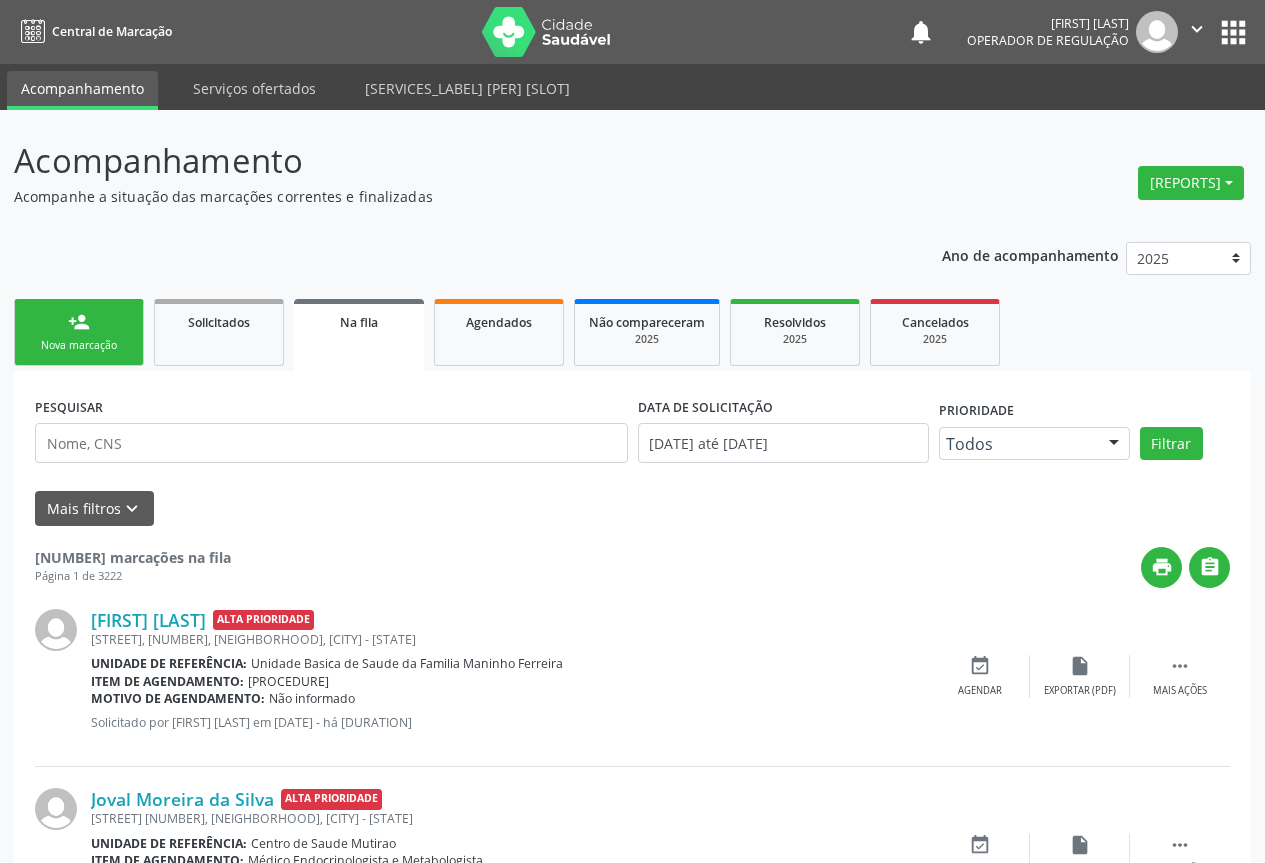 click on "person_add
Nova marcação" at bounding box center [79, 332] 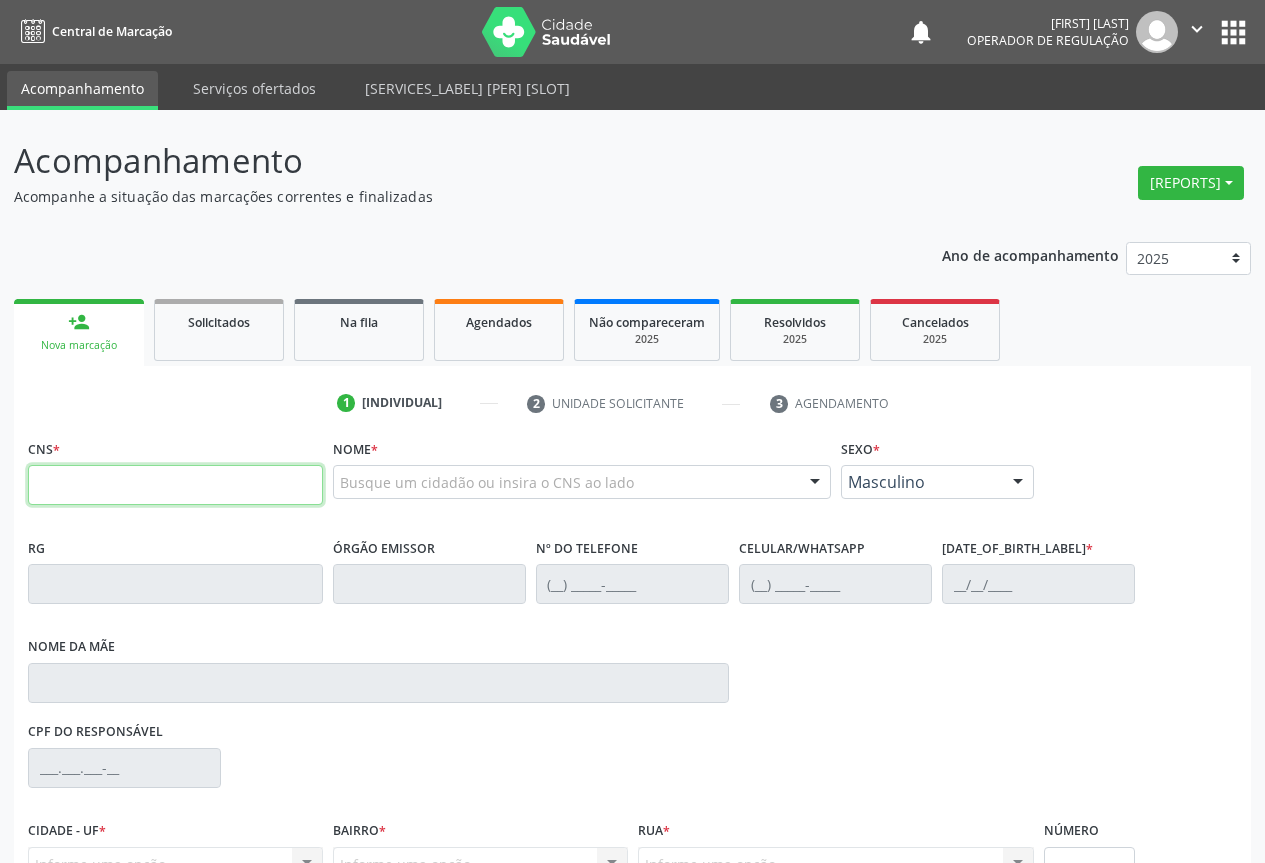 click at bounding box center [175, 485] 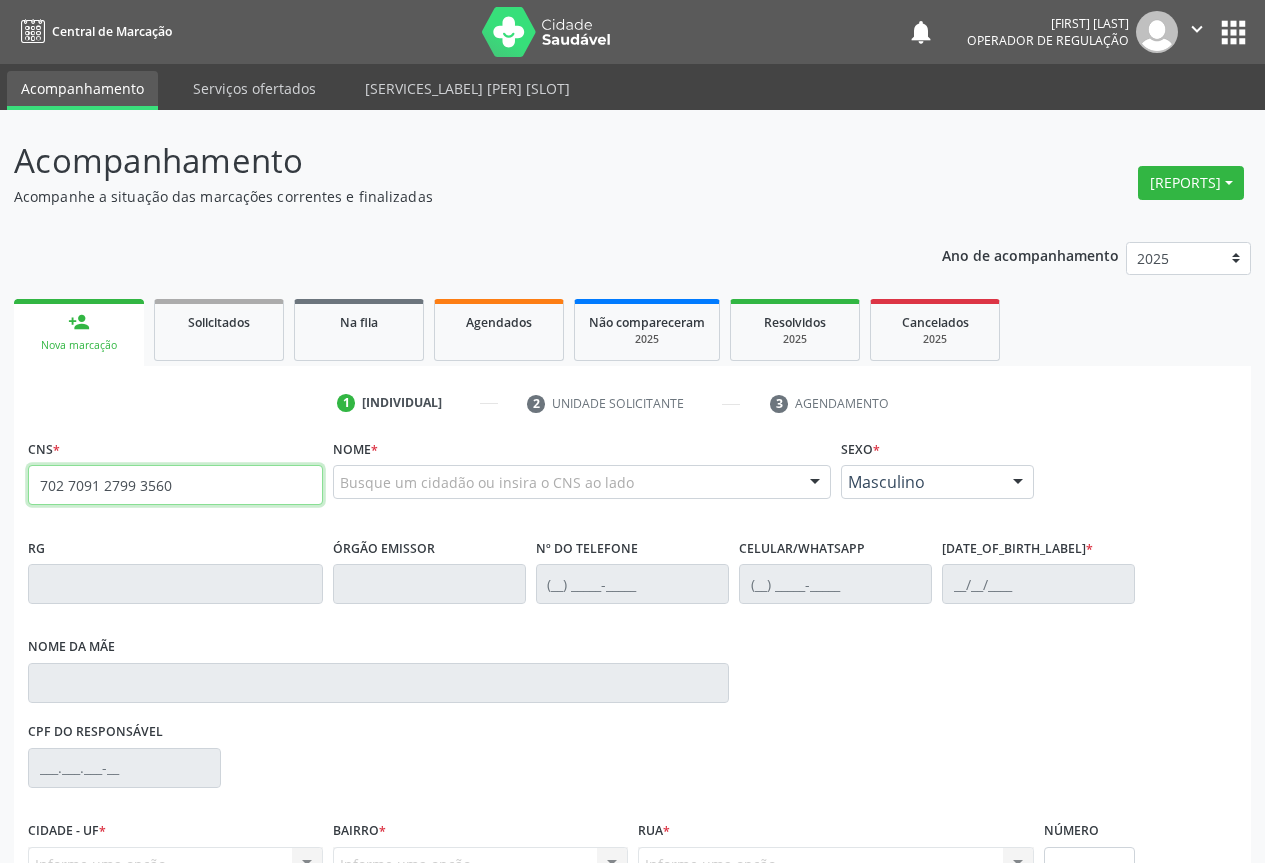 type on "702 7091 2799 3560" 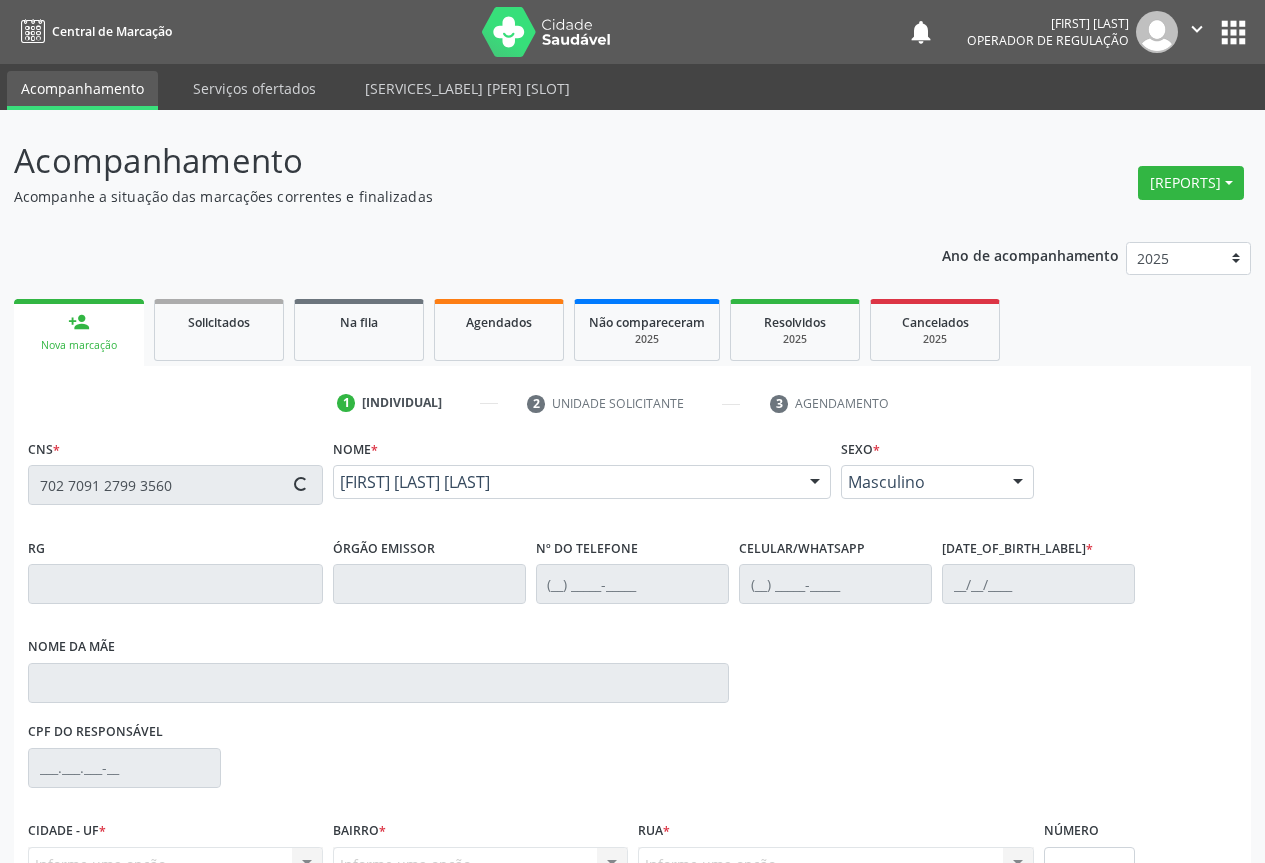 scroll, scrollTop: 207, scrollLeft: 0, axis: vertical 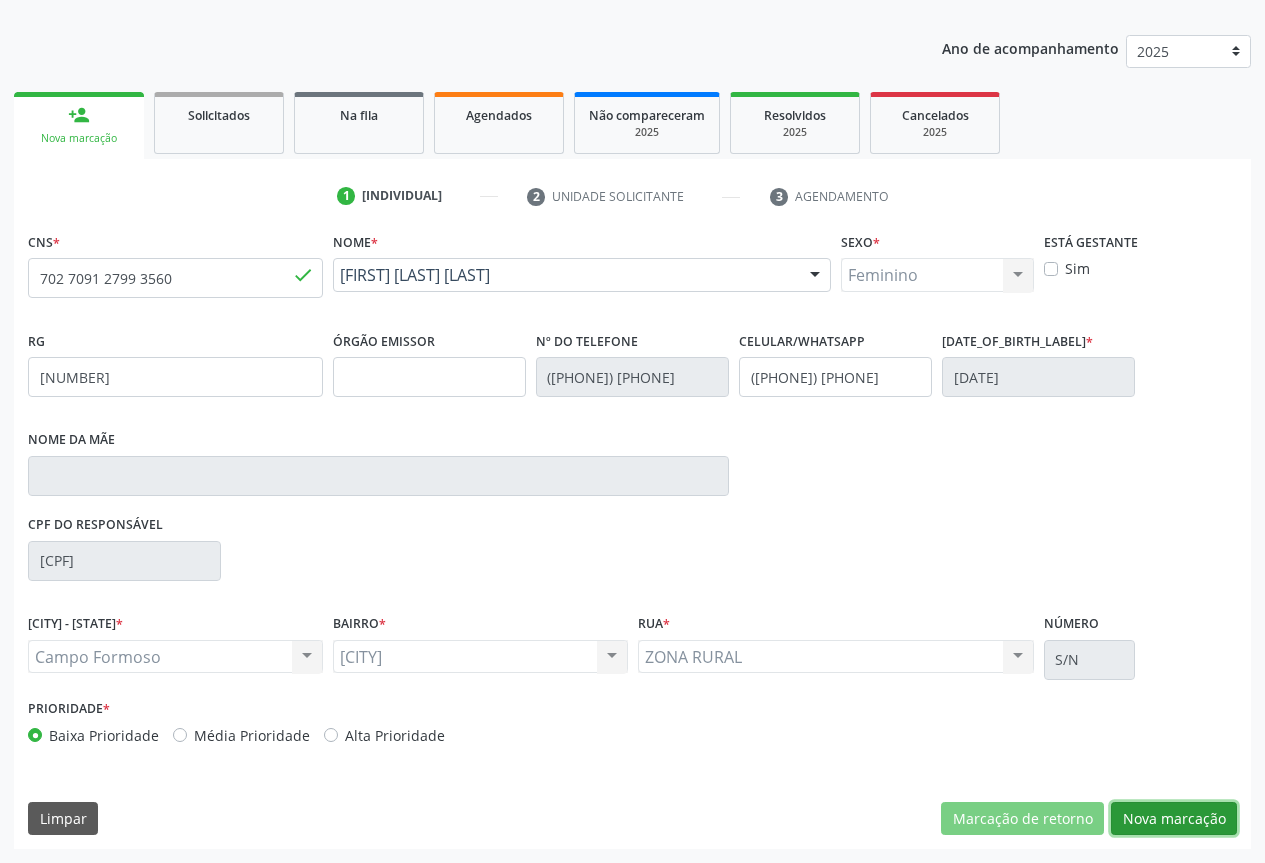 click on "Nova marcação" at bounding box center [1022, 819] 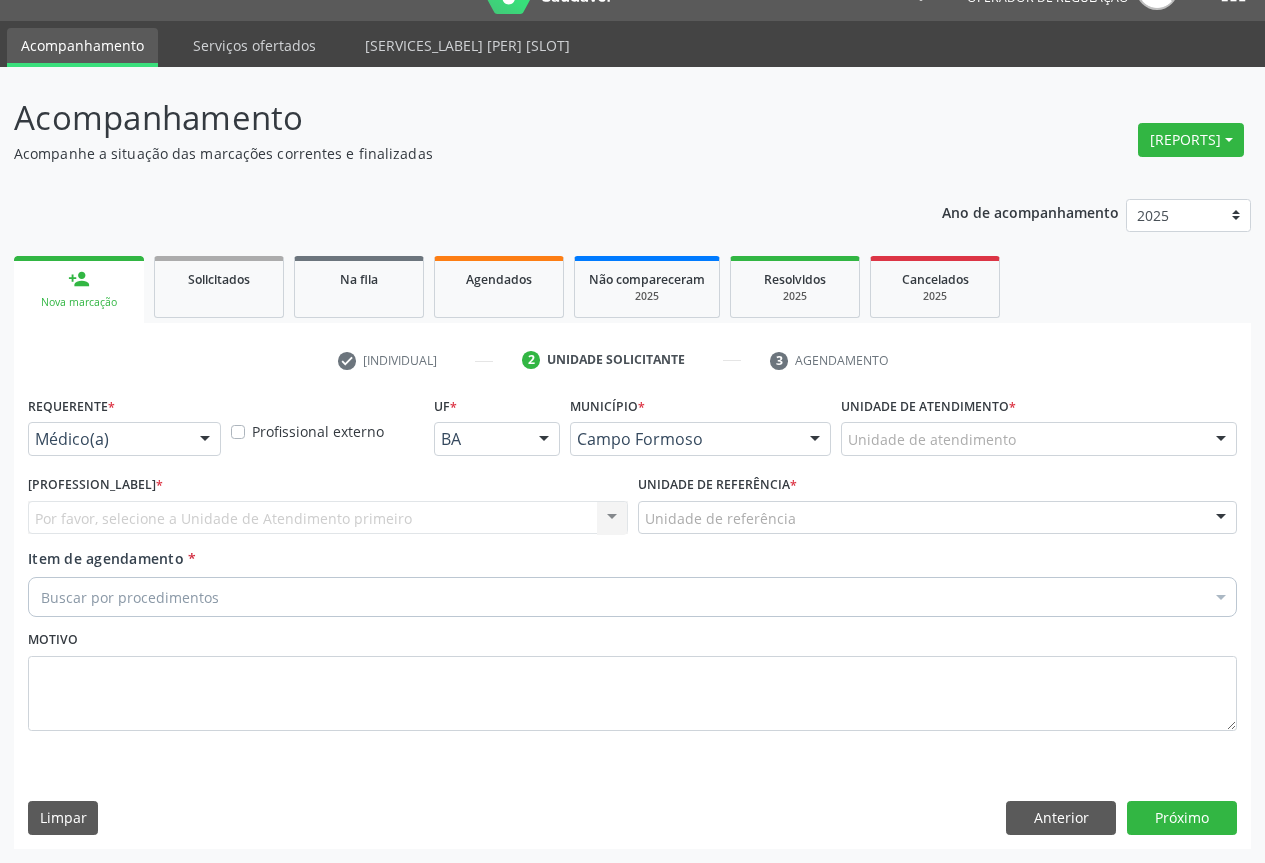 scroll, scrollTop: 43, scrollLeft: 0, axis: vertical 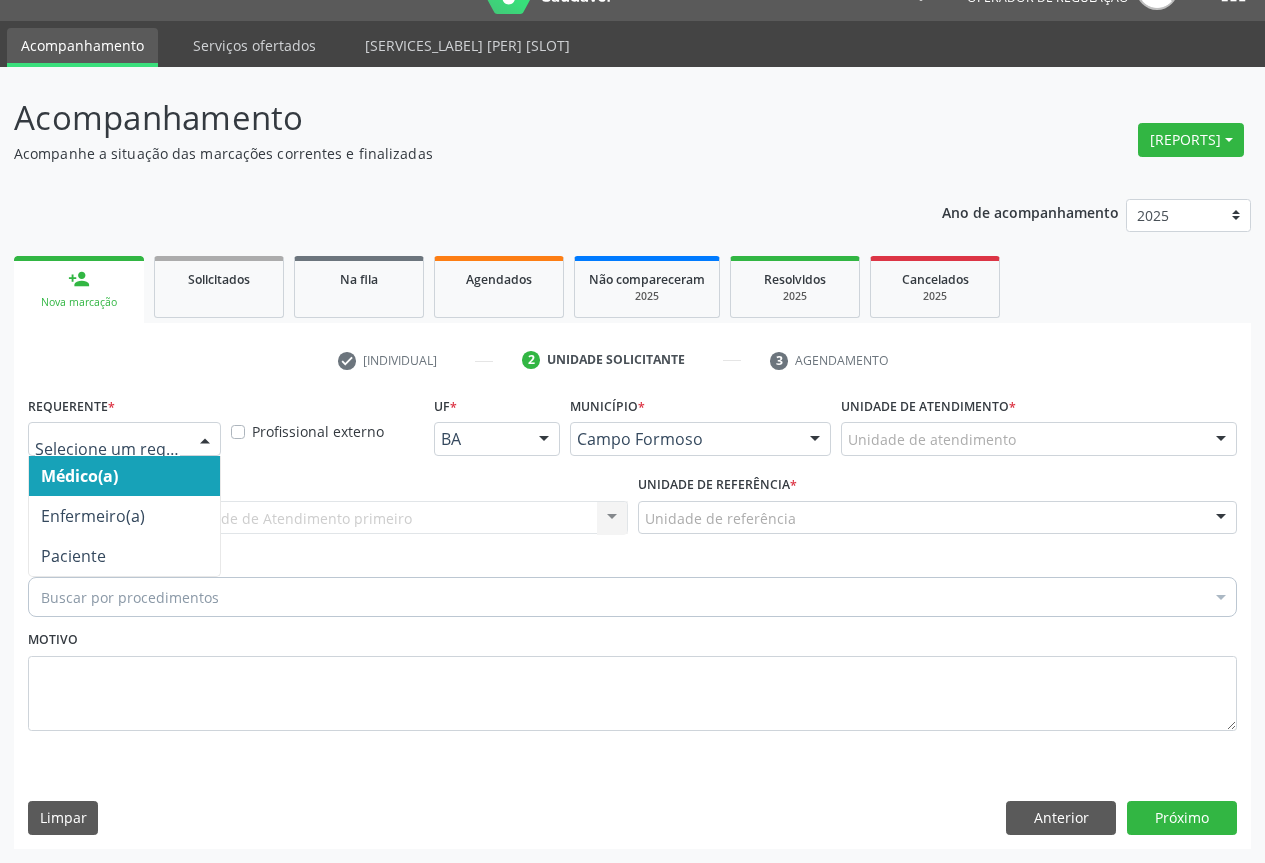 drag, startPoint x: 171, startPoint y: 440, endPoint x: 171, endPoint y: 509, distance: 69 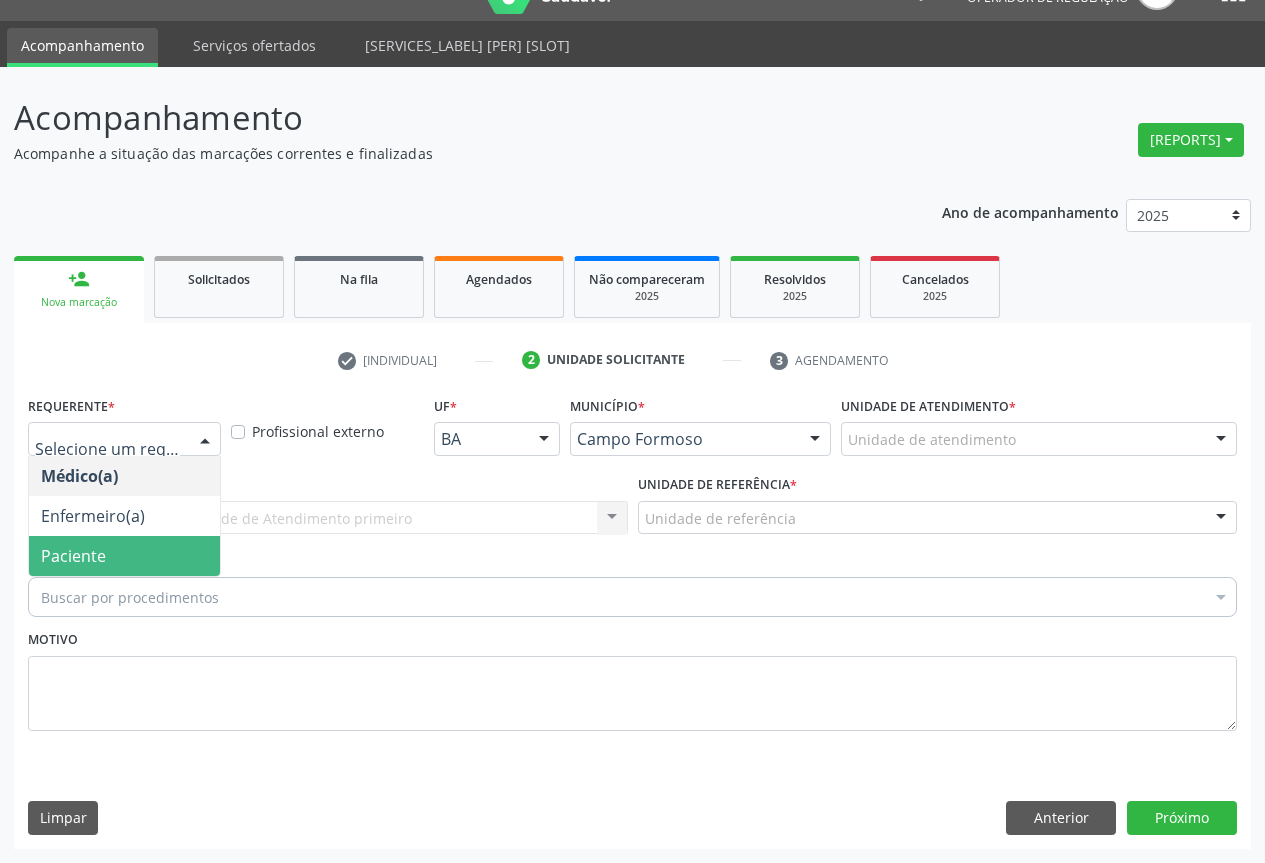click on "Paciente" at bounding box center (124, 556) 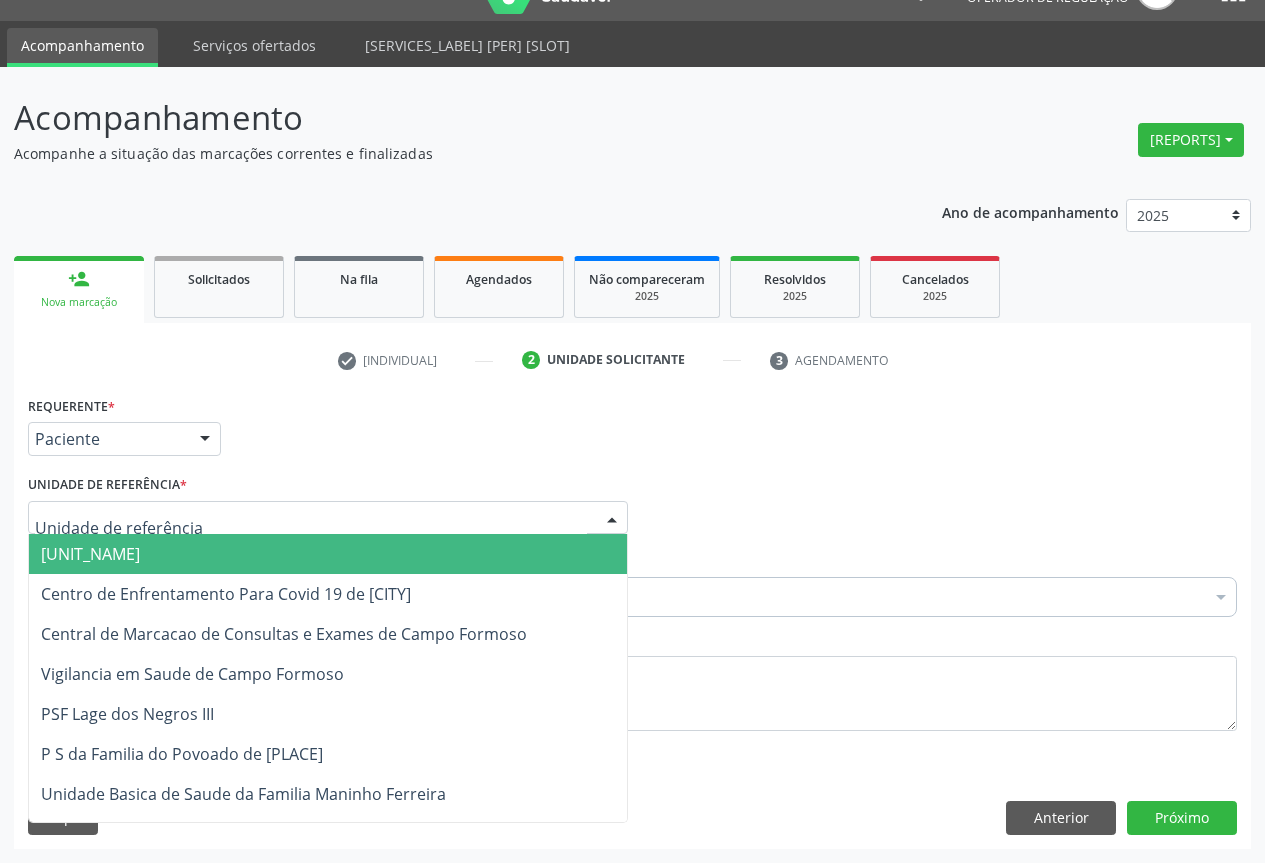 drag, startPoint x: 283, startPoint y: 518, endPoint x: 298, endPoint y: 610, distance: 93.214806 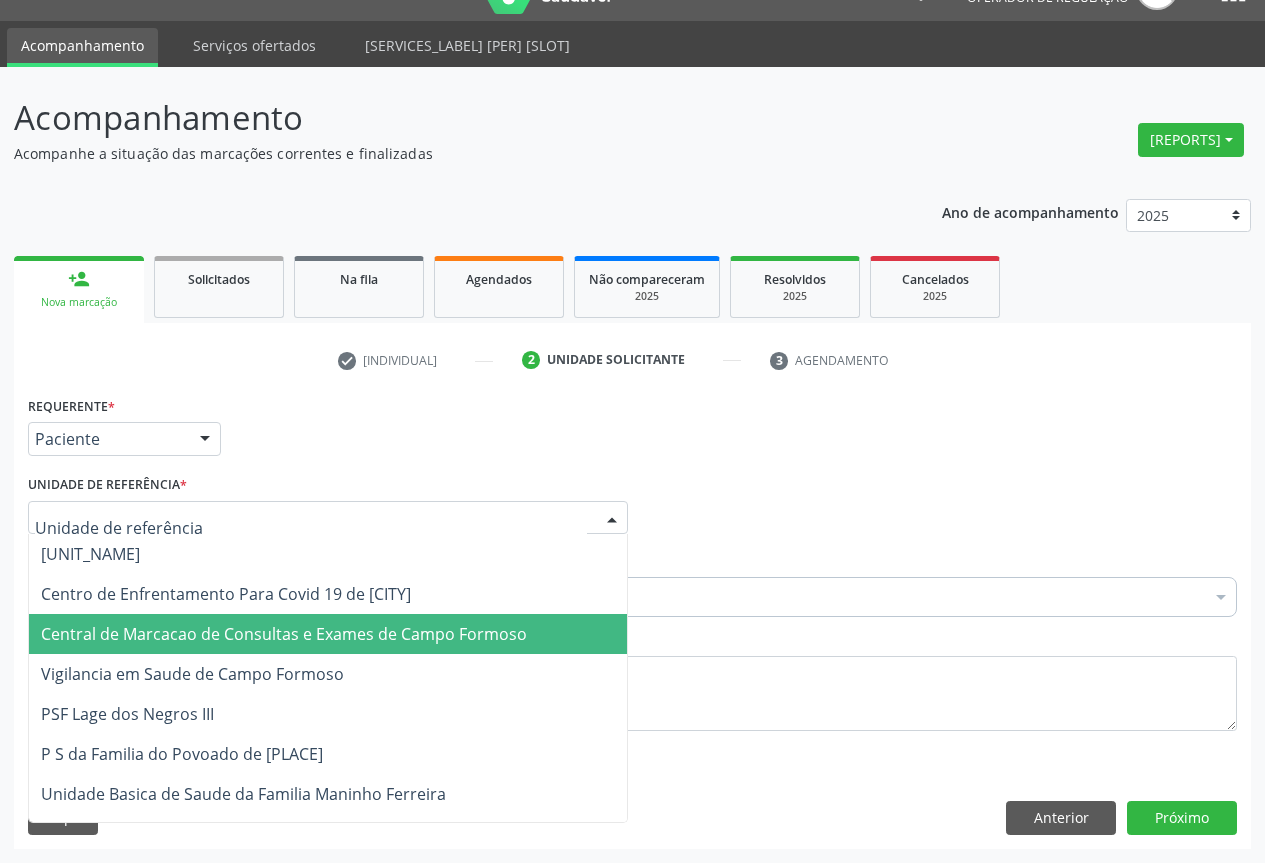 click on "Central de Marcacao de Consultas e Exames de Campo Formoso" at bounding box center [284, 634] 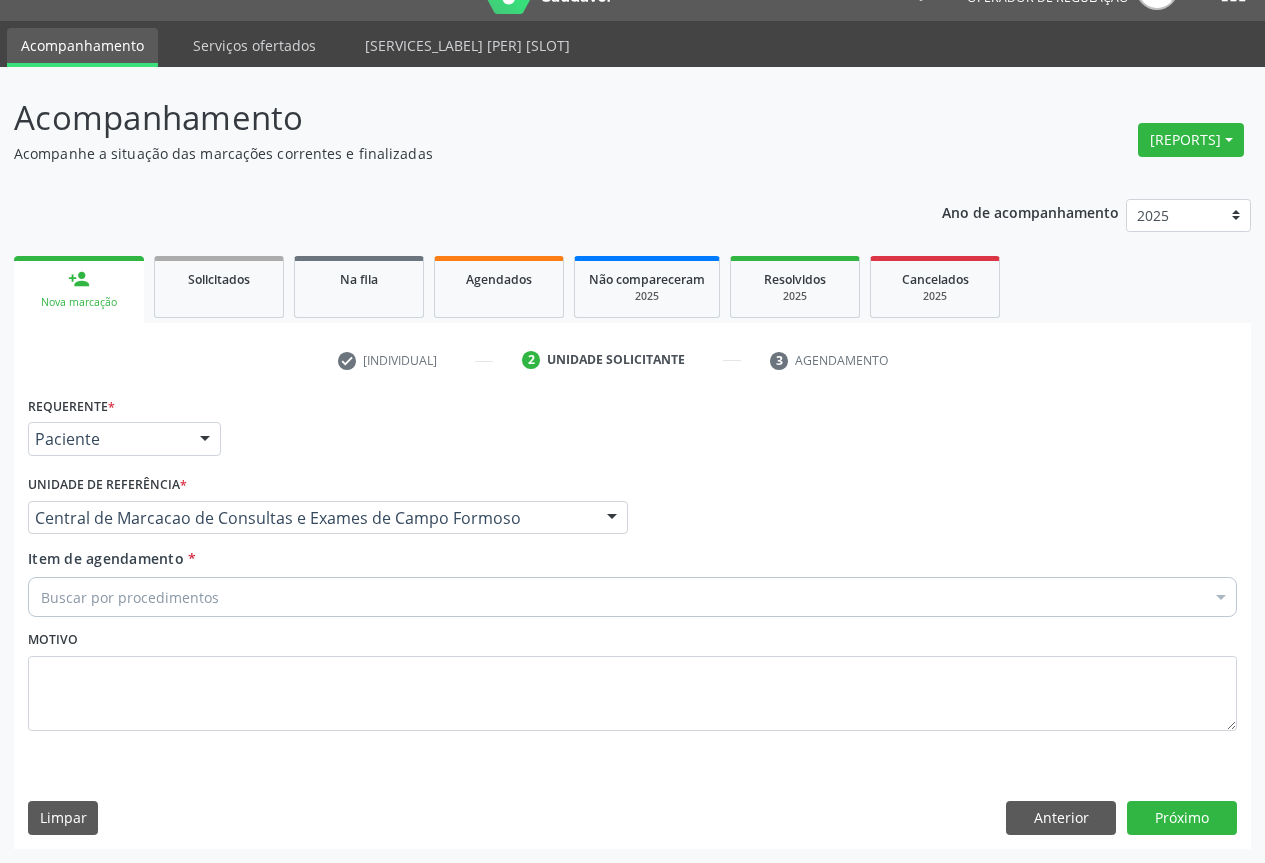 click on "Buscar por procedimentos" at bounding box center [632, 597] 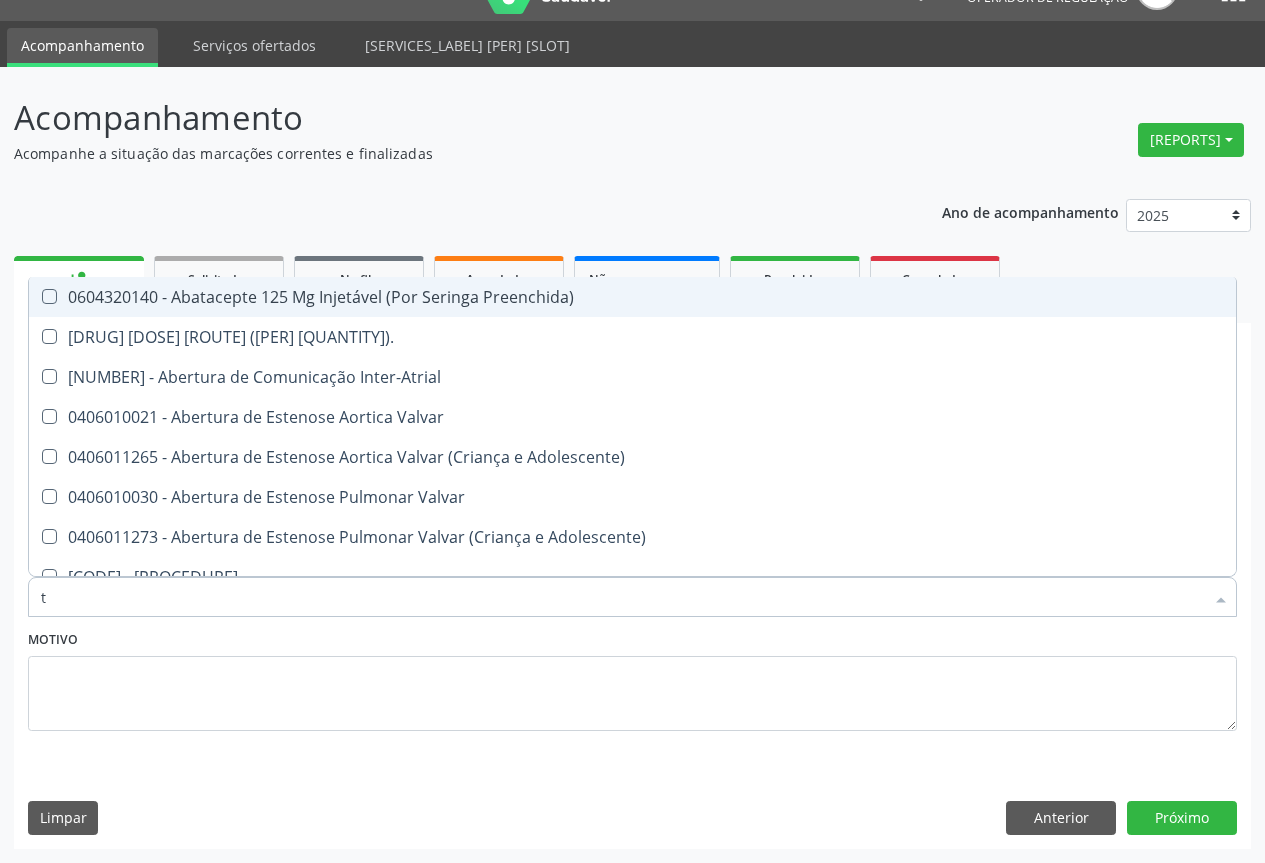 type on "tr" 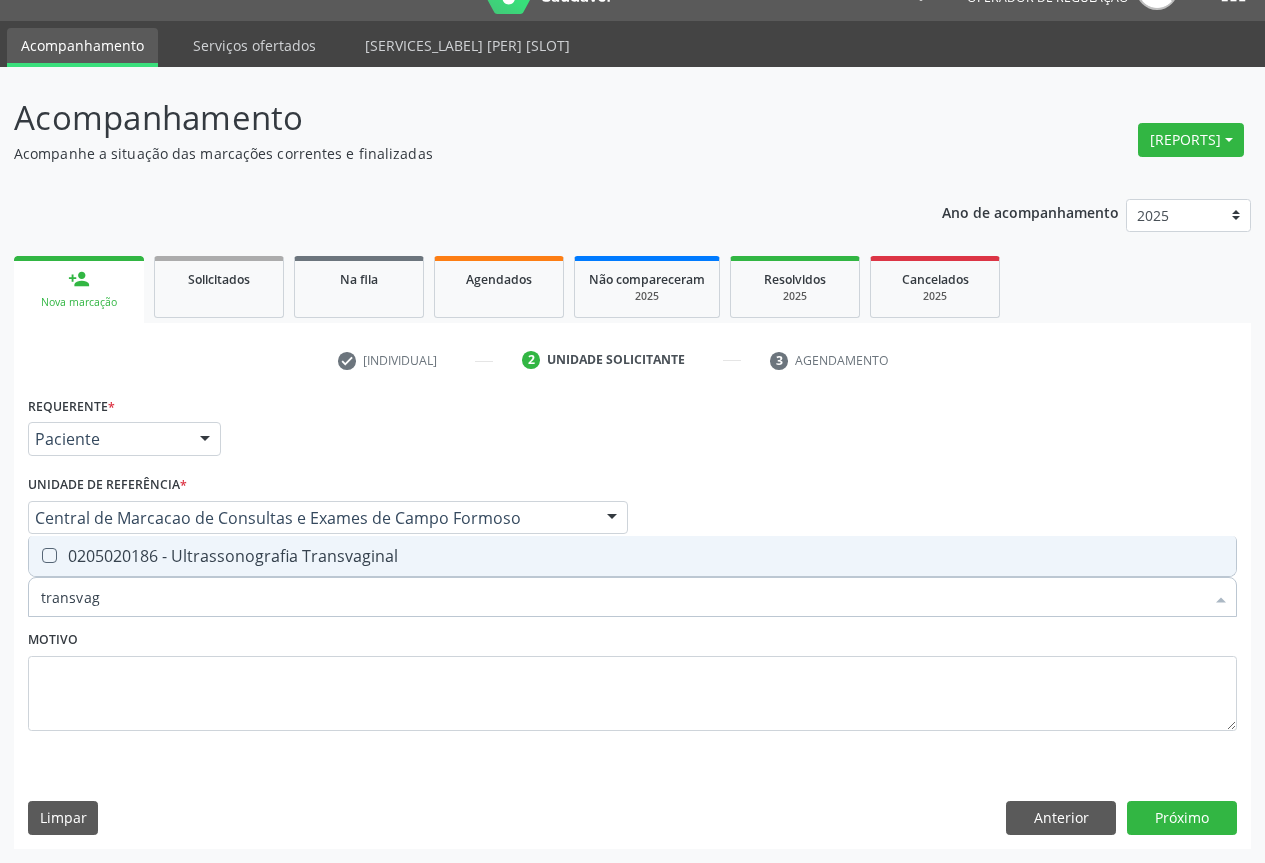 click on "0205020186 - Ultrassonografia Transvaginal" at bounding box center (632, 556) 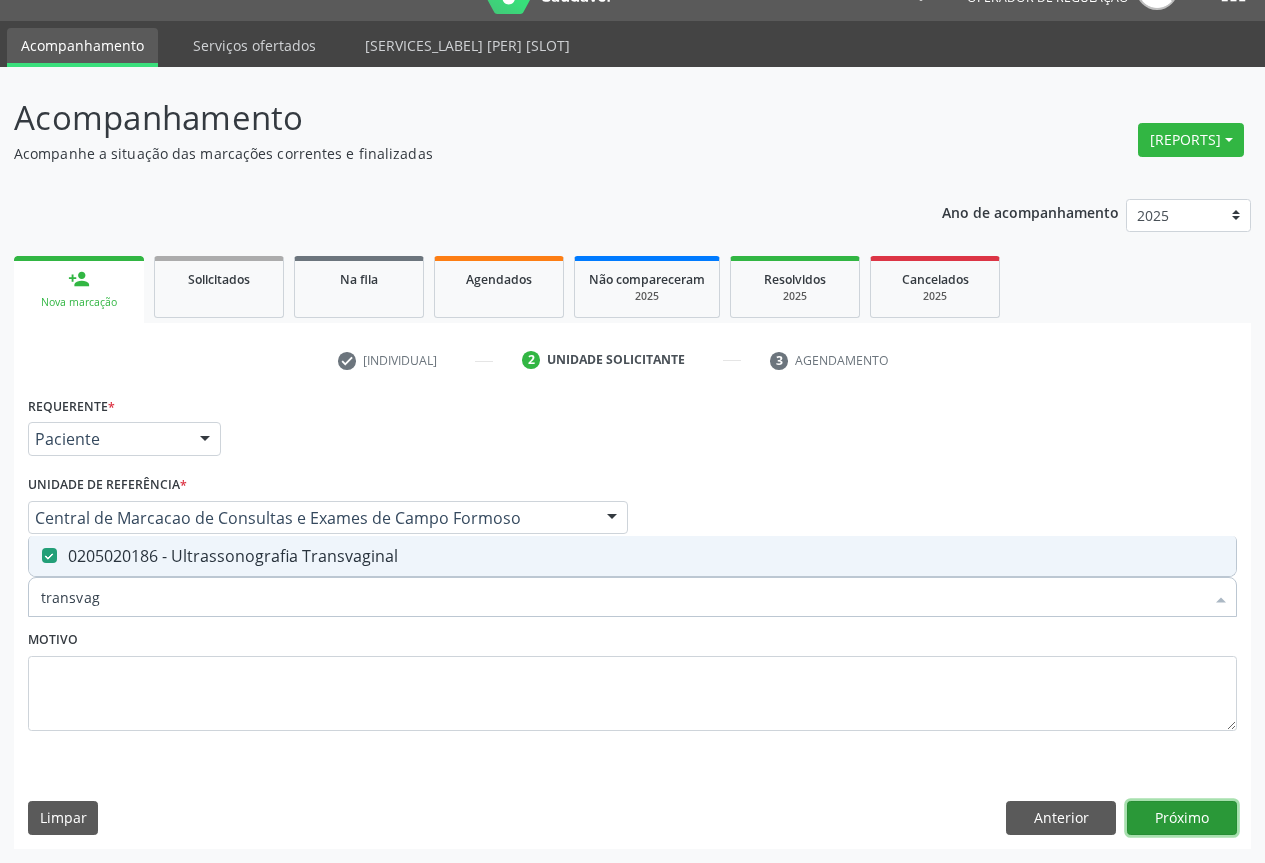click on "Próximo" at bounding box center (1182, 818) 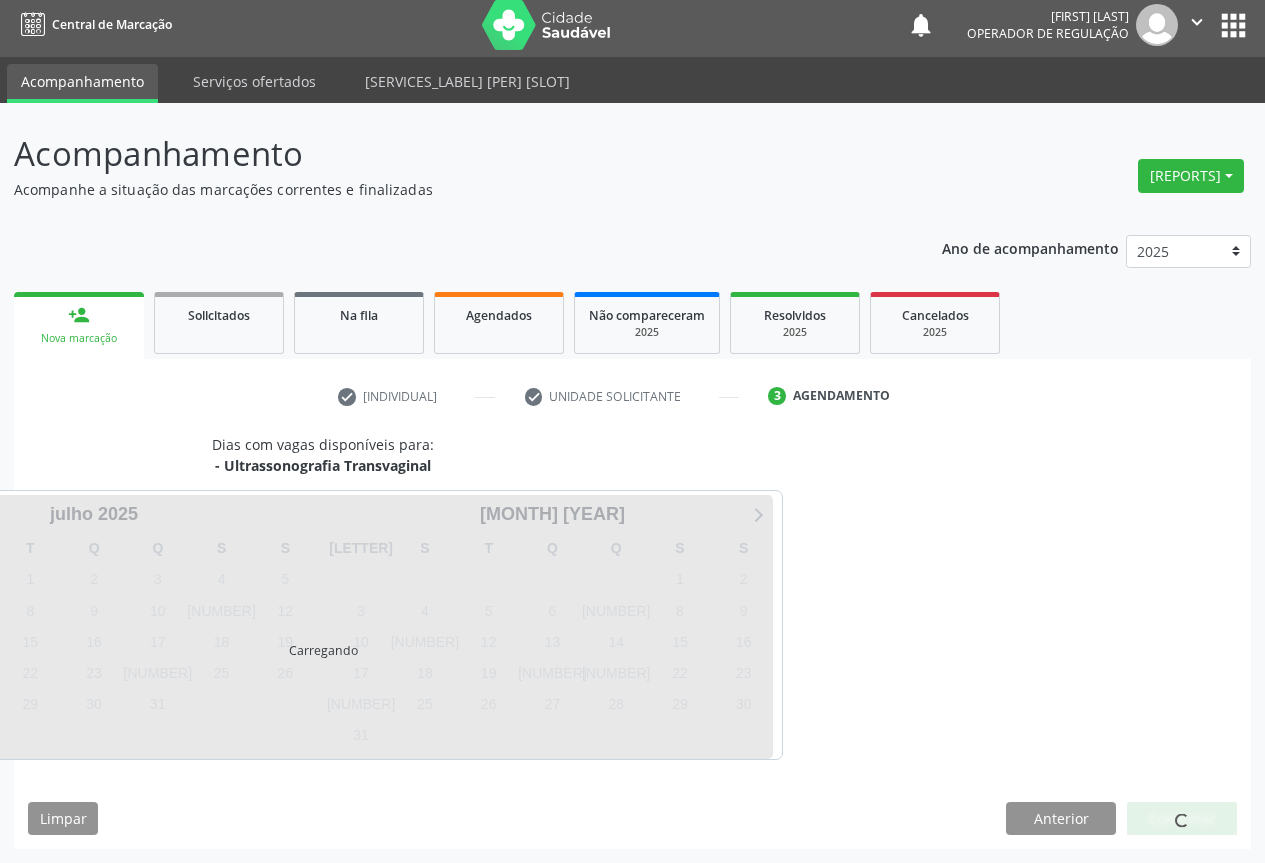scroll, scrollTop: 7, scrollLeft: 0, axis: vertical 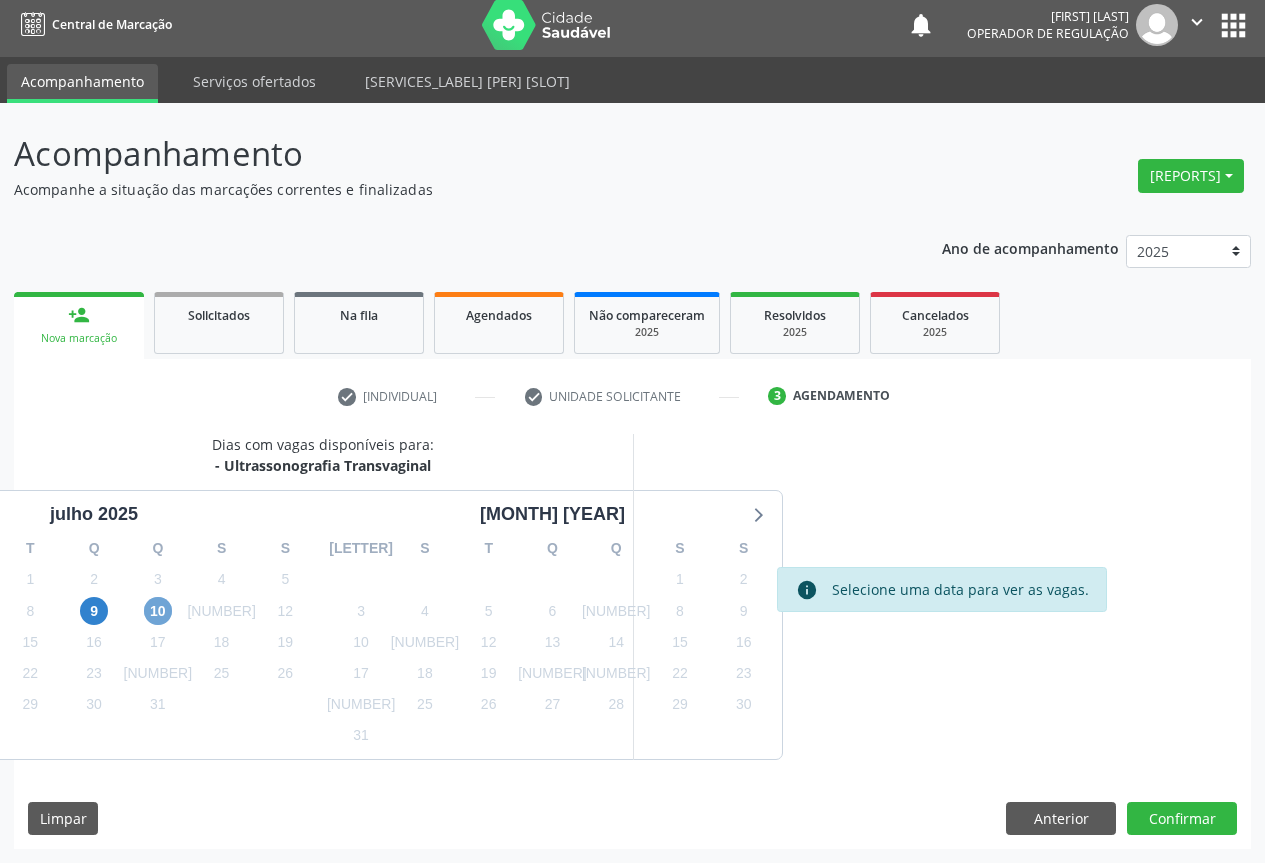 click on "10" at bounding box center [158, 611] 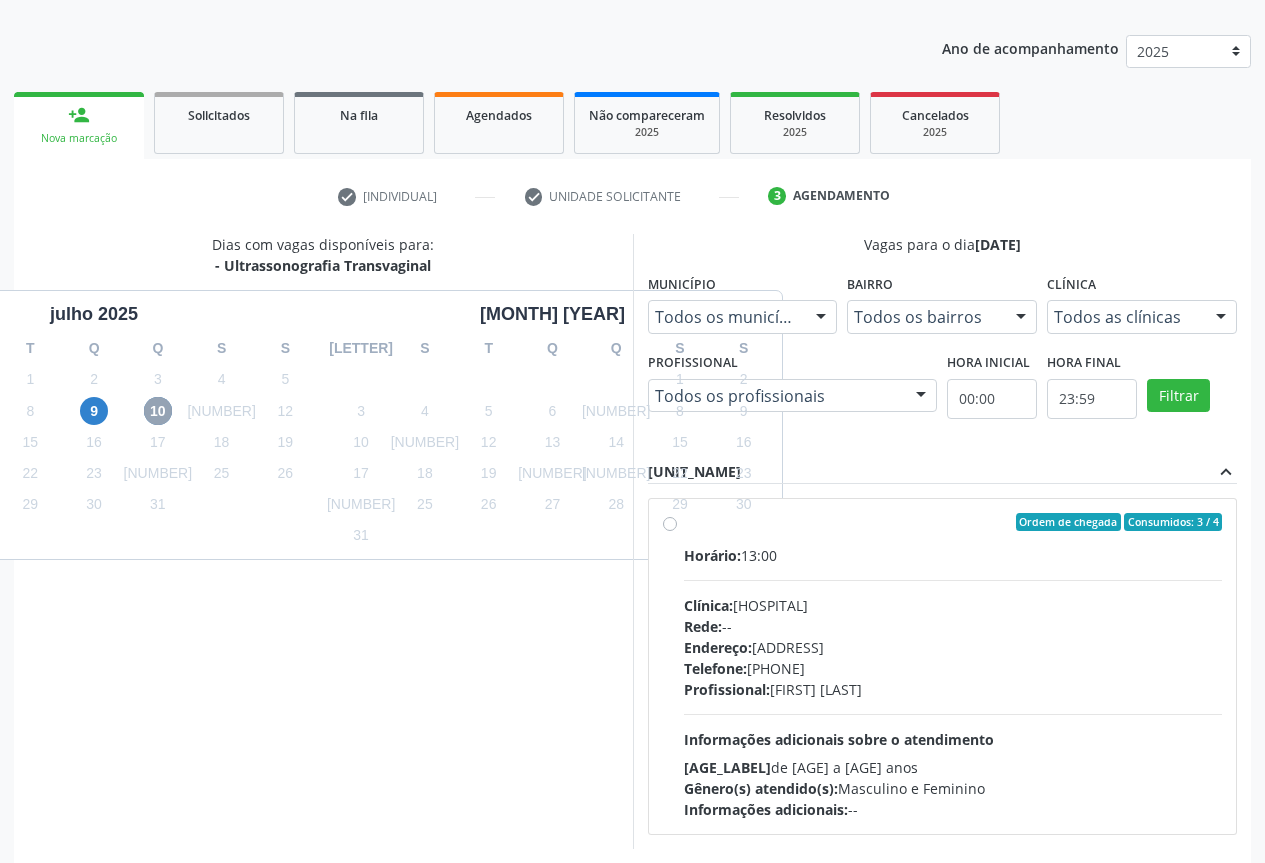 scroll, scrollTop: 296, scrollLeft: 0, axis: vertical 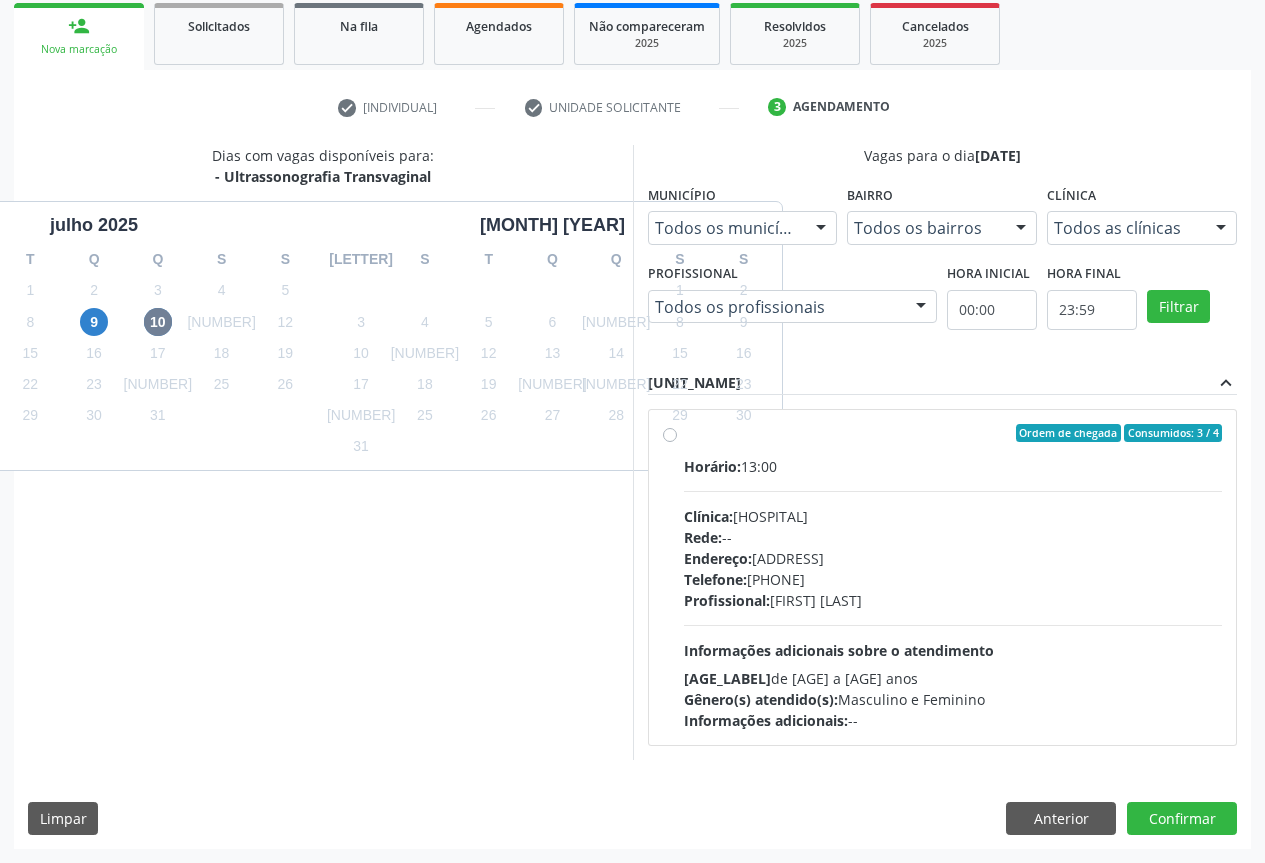 click on "Telefone:" at bounding box center (712, 466) 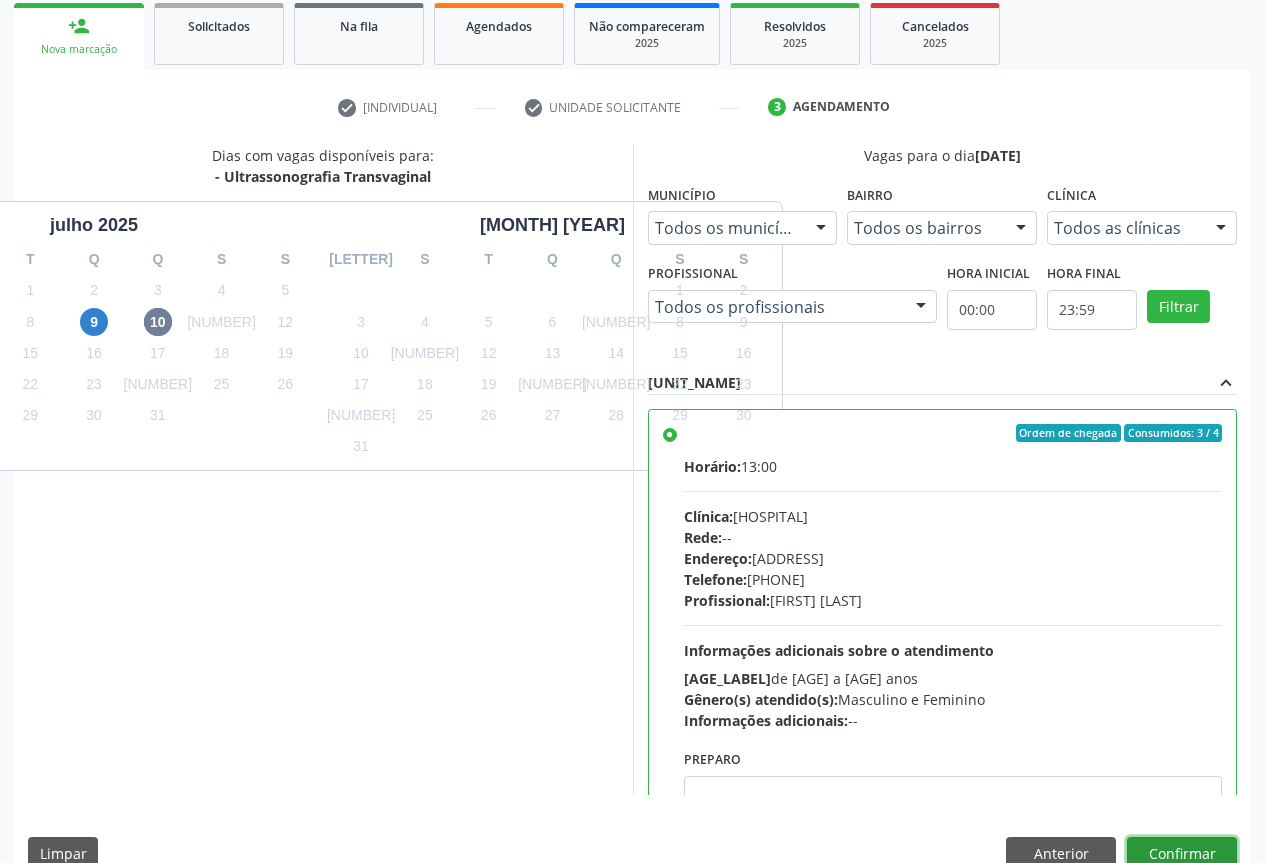 click on "Confirmar" at bounding box center (1182, 854) 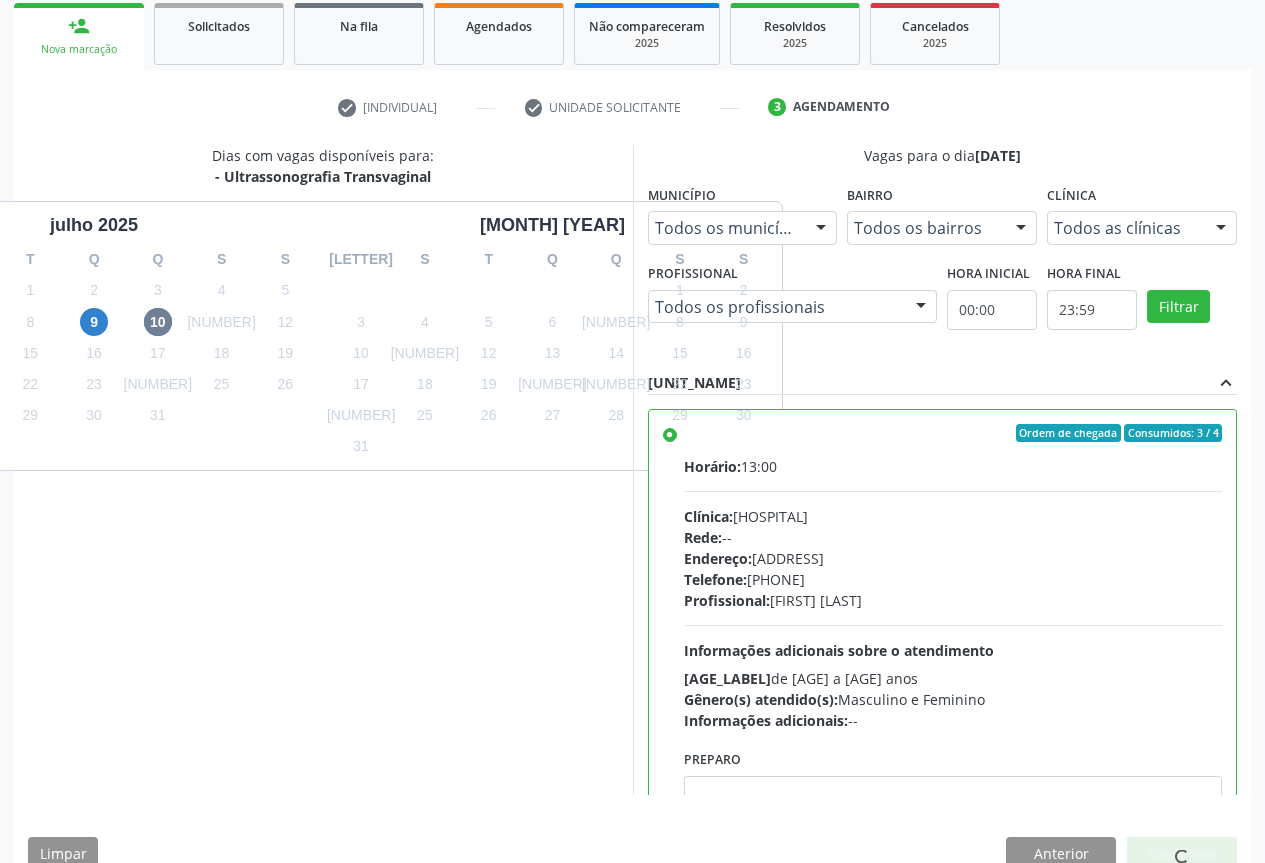 scroll, scrollTop: 0, scrollLeft: 0, axis: both 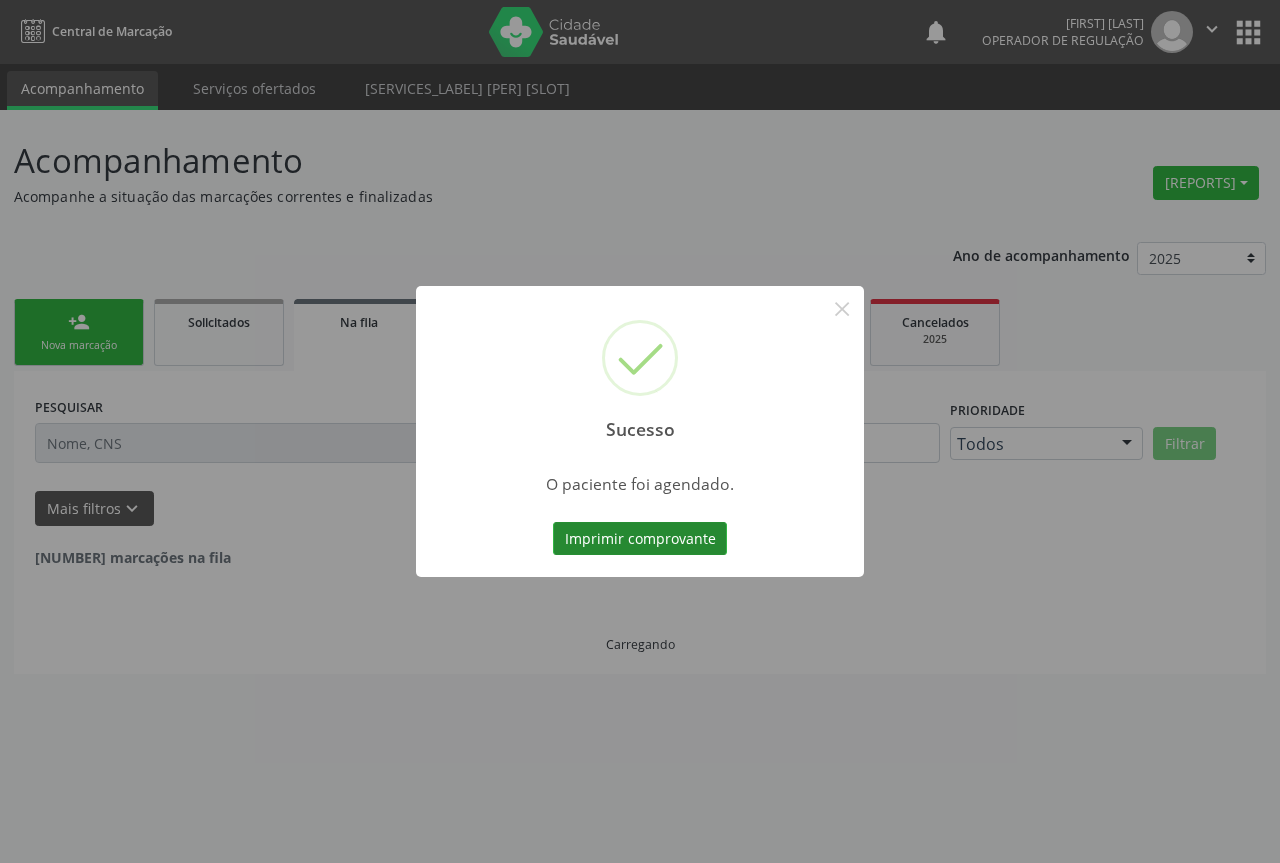 click on "Imprimir comprovante" at bounding box center [640, 539] 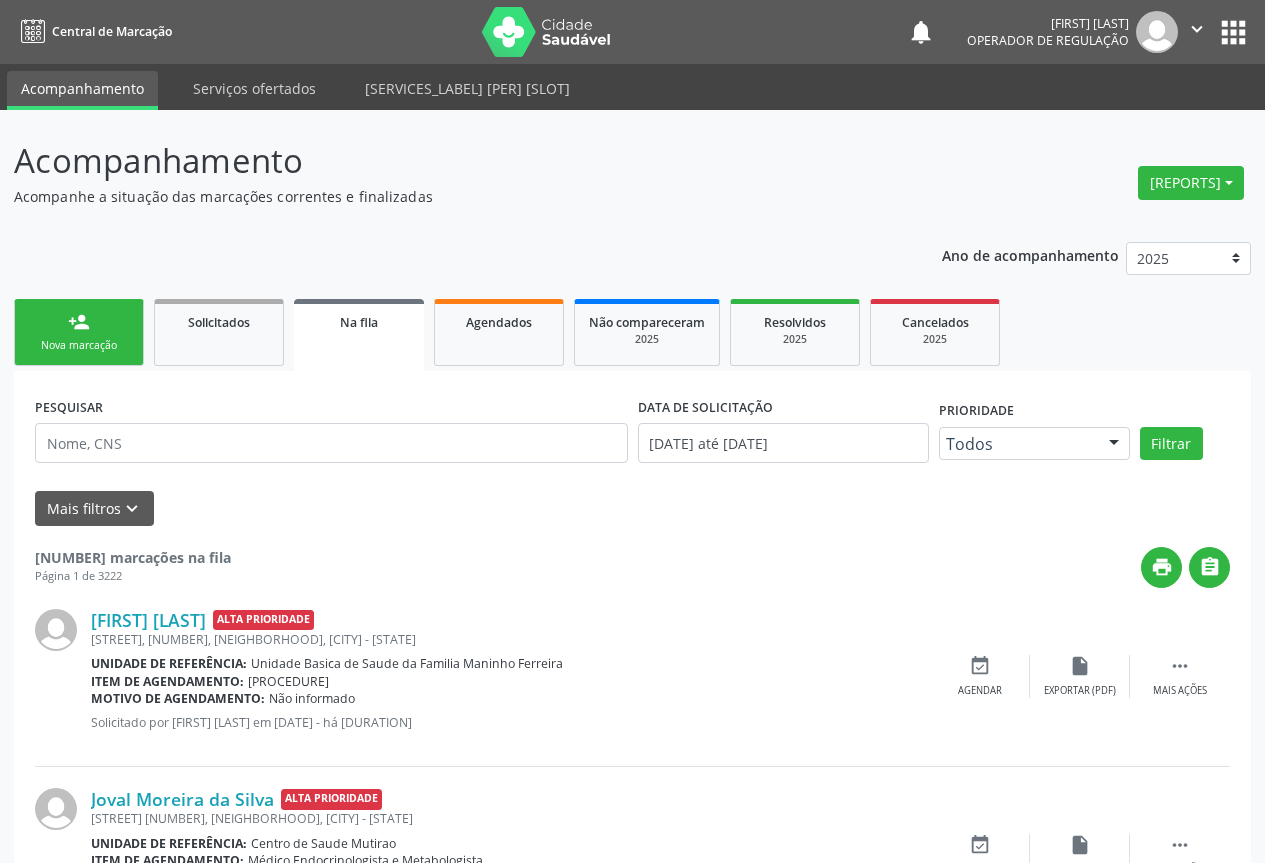 click on "person_add
Nova marcação" at bounding box center [79, 332] 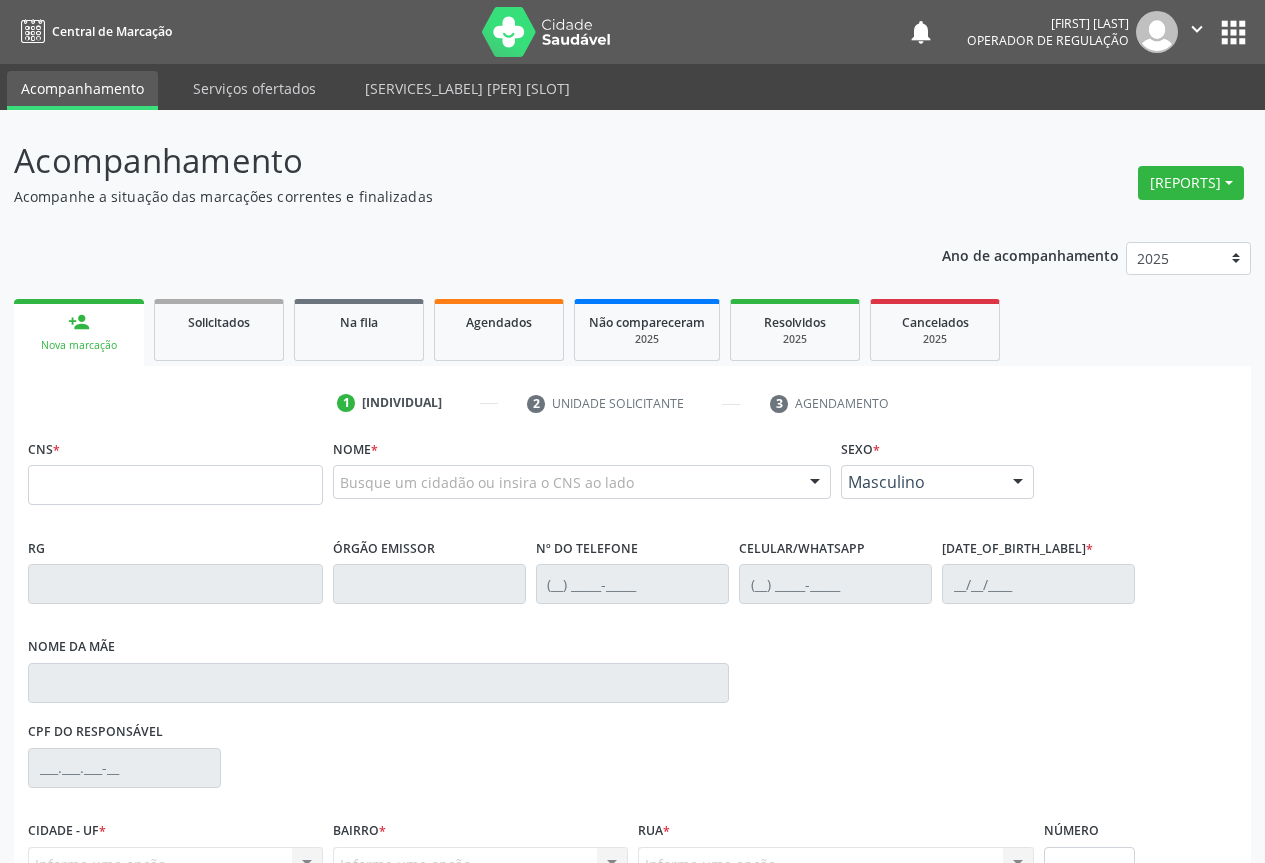 click on "person_add
Nova marcação" at bounding box center [79, 332] 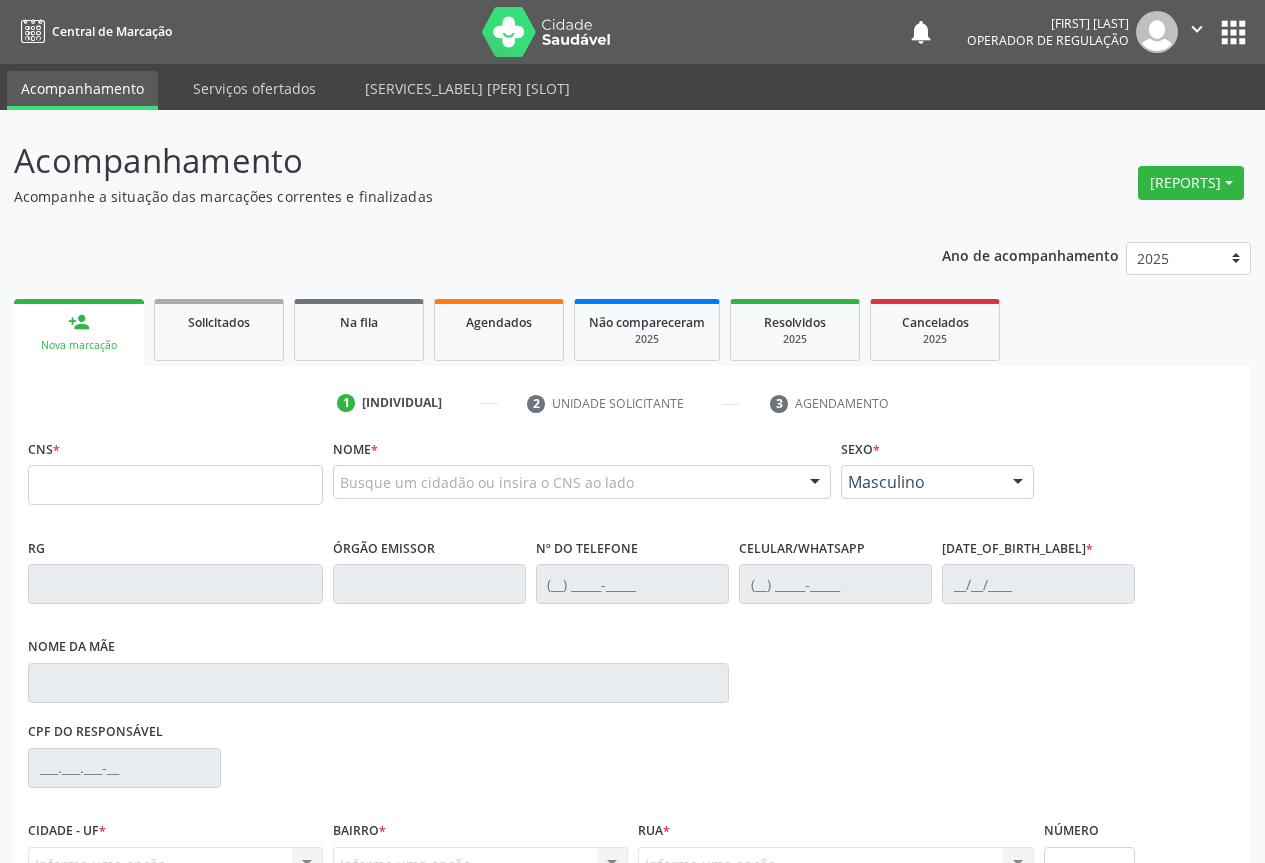 click on "CNS
*" at bounding box center [175, 469] 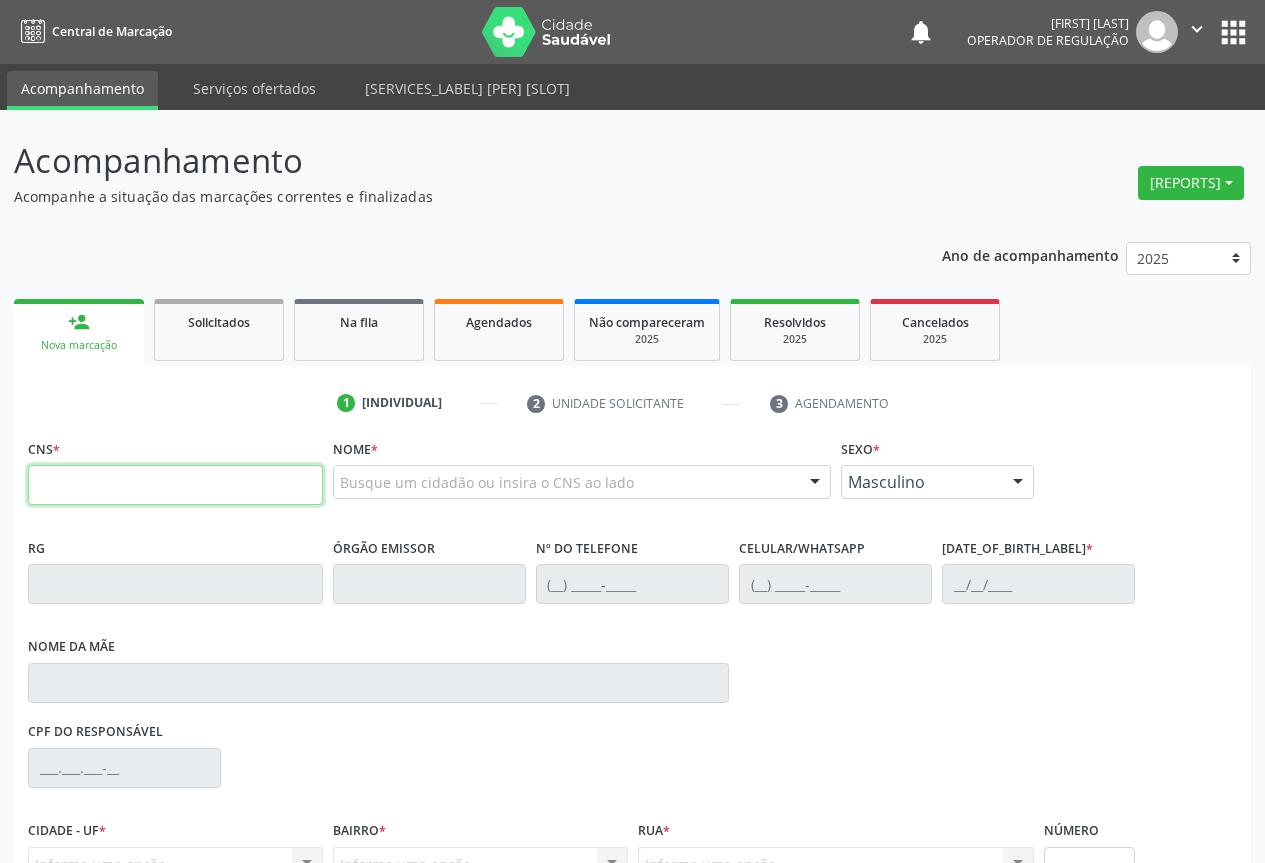 drag, startPoint x: 186, startPoint y: 480, endPoint x: 226, endPoint y: 272, distance: 211.81123 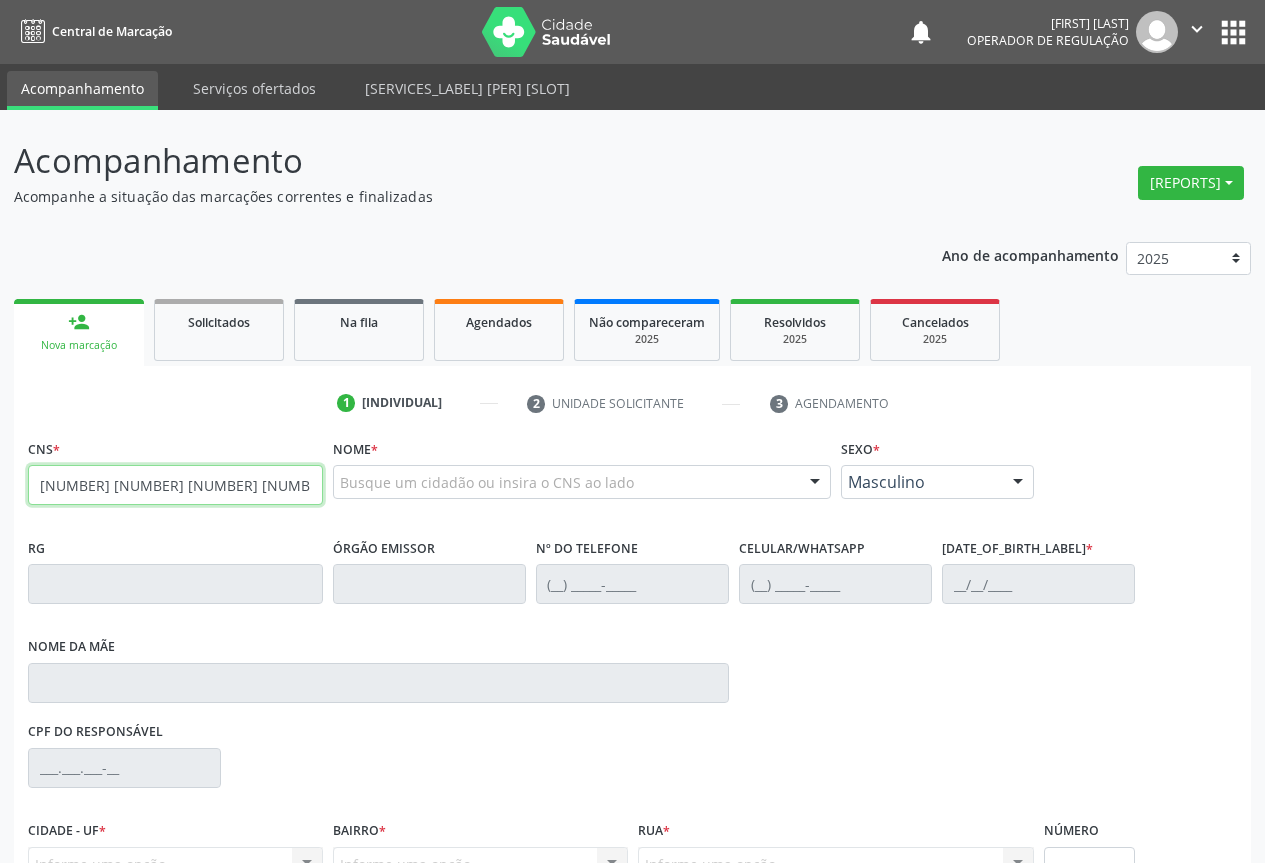 type on "[NUMBER] [NUMBER] [NUMBER] [NUMBER]" 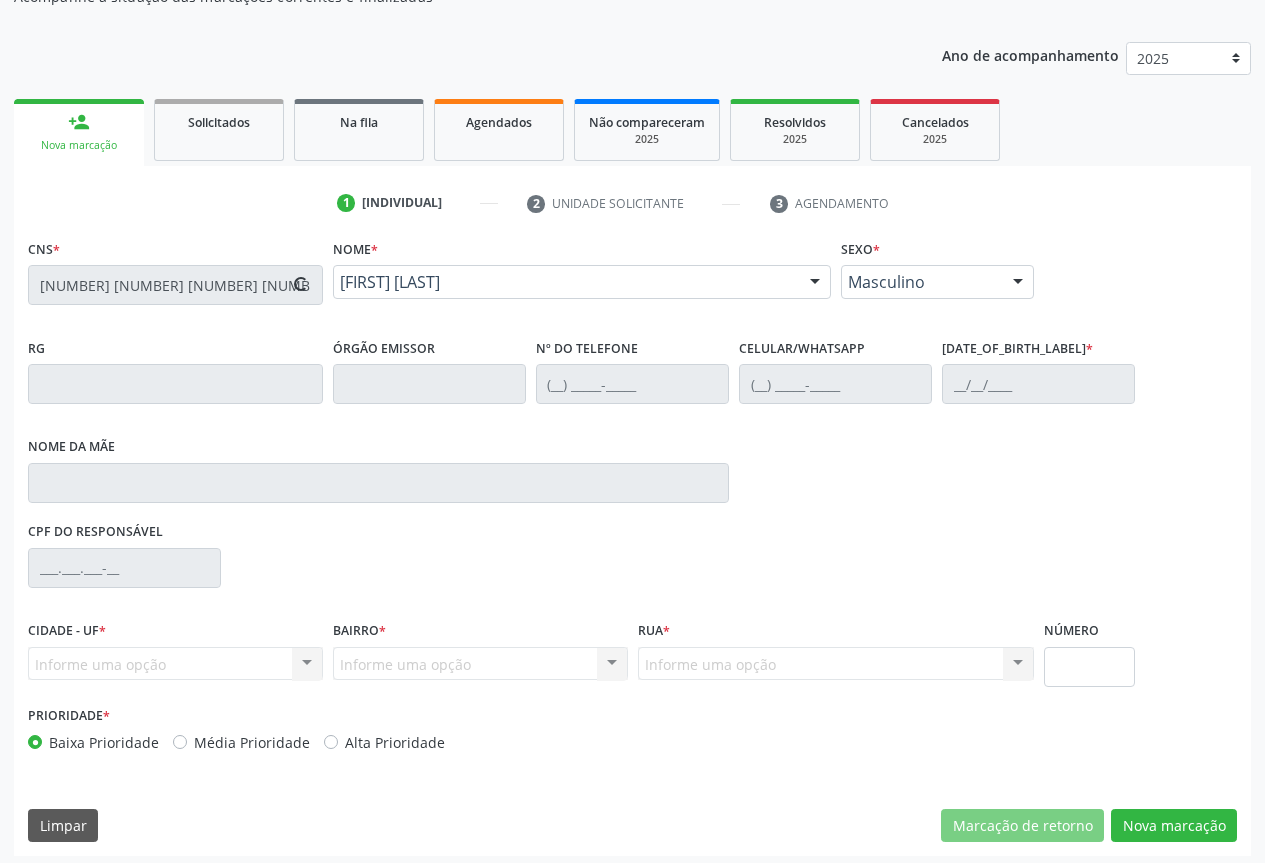 scroll, scrollTop: 207, scrollLeft: 0, axis: vertical 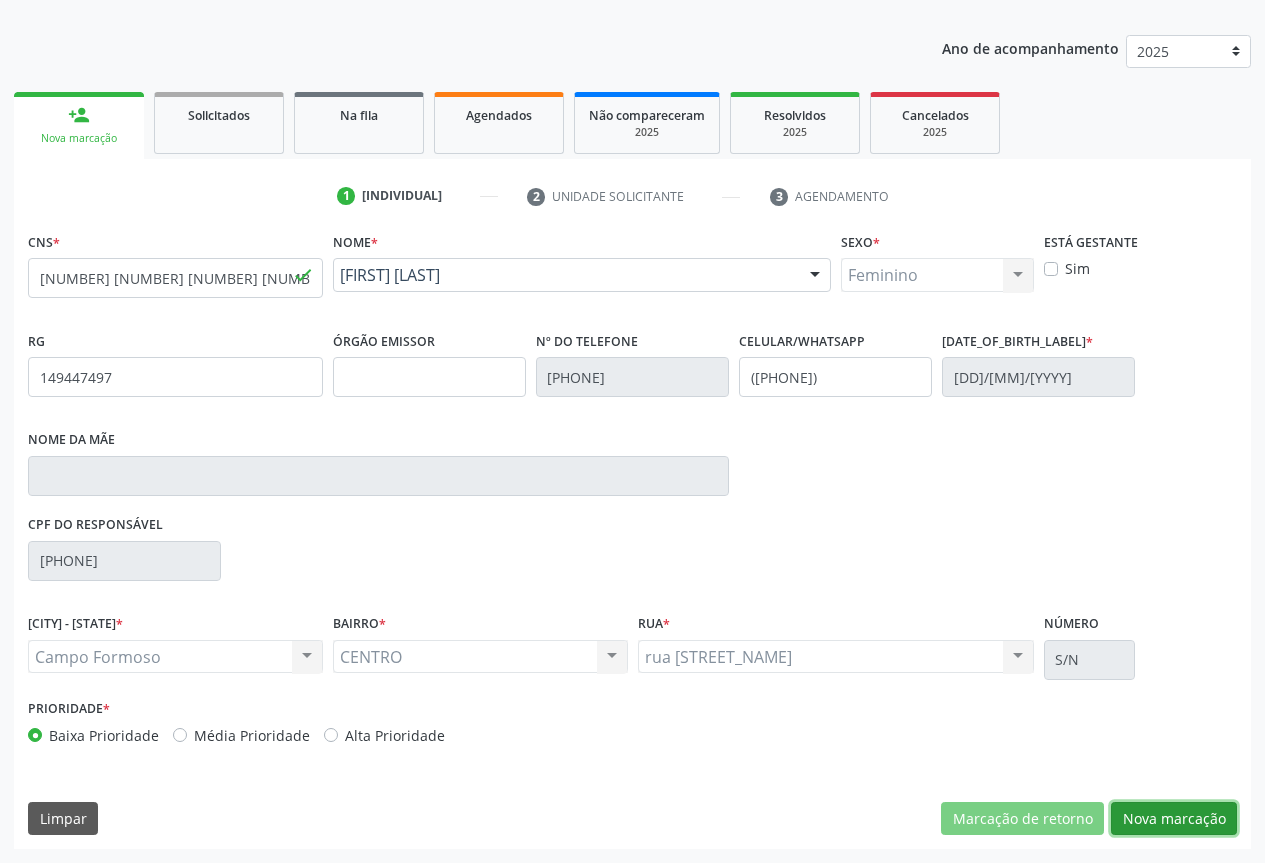 click on "Nova marcação" at bounding box center [1022, 819] 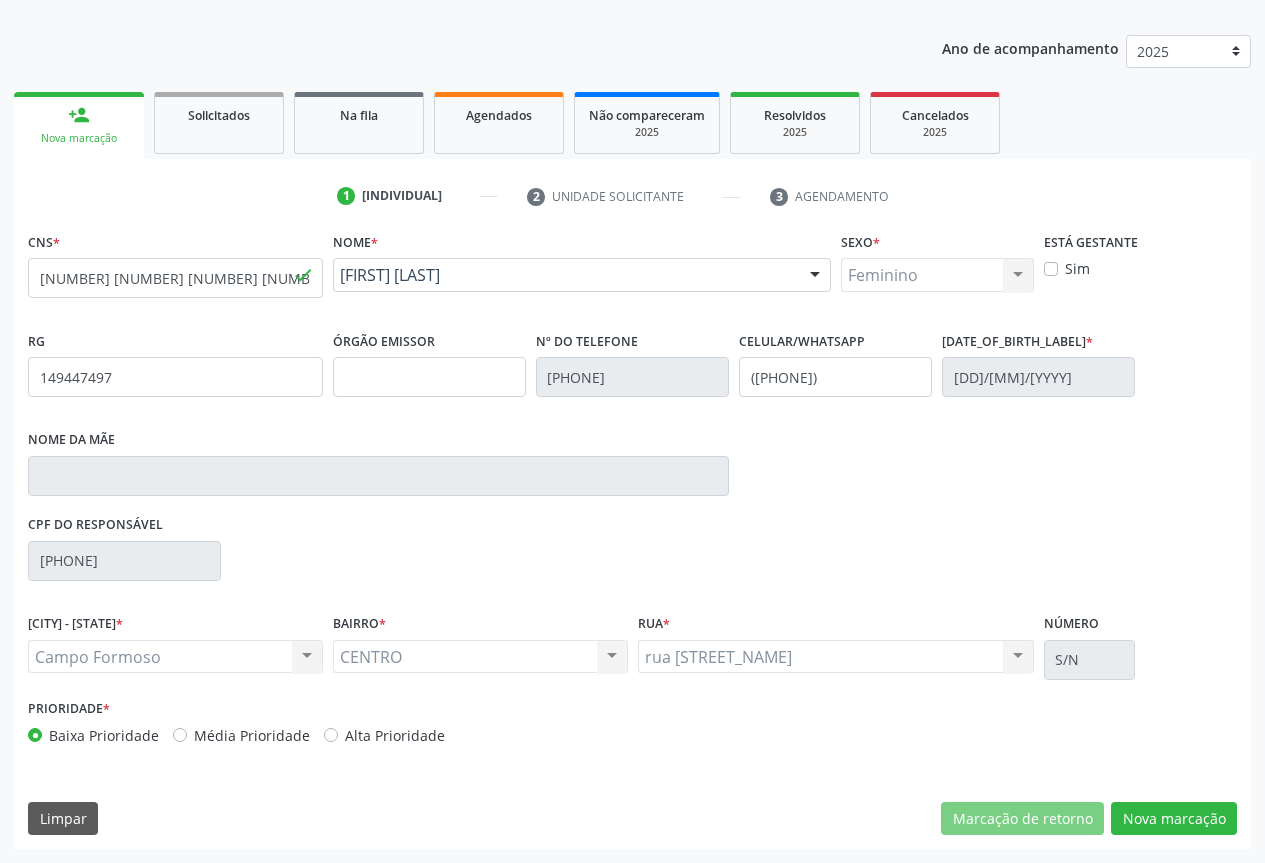 scroll, scrollTop: 43, scrollLeft: 0, axis: vertical 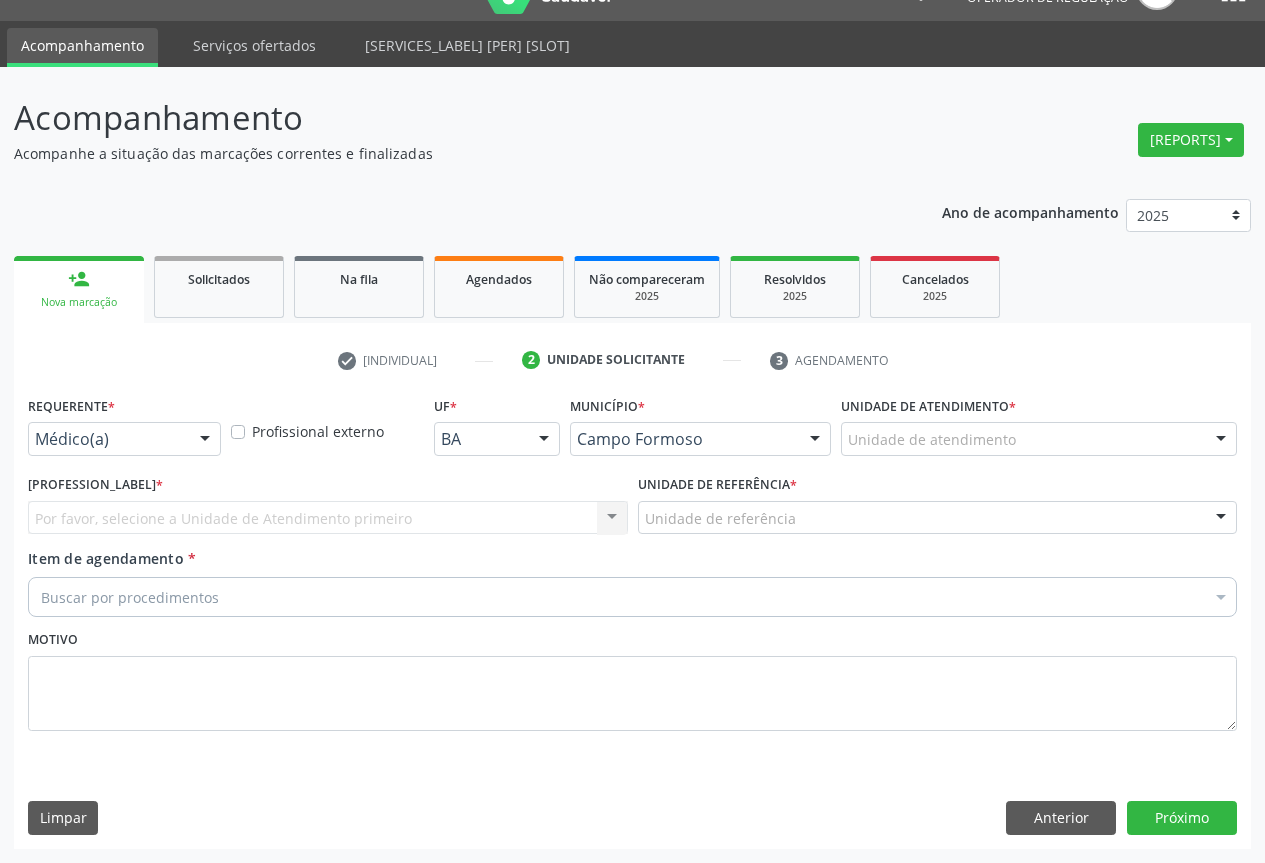 click on "Médico(a)" at bounding box center [124, 439] 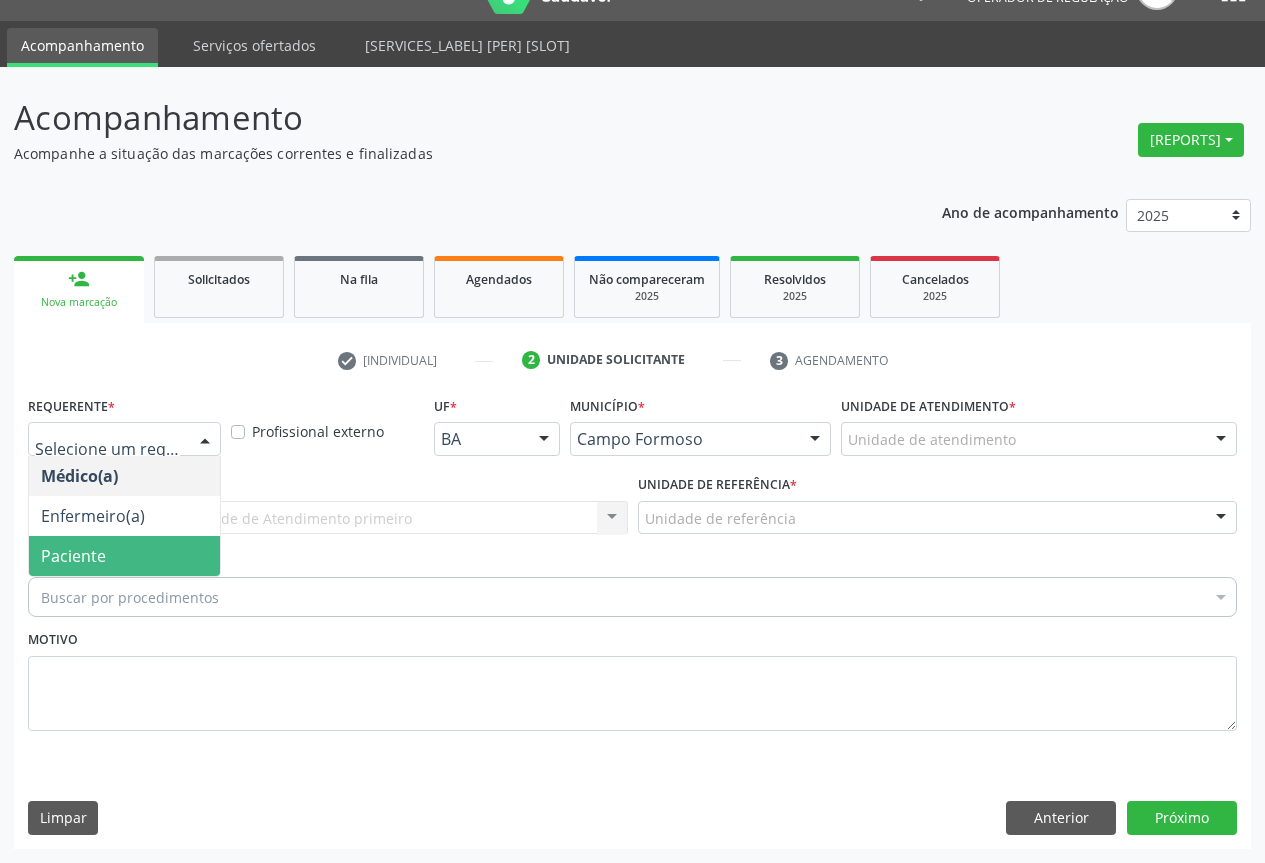 click on "Paciente" at bounding box center [124, 556] 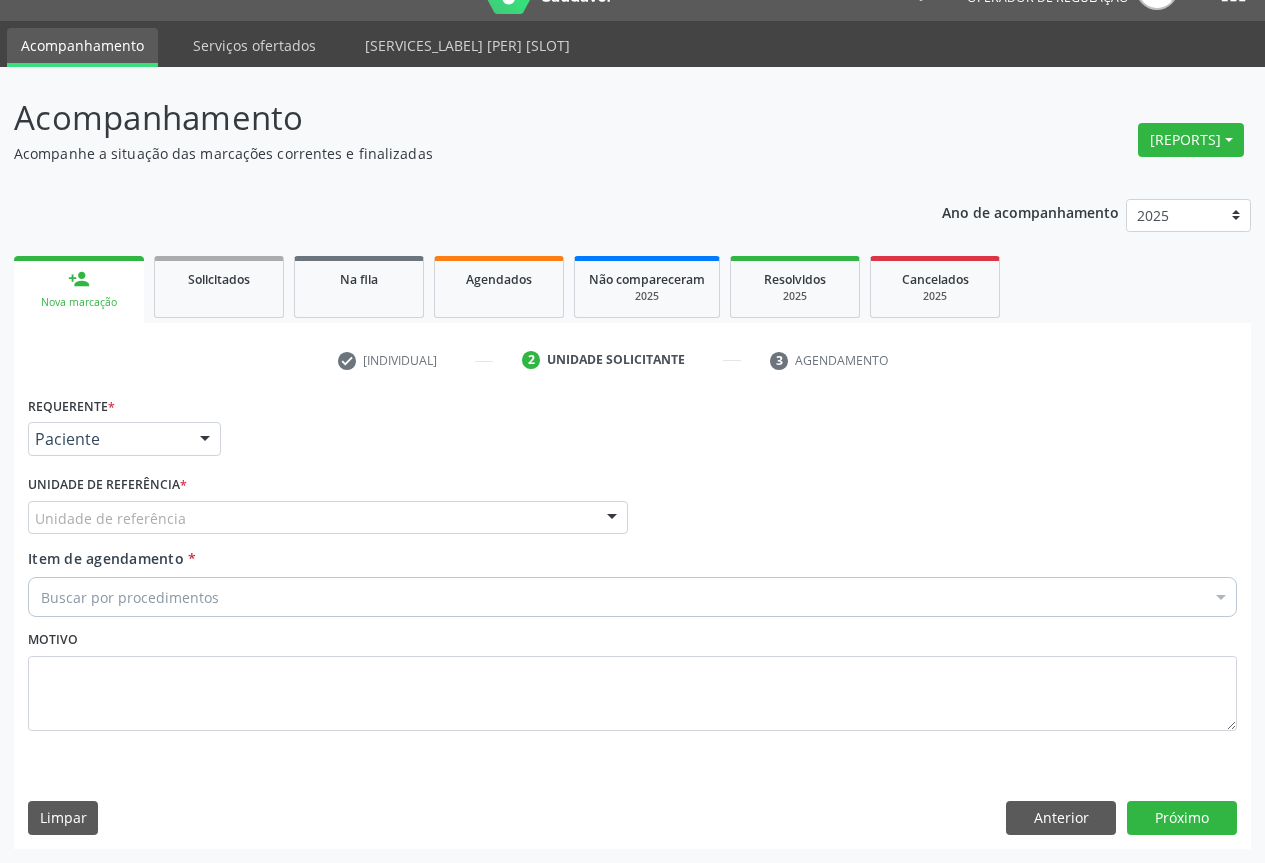 click on "Unidade de referência" at bounding box center [328, 518] 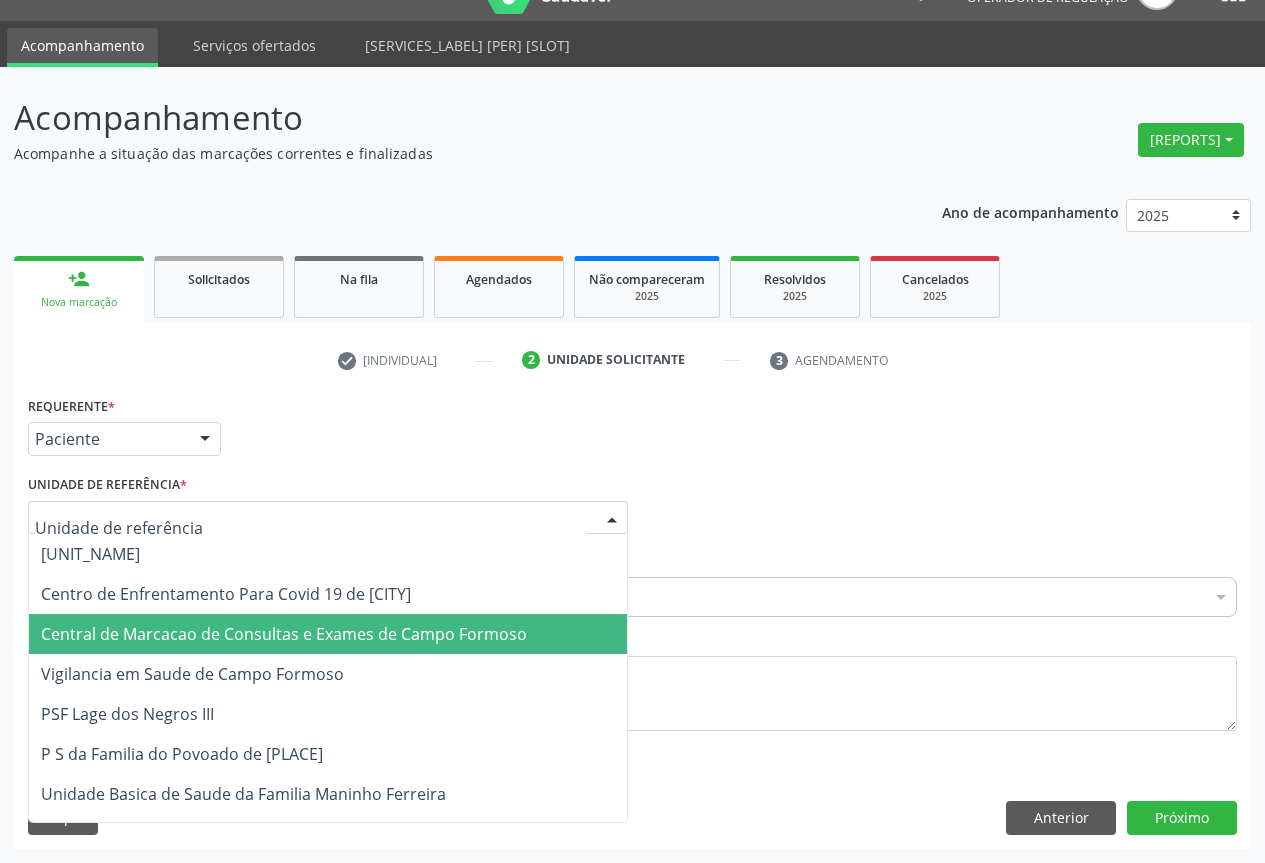 click on "Central de Marcacao de Consultas e Exames de Campo Formoso" at bounding box center [284, 634] 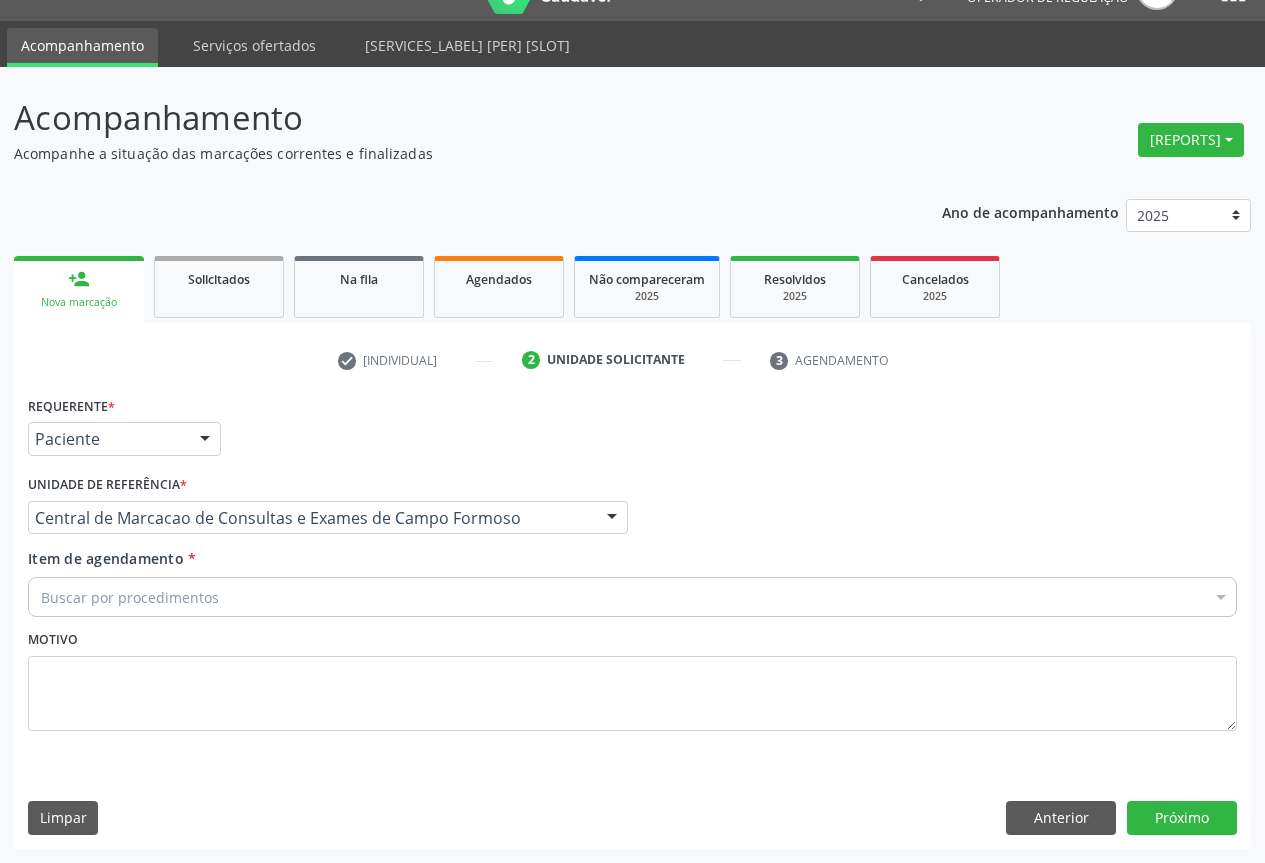 click on "Buscar por procedimentos" at bounding box center [632, 597] 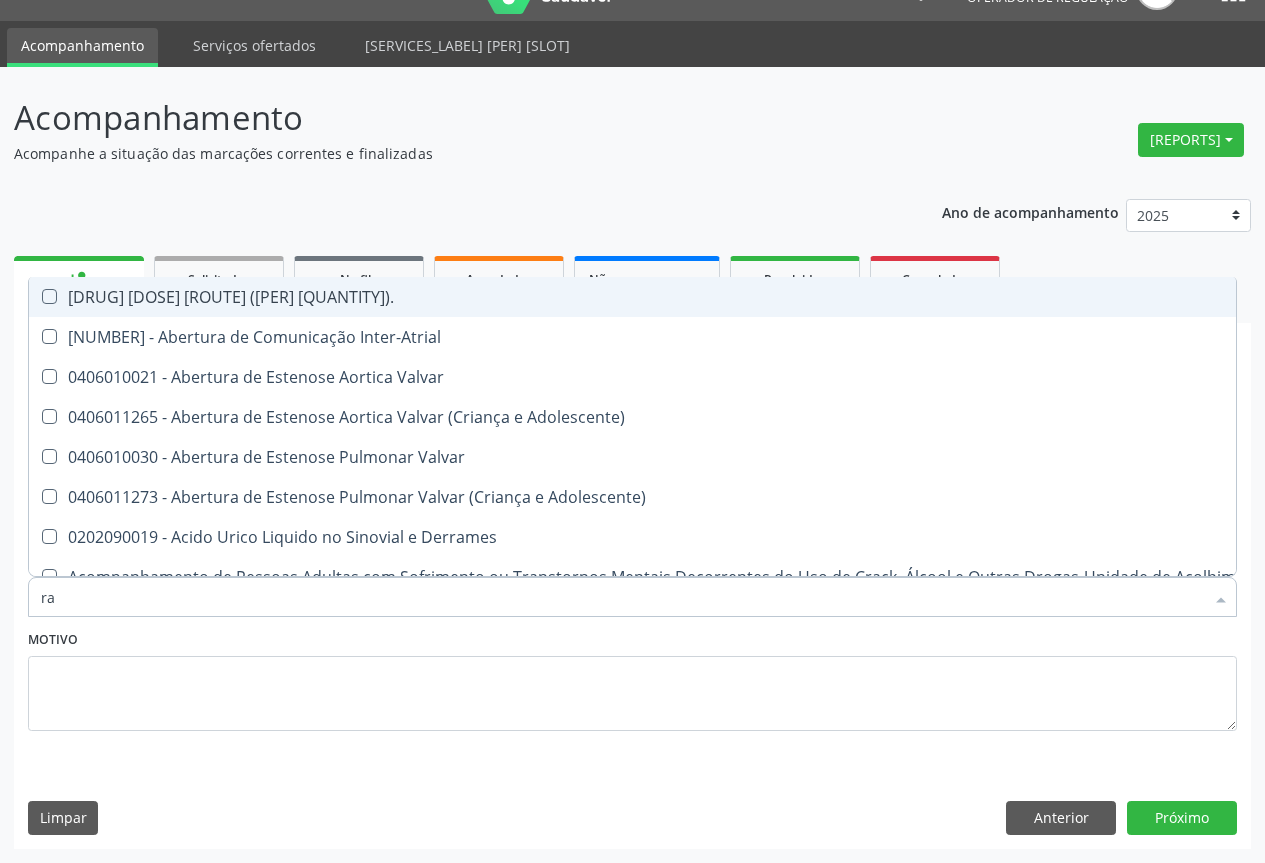 type on "rad" 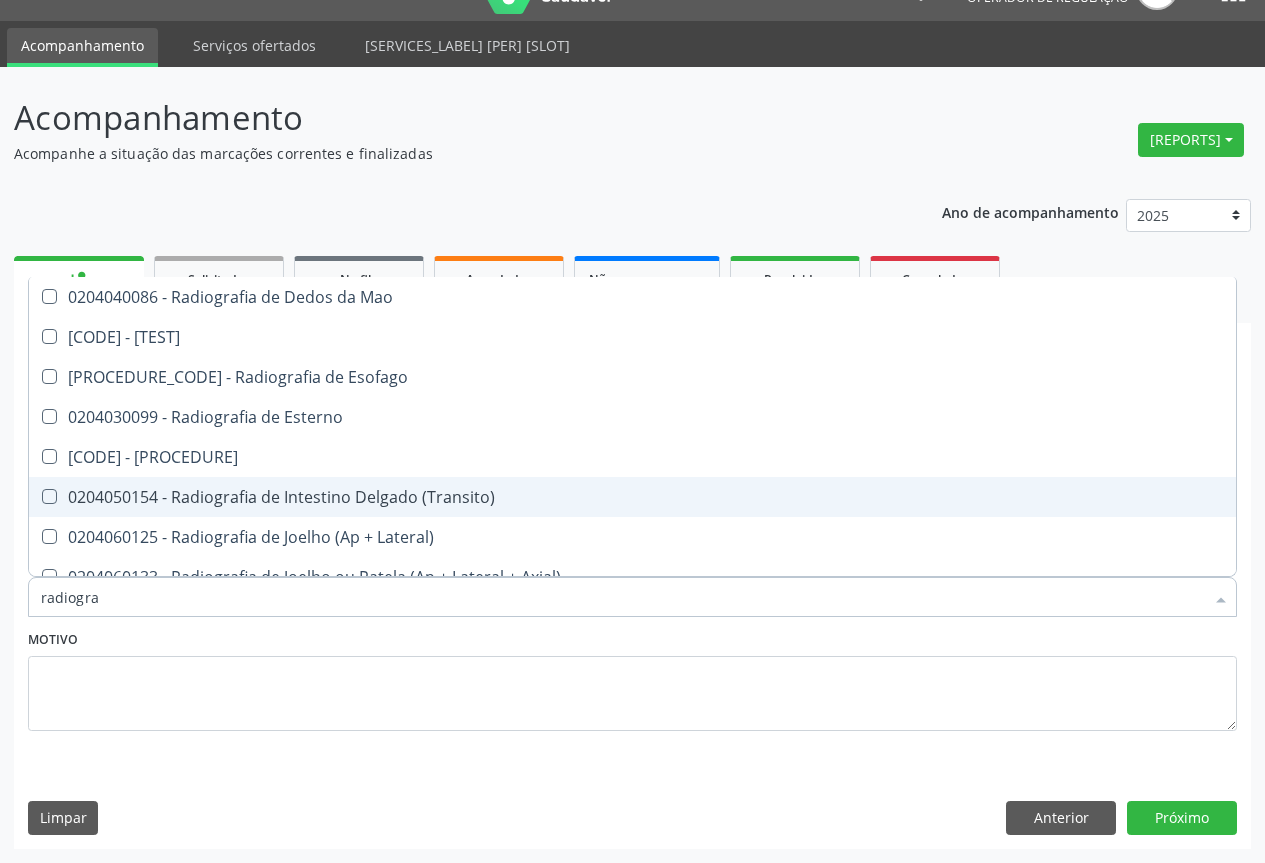 scroll, scrollTop: 1700, scrollLeft: 0, axis: vertical 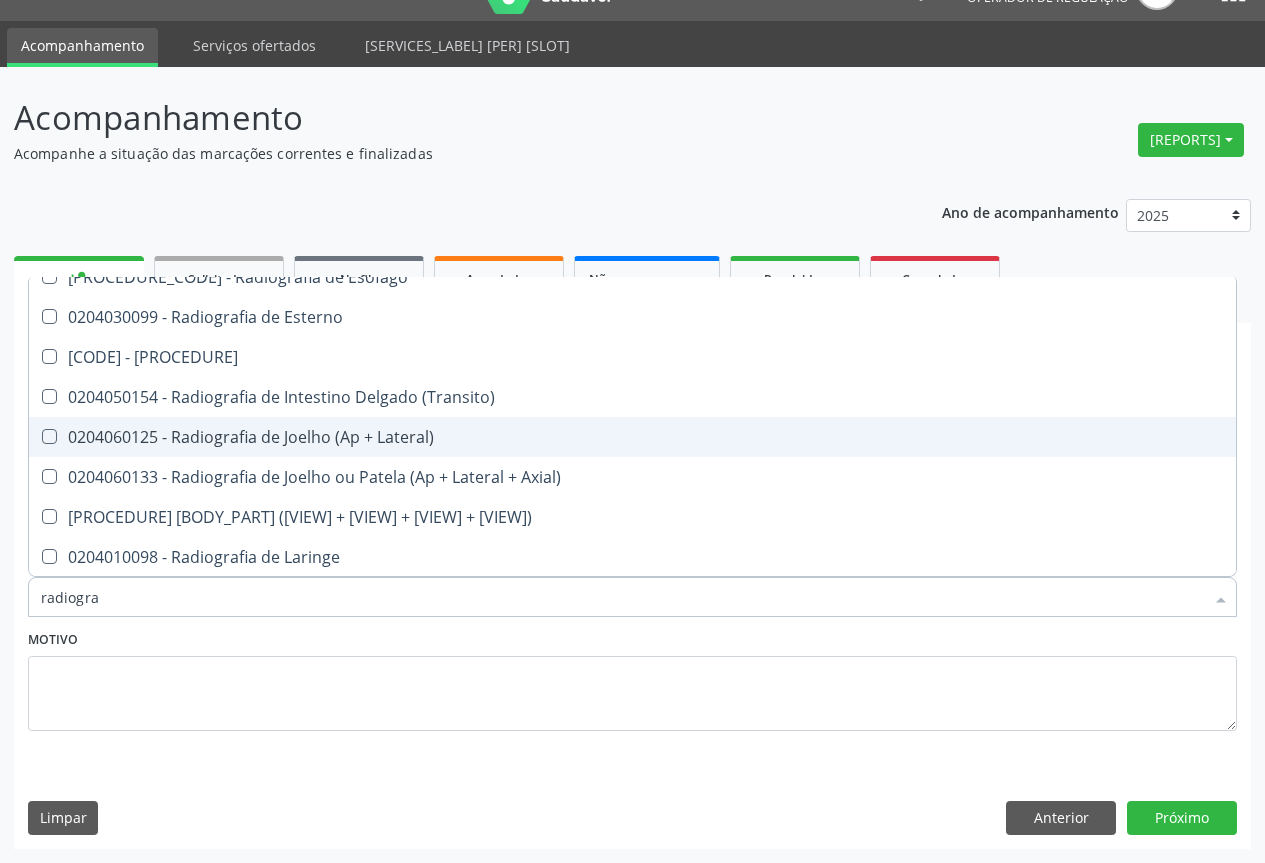 click on "0204060125 - Radiografia de Joelho (Ap + Lateral)" at bounding box center (632, 437) 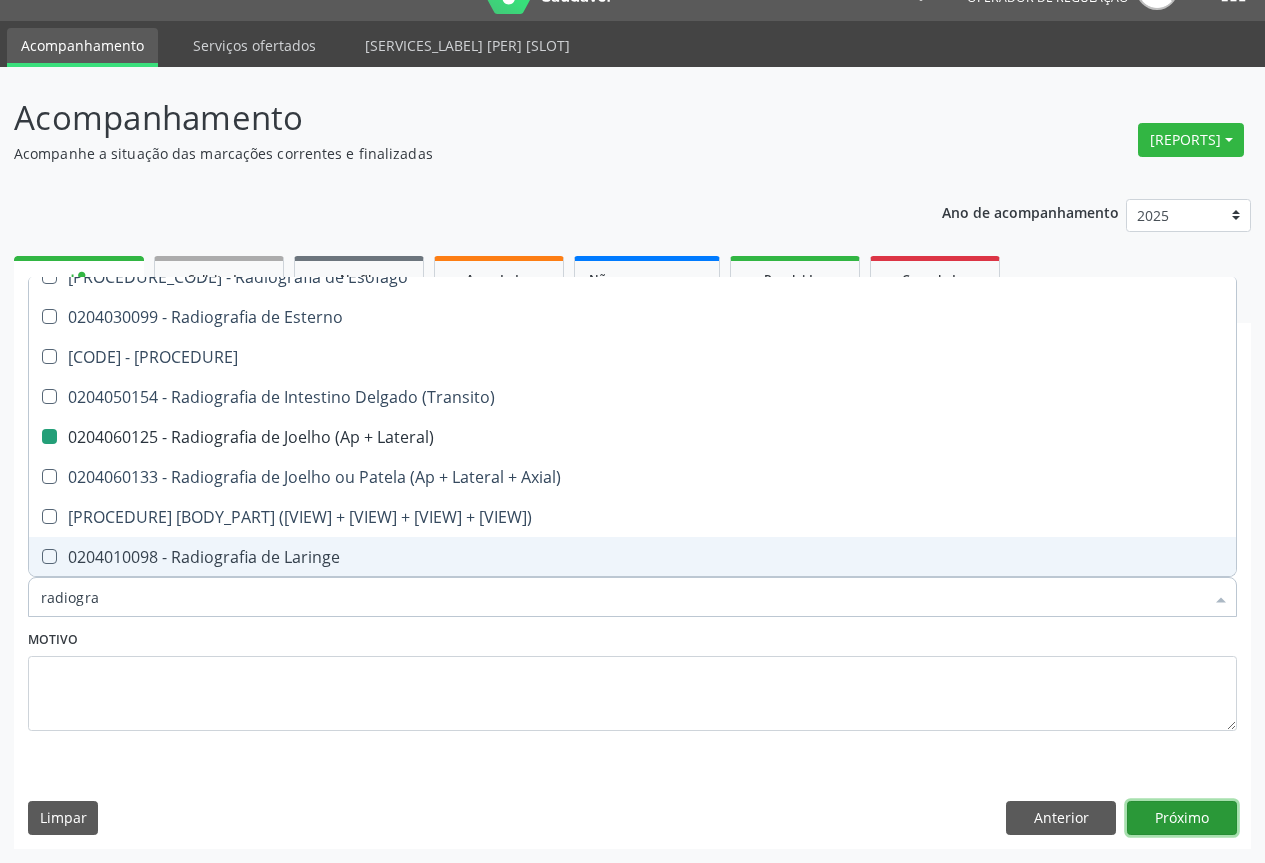 click on "Próximo" at bounding box center [1182, 818] 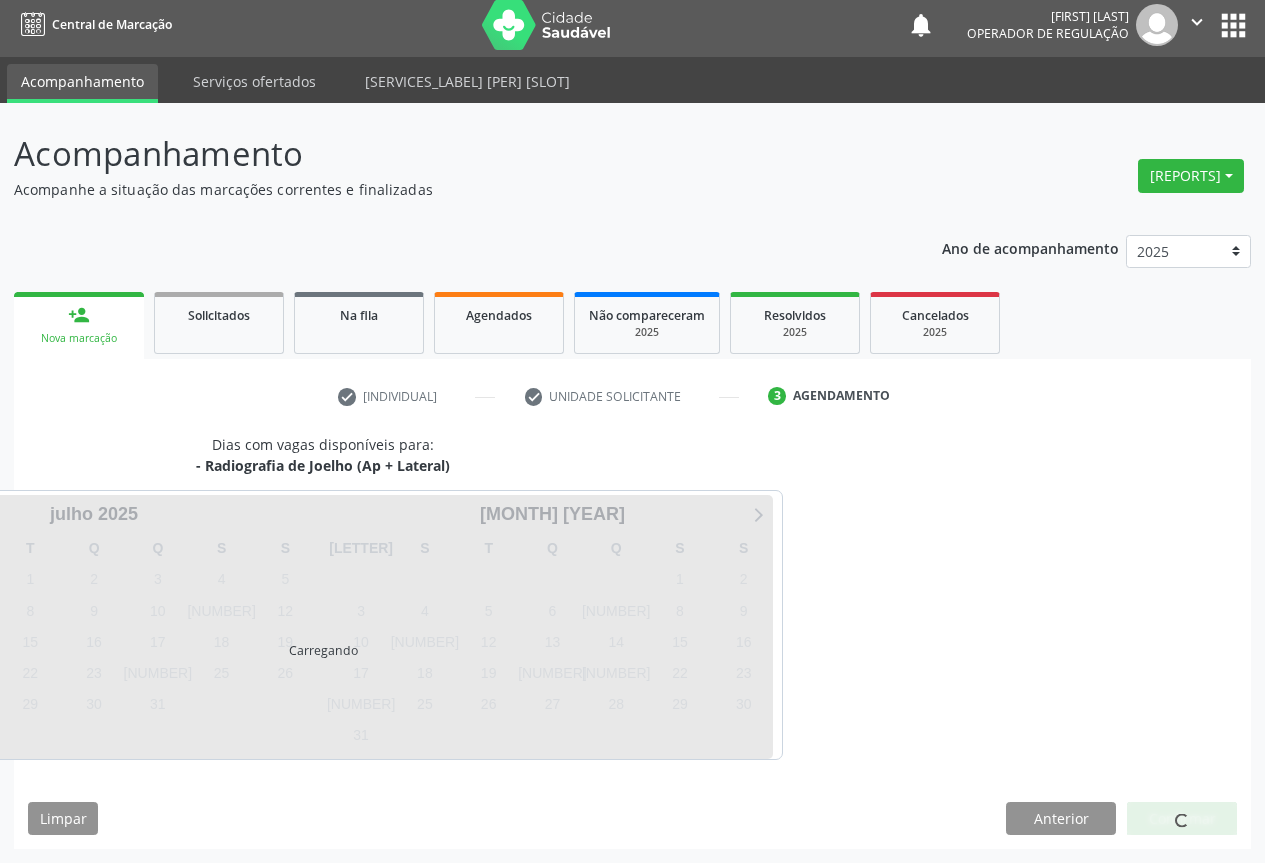 scroll, scrollTop: 7, scrollLeft: 0, axis: vertical 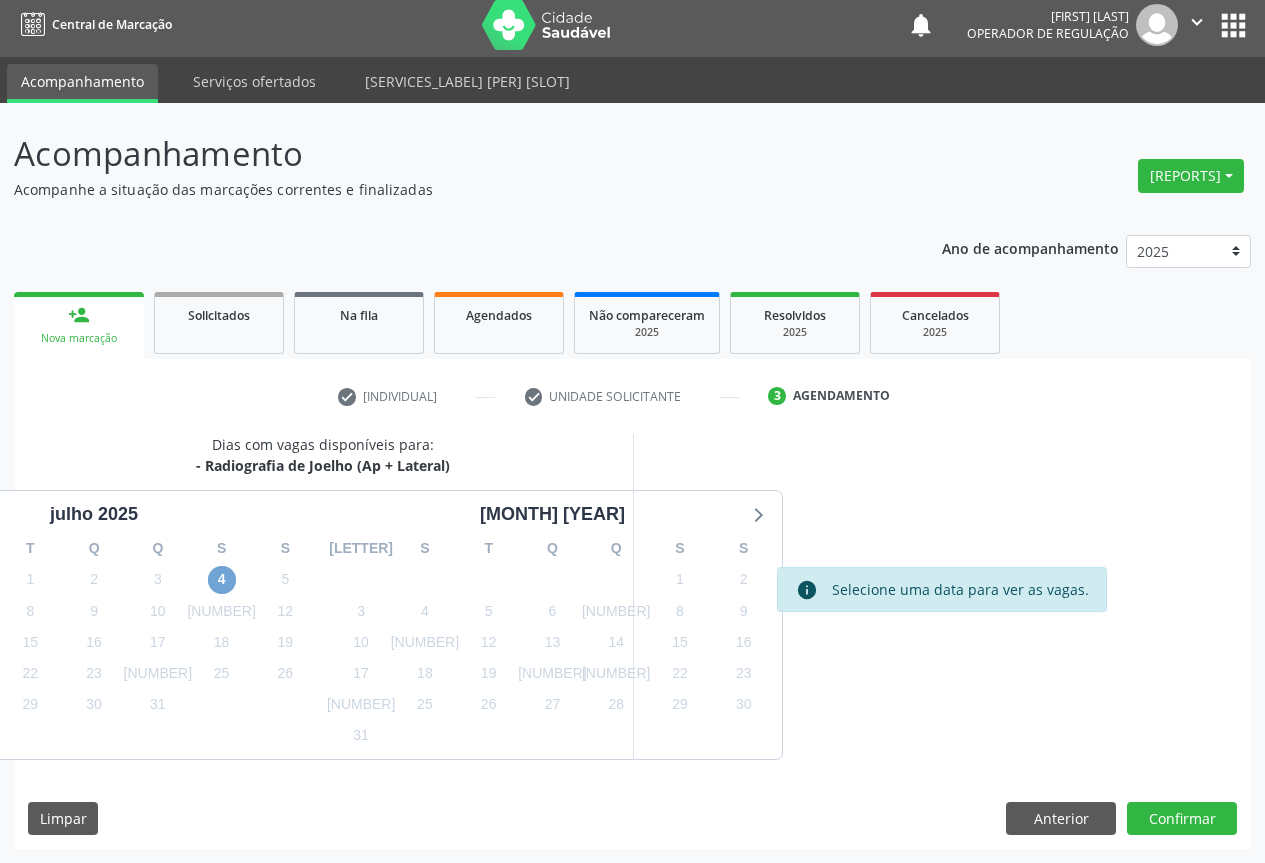 click on "4" at bounding box center (222, 580) 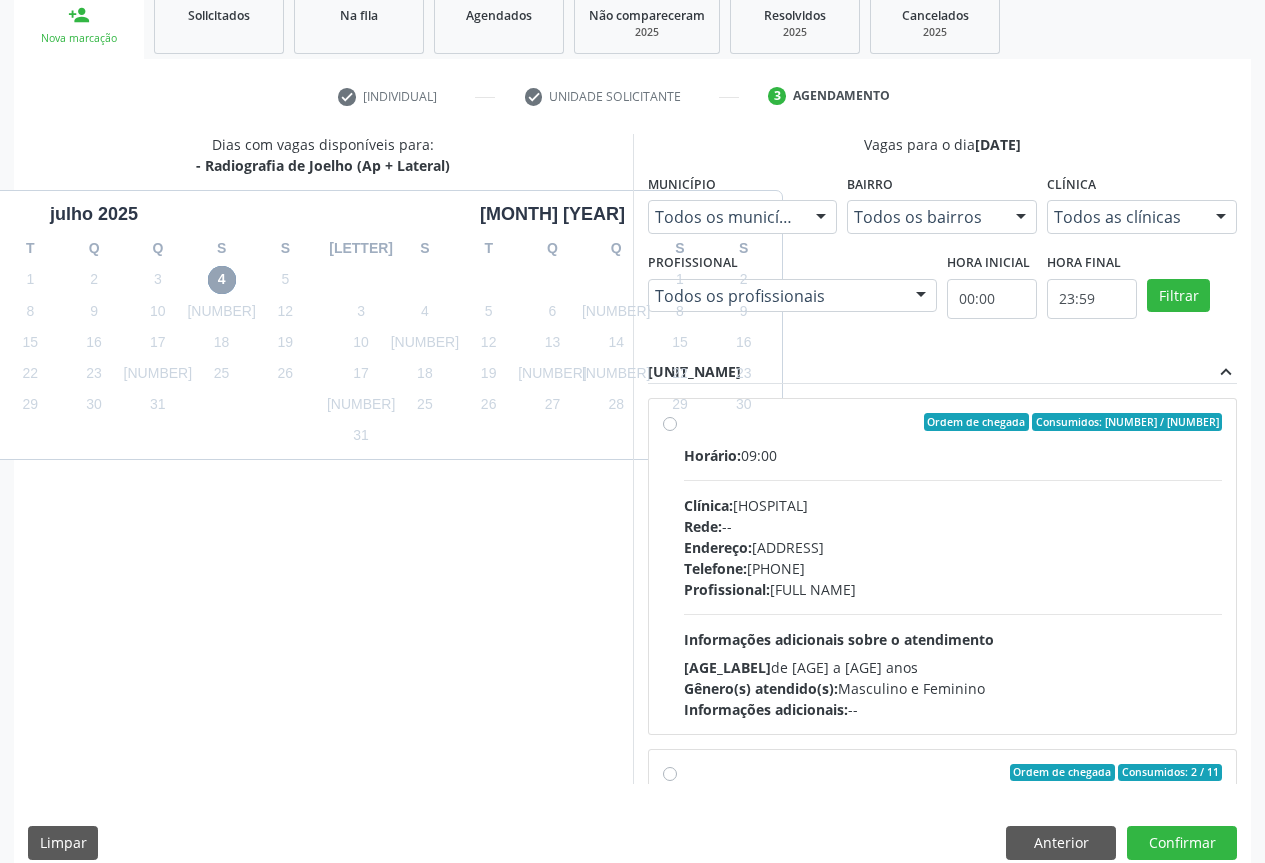 scroll, scrollTop: 332, scrollLeft: 0, axis: vertical 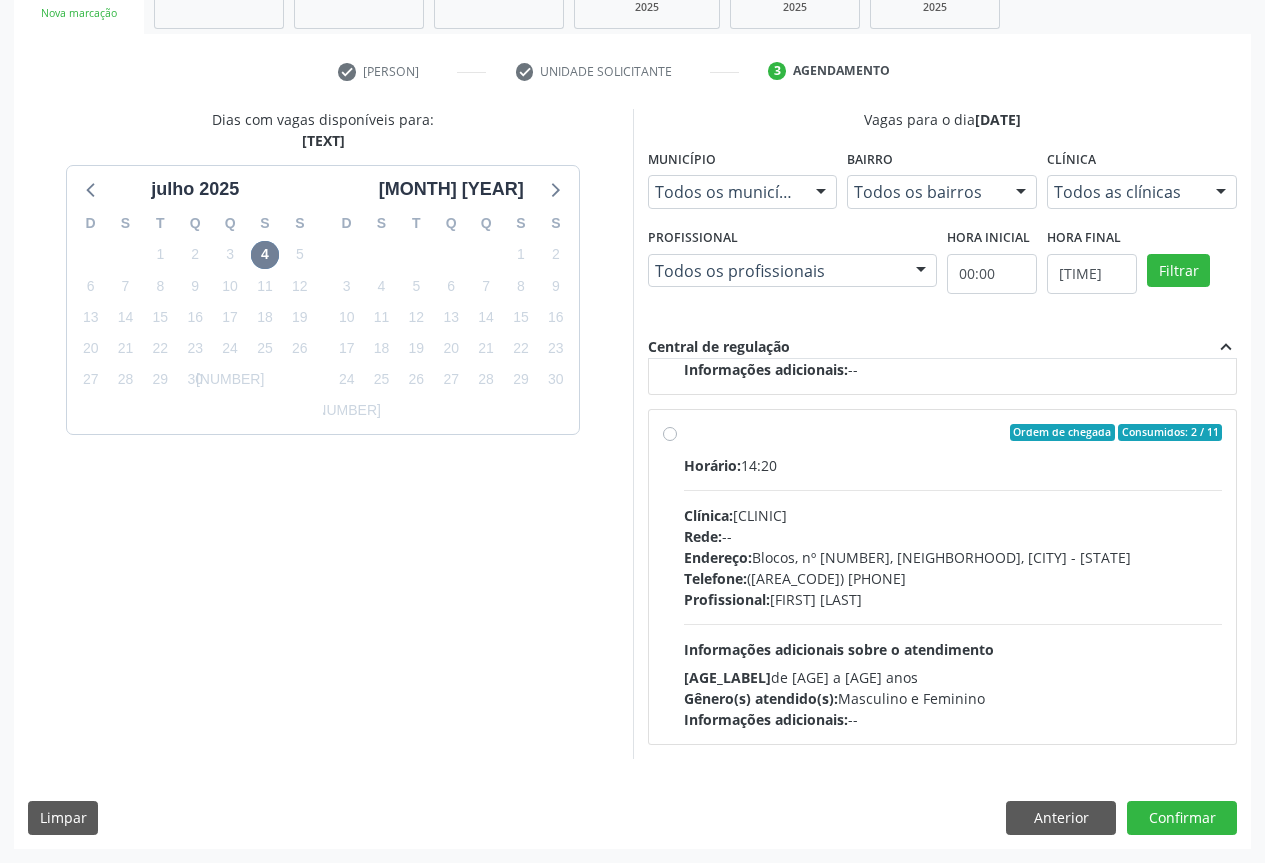 click on "Profissional: [NAME]" at bounding box center (953, 599) 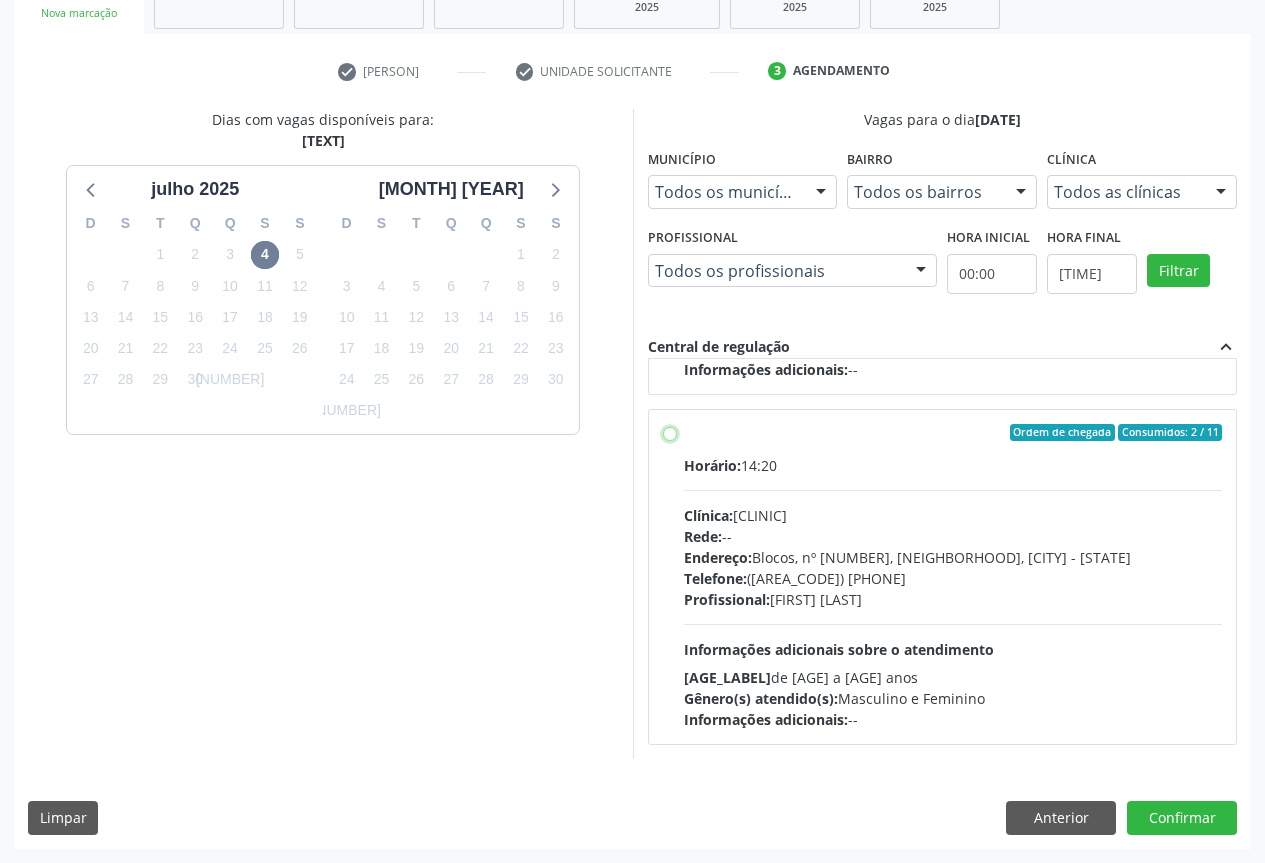 click on "Ordem de chegada
Consumidos: 2 / 11
Horário:   14:20
Clínica:  [BRAND]
Rede:
--
Endereço:   Blocos, nº 258, Centro, [CITY] - [STATE]
Telefone:   ([PHONE])
Profissional:
[FIRST] [LAST]
Informações adicionais sobre o atendimento
Idade de atendimento:
de 0 a 120 anos
Gênero(s) atendido(s):
Masculino e Feminino
Informações adicionais:
--" at bounding box center (670, 433) 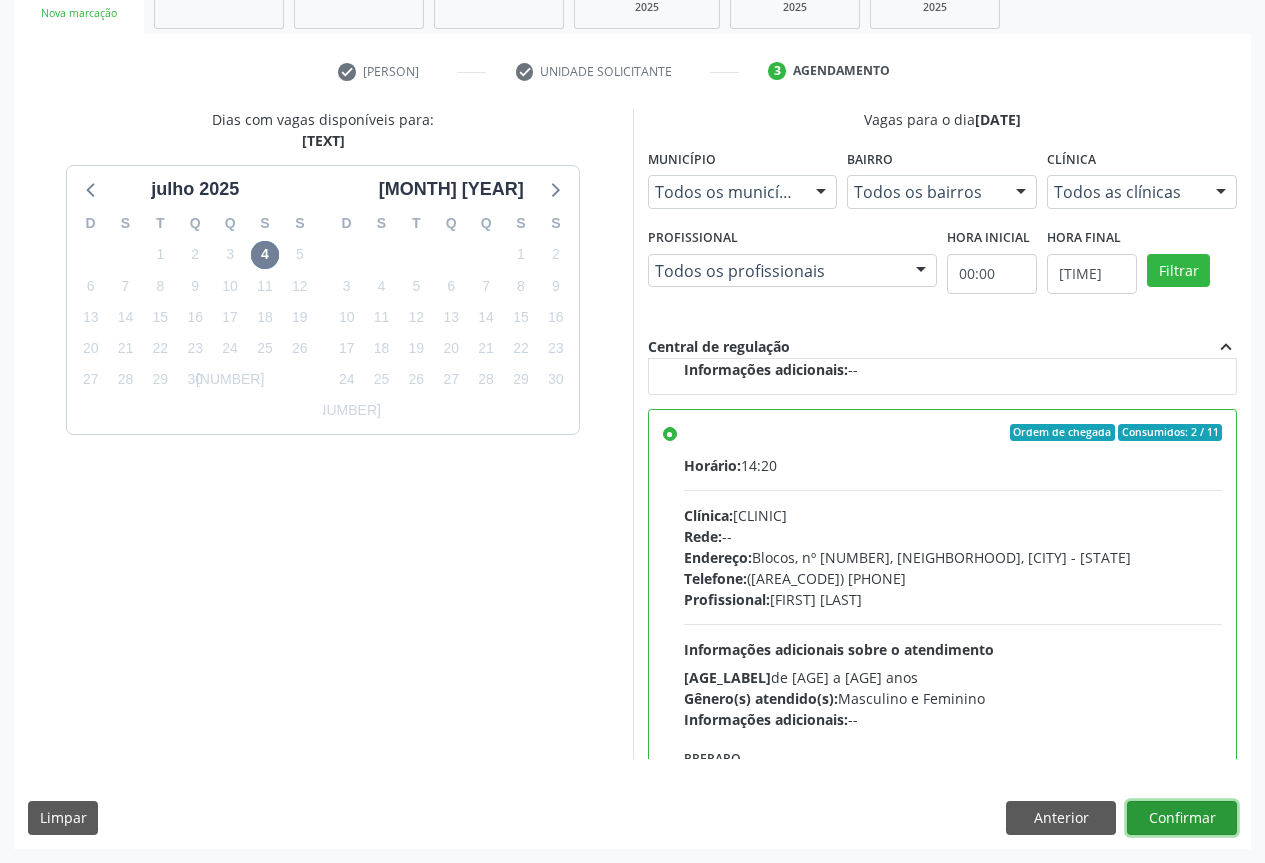 click on "Confirmar" at bounding box center (1182, 818) 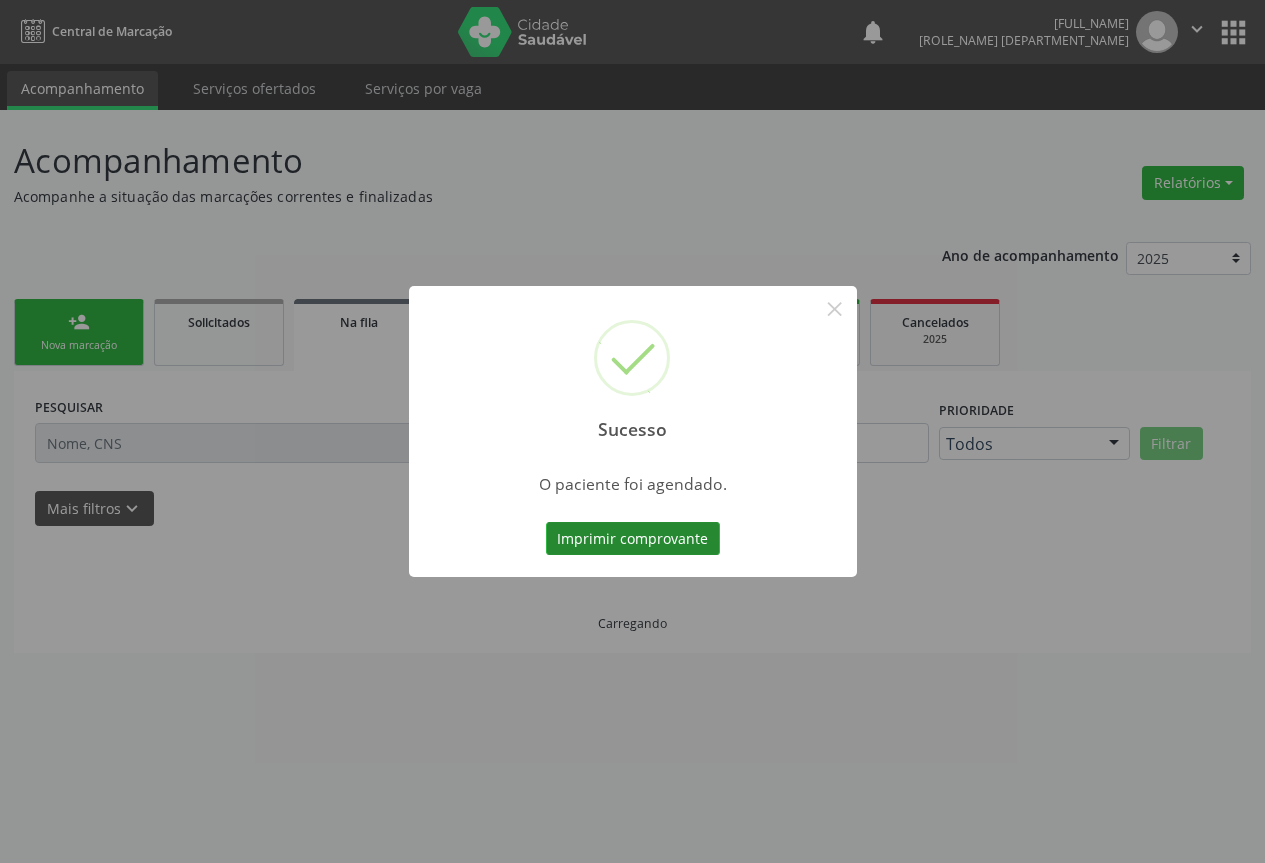scroll, scrollTop: 0, scrollLeft: 0, axis: both 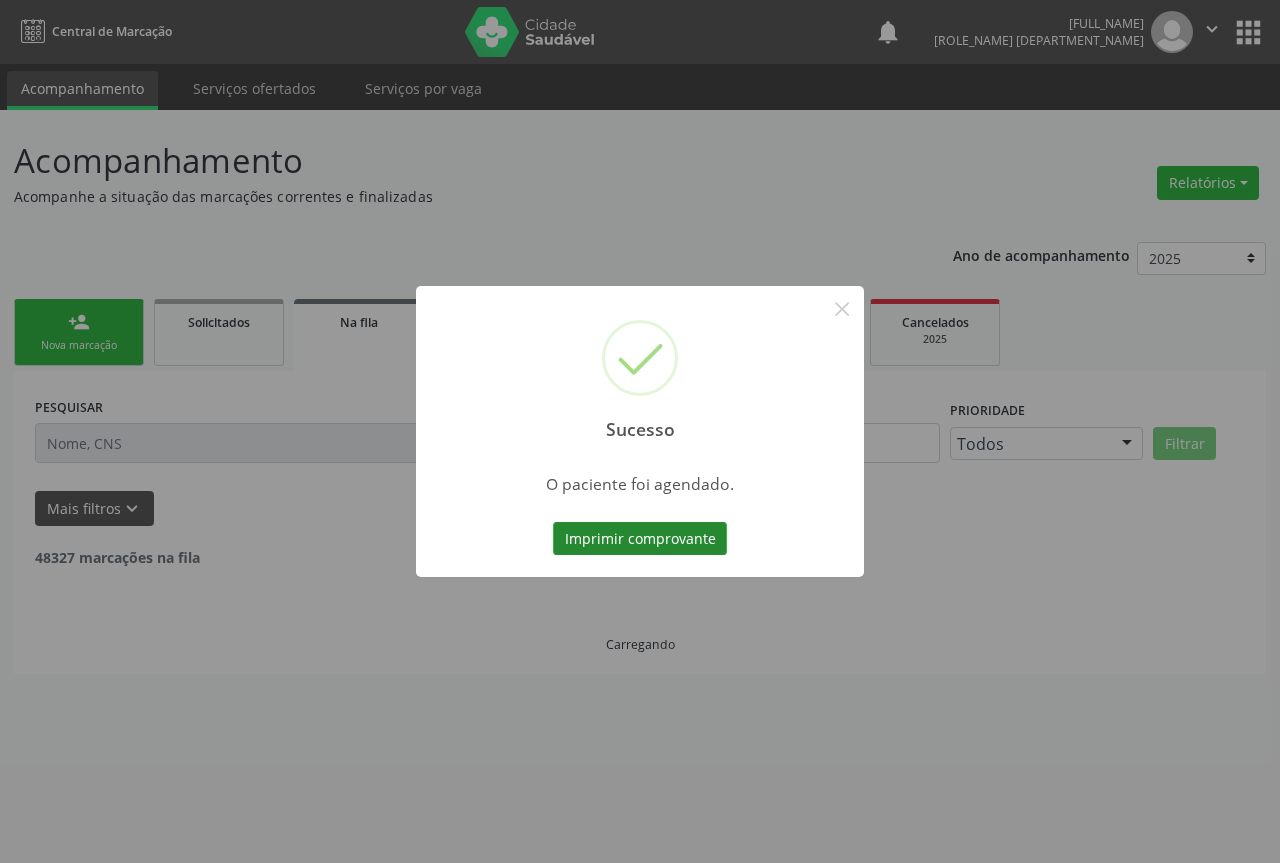 click on "Imprimir comprovante" at bounding box center [640, 539] 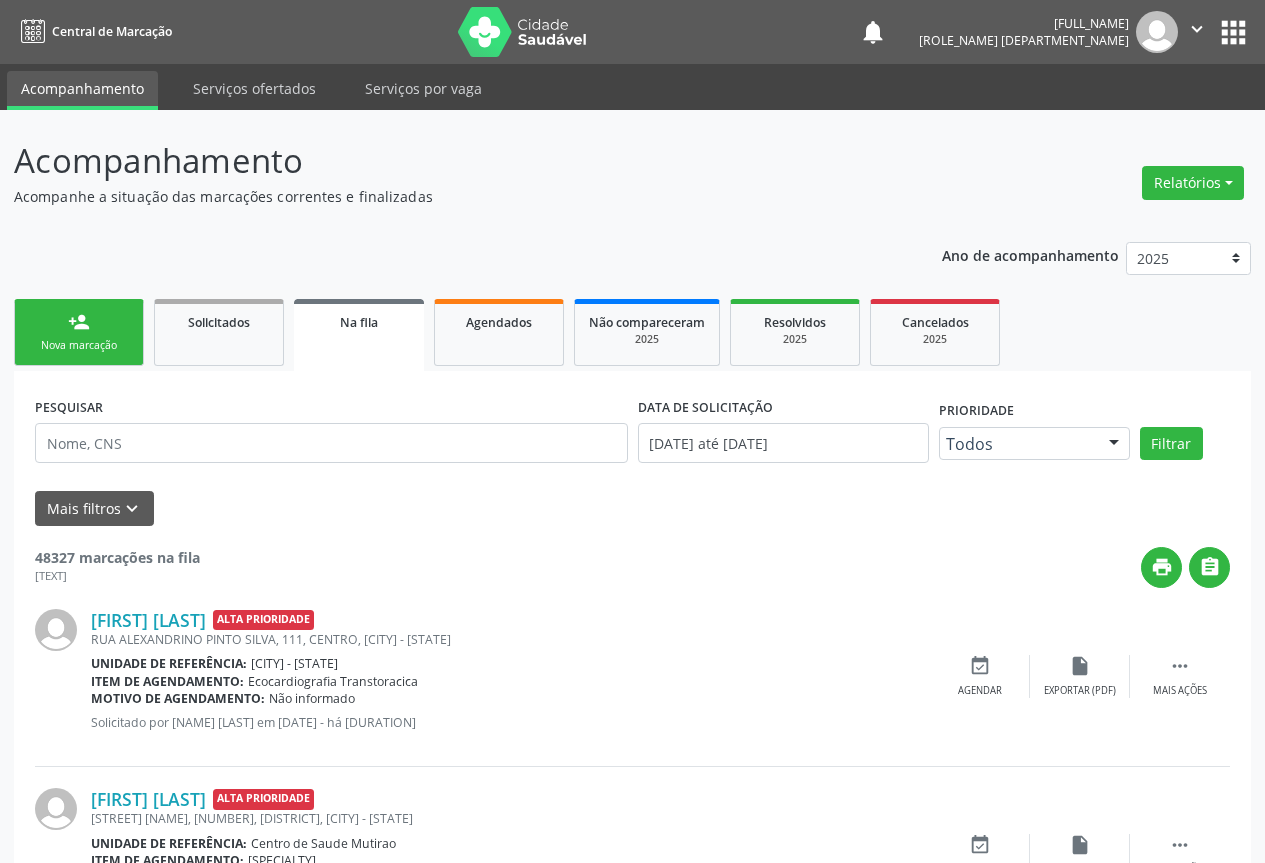 click on "person_add
Nova marcação" at bounding box center (79, 332) 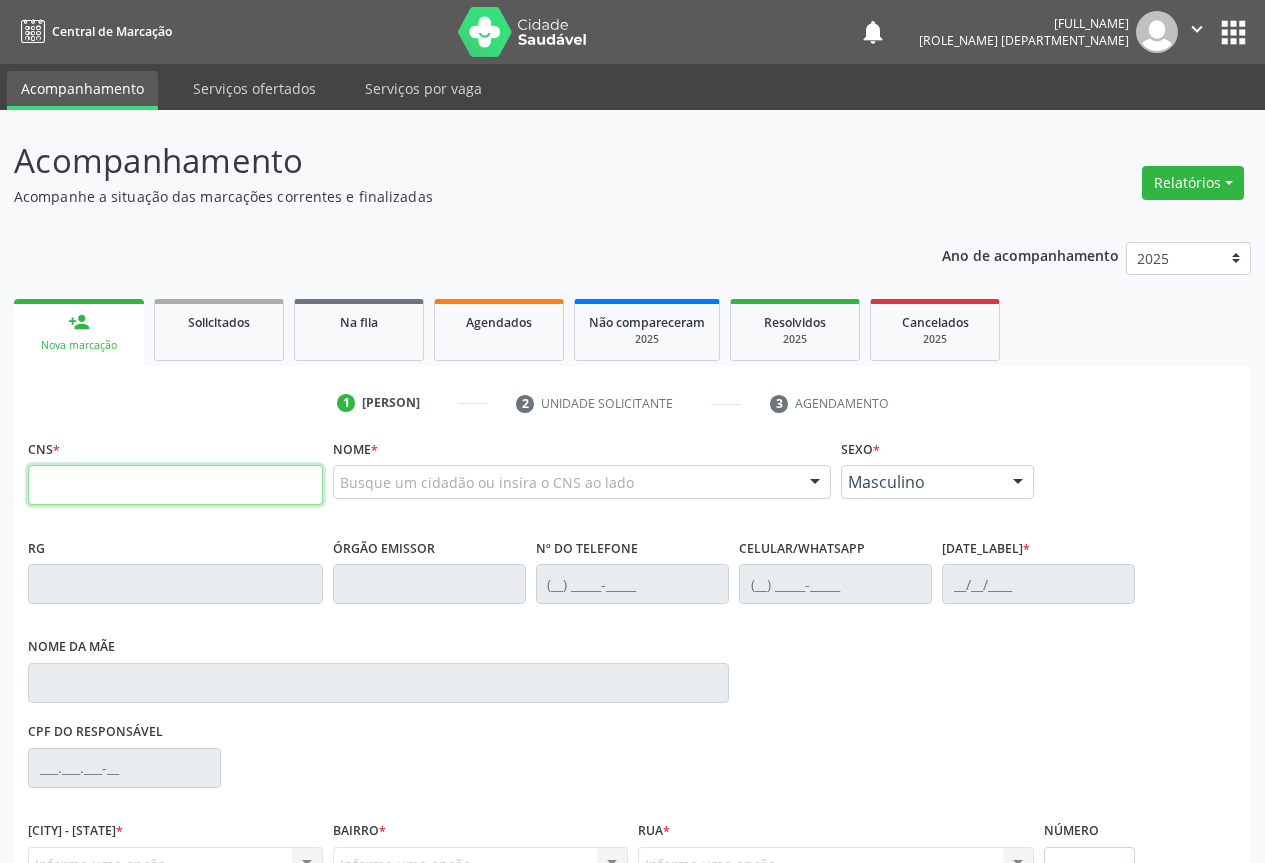 click at bounding box center (175, 485) 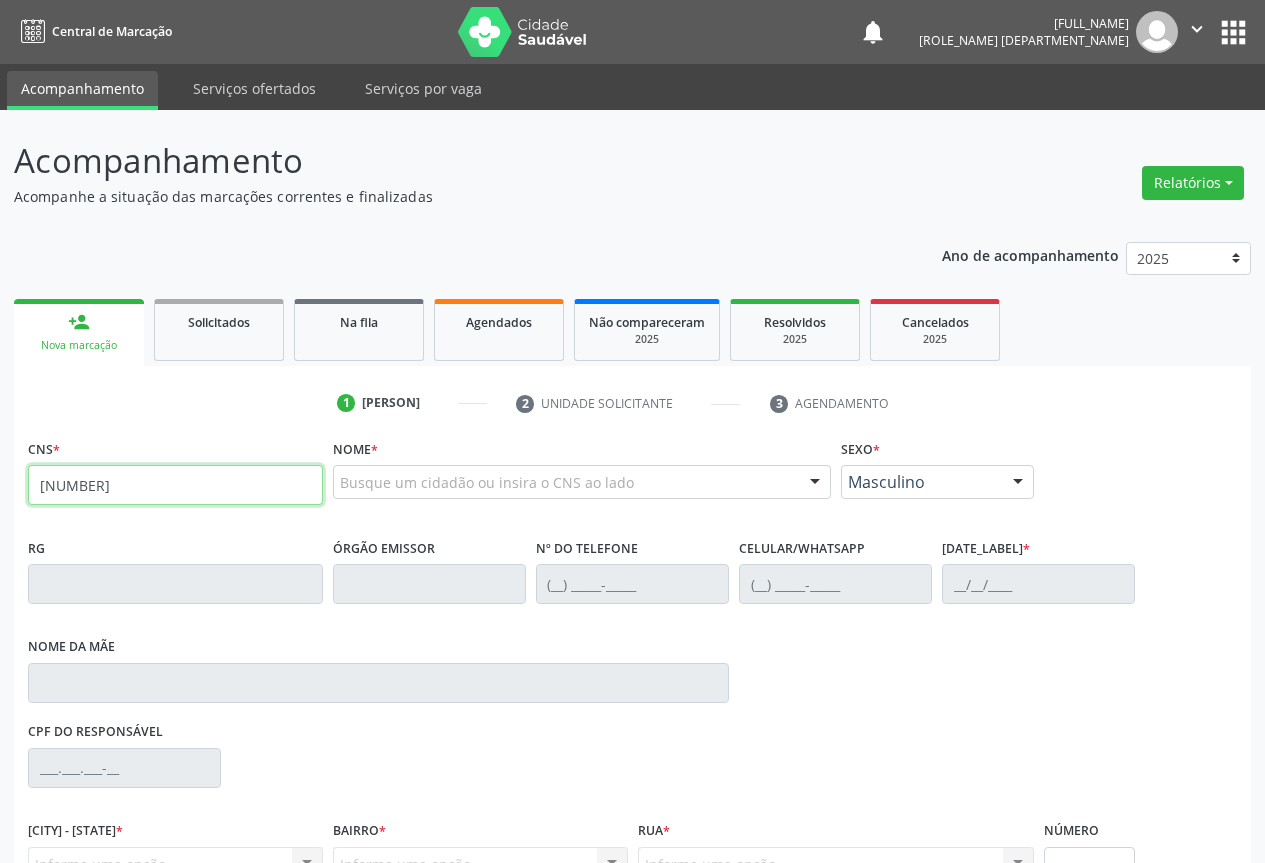 type on "[NUMBER]" 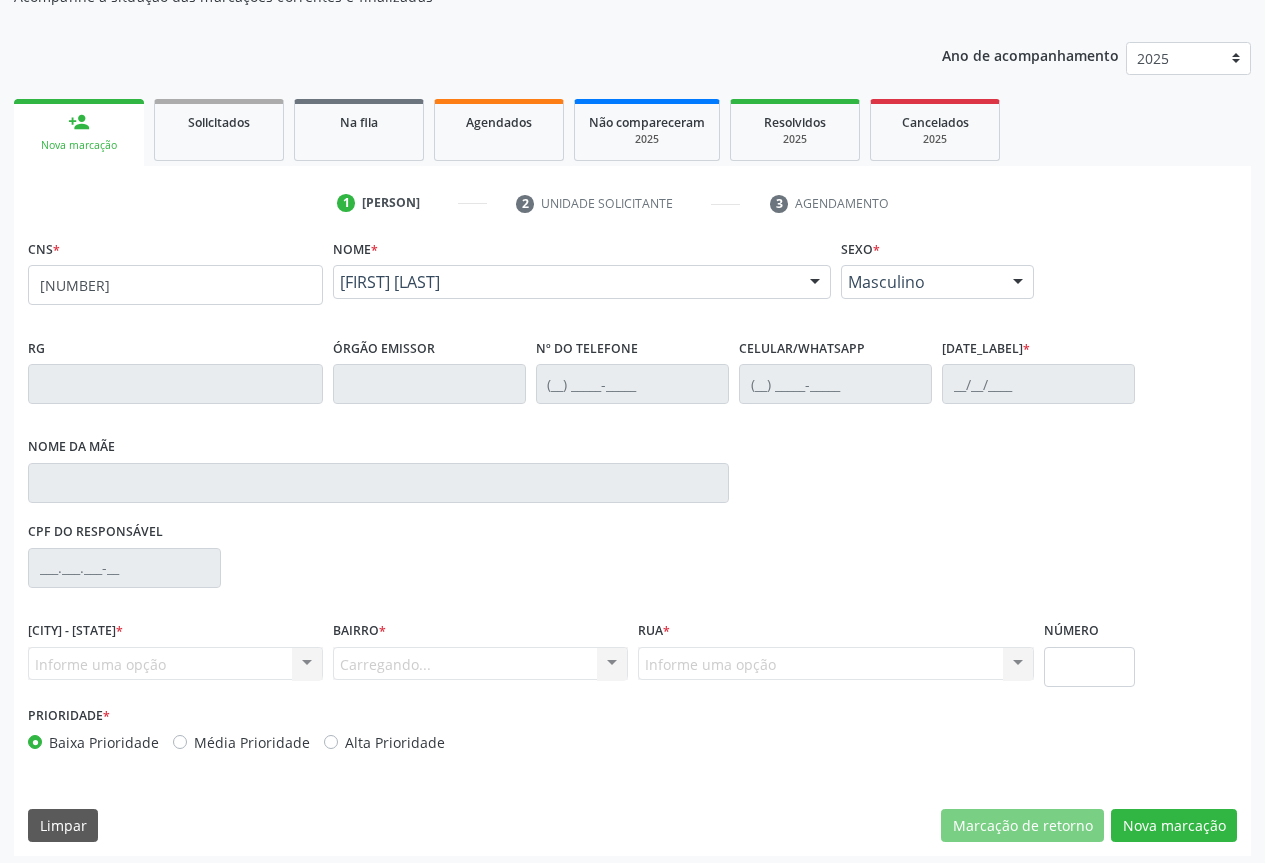 scroll, scrollTop: 207, scrollLeft: 0, axis: vertical 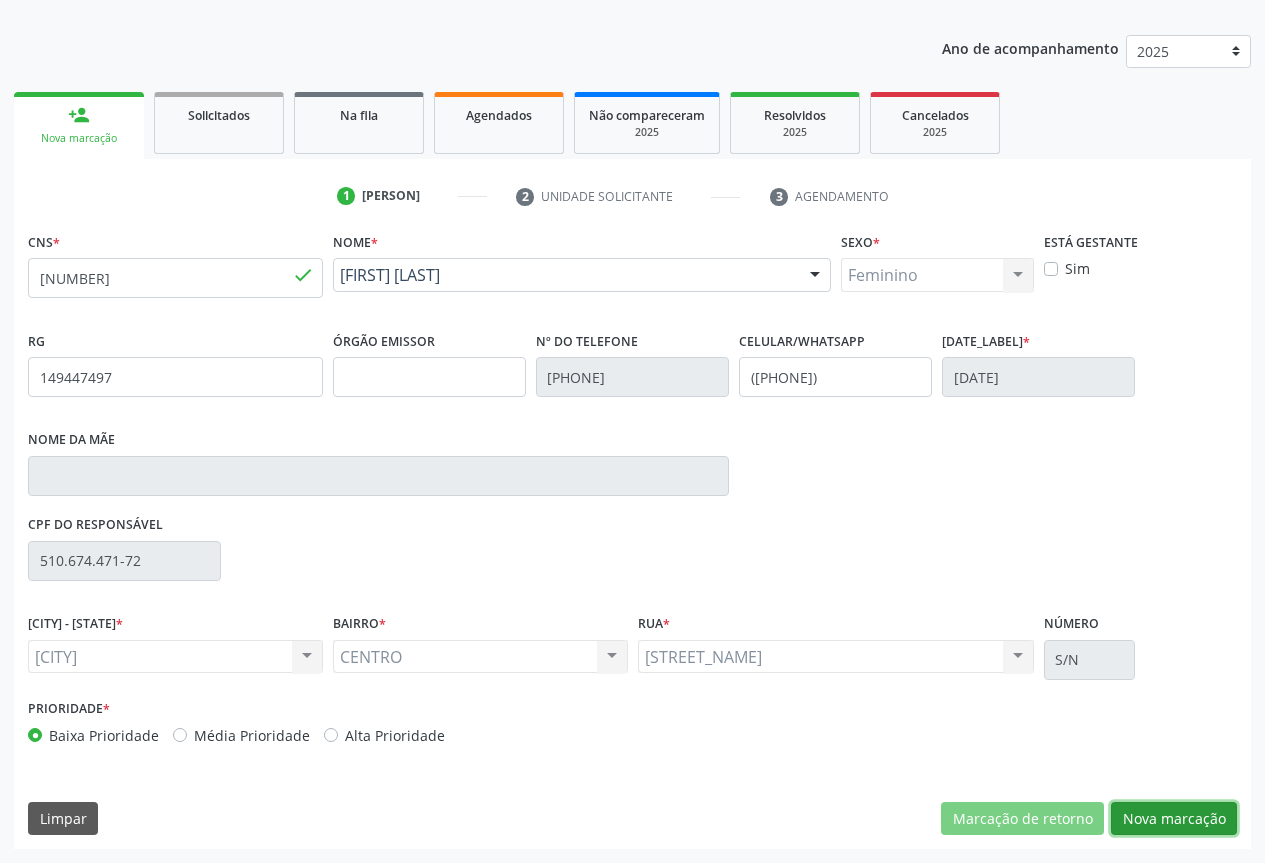 click on "Nova marcação" at bounding box center [1022, 819] 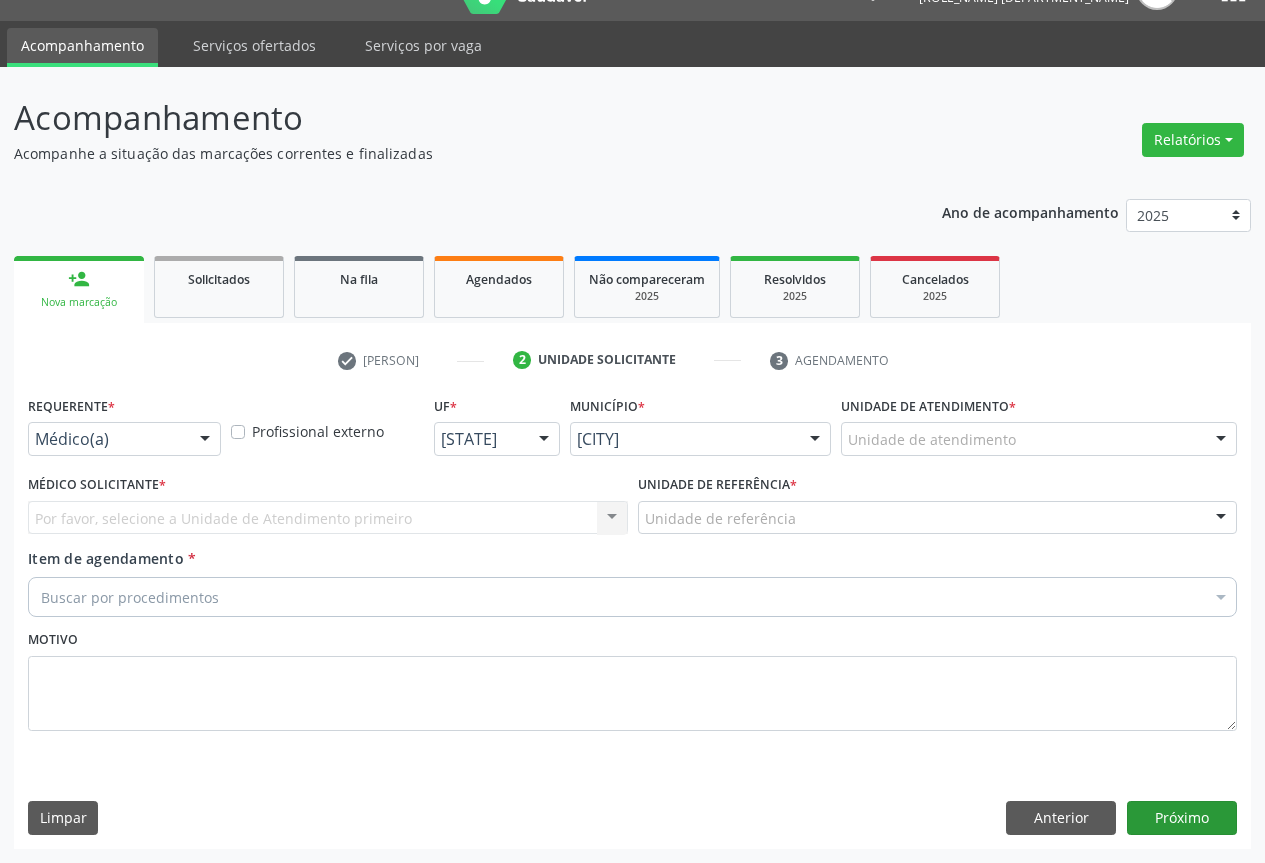 scroll, scrollTop: 43, scrollLeft: 0, axis: vertical 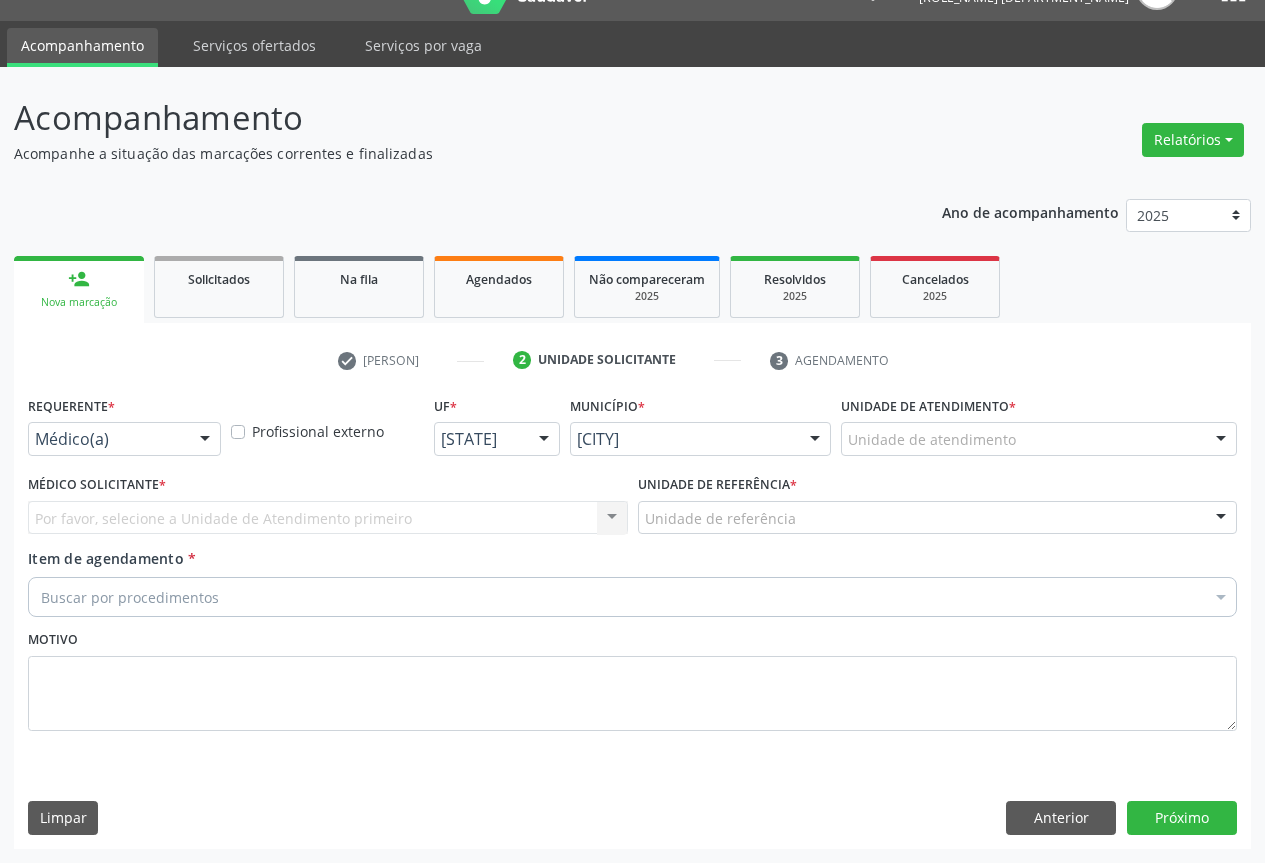 drag, startPoint x: 180, startPoint y: 437, endPoint x: 166, endPoint y: 461, distance: 27.784887 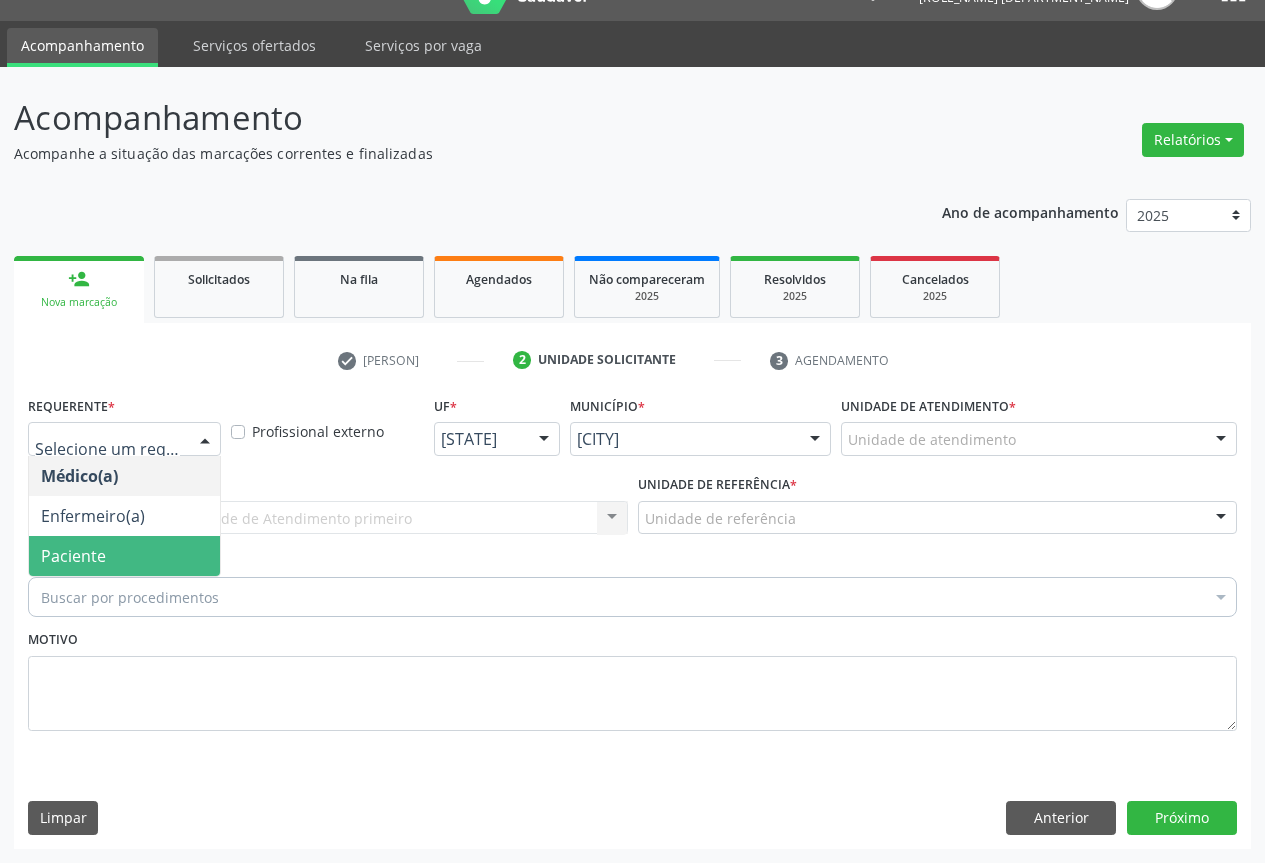 click on "Paciente" at bounding box center (124, 556) 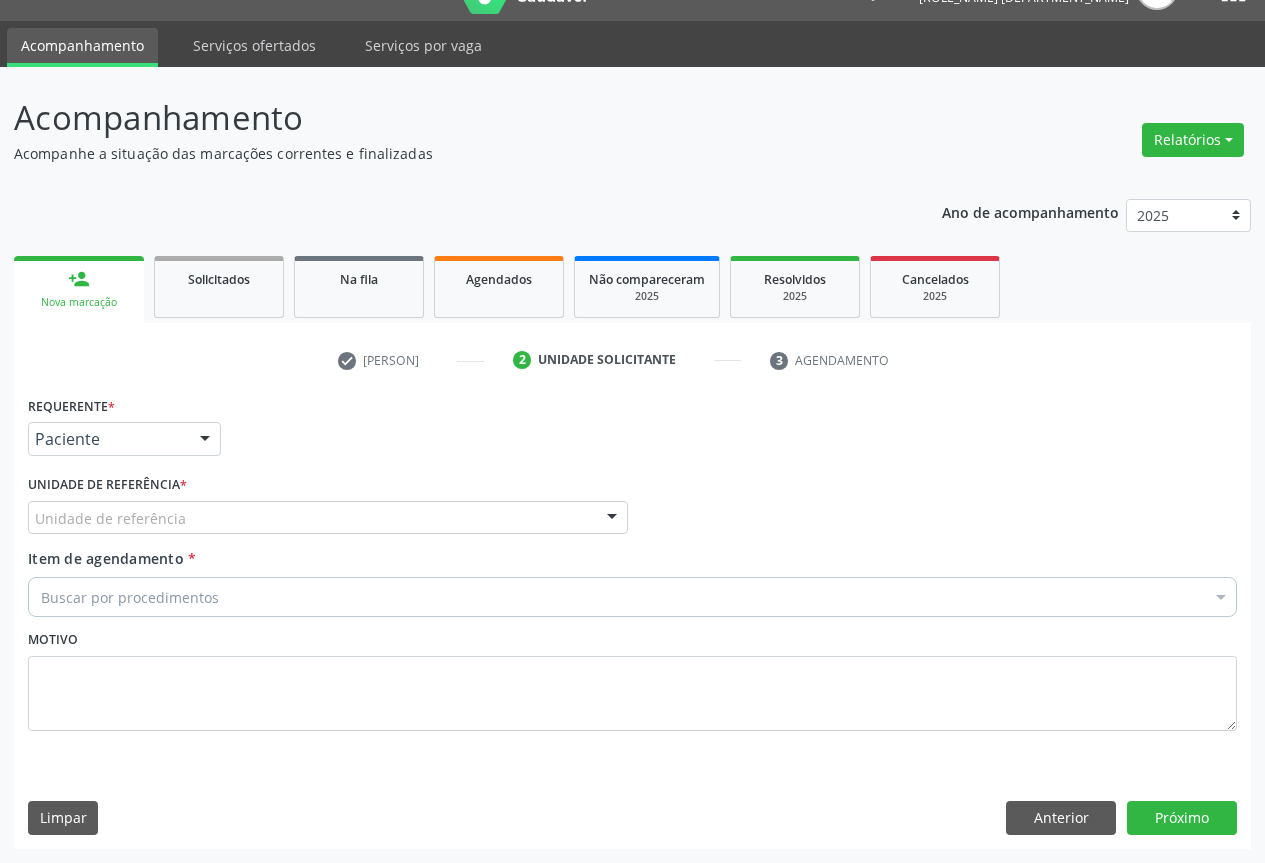 click on "Unidade de referência
*
Unidade de referência
Unidade Basica de Saude da Familia Dr Paulo Sudre   Centro de Enfrentamento Para Covid 19 de Campo Formoso   Central de Marcacao de Consultas e Exames de Campo Formoso   Vigilancia em Saude de Campo Formoso   PSF Lage dos Negros III   P S da Familia do Povoado de Caraibas   Unidade Basica de Saude da Familia Maninho Ferreira   P S de Curral da Ponta Psf Oseas Manoel da Silva   Farmacia Basica   Unidade Basica de Saude da Familia de Brejao da Caatinga   P S da Familia do Povoado de Pocos   P S da Familia do Povoado de Tiquara   P S da Familia do Povoado de Sao Tome   P S de Lages dos Negros   P S da Familia do Povoado de Tuiutiba   P S de Curral Velho   Centro de Saude Mutirao   Caps Centro de Atencao Psicossocial   Unidade Odontologica Movel   Unidade Basica de Saude da Familia Limoeiro   Unidade Basica de Saude da Familia Izabel Godinho de Freitas   Unidade Basica de Saude da Familia de Olho Dagua das Pombas" at bounding box center [328, 509] 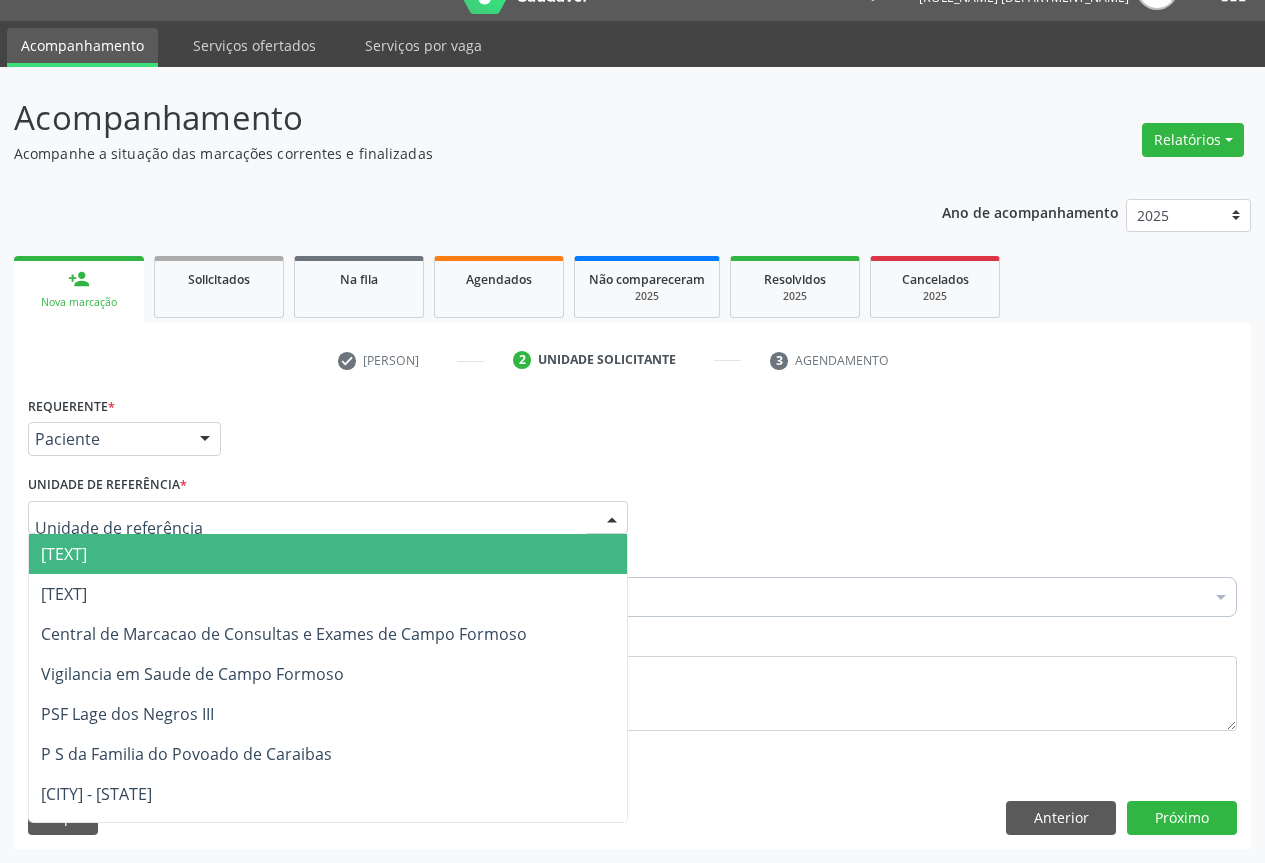 click at bounding box center (328, 518) 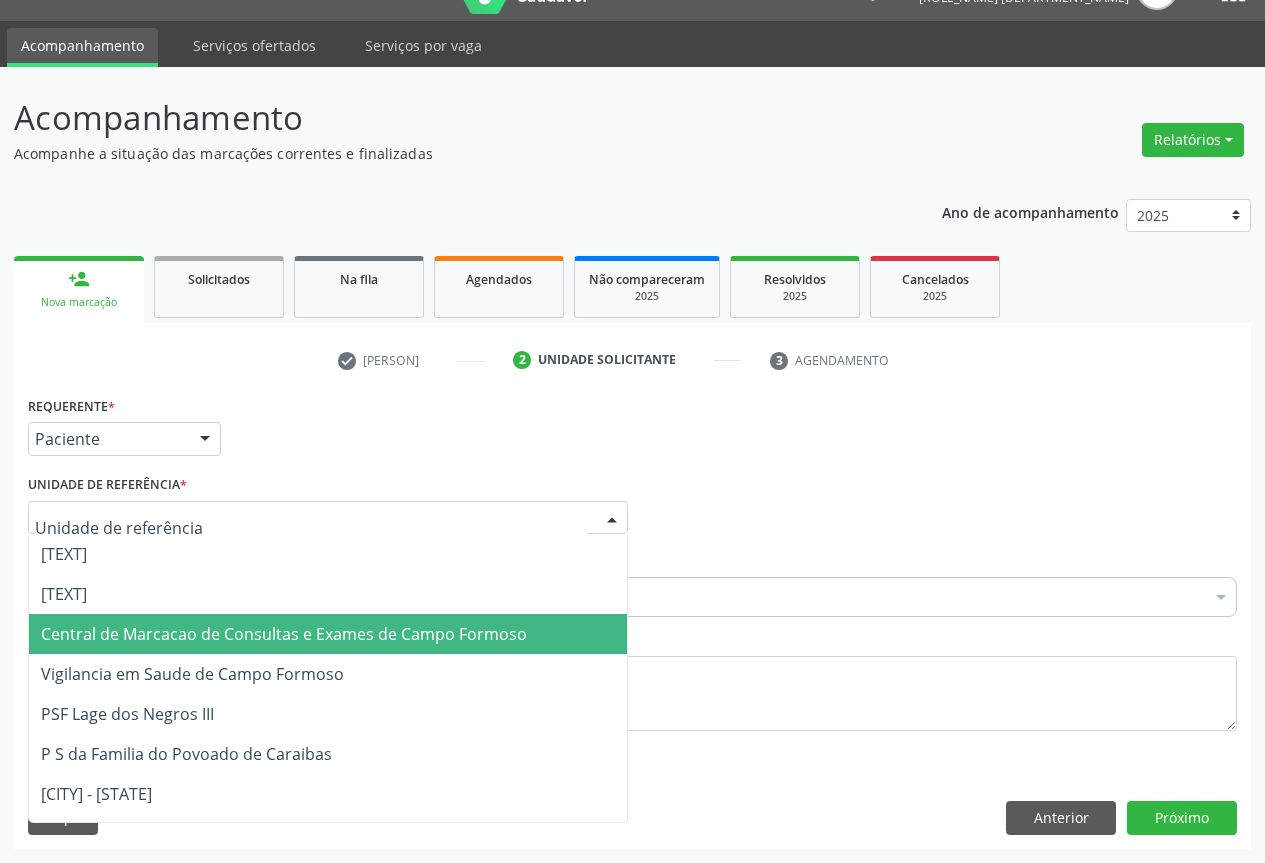 click on "Central de Marcacao de Consultas e Exames de Campo Formoso" at bounding box center (284, 634) 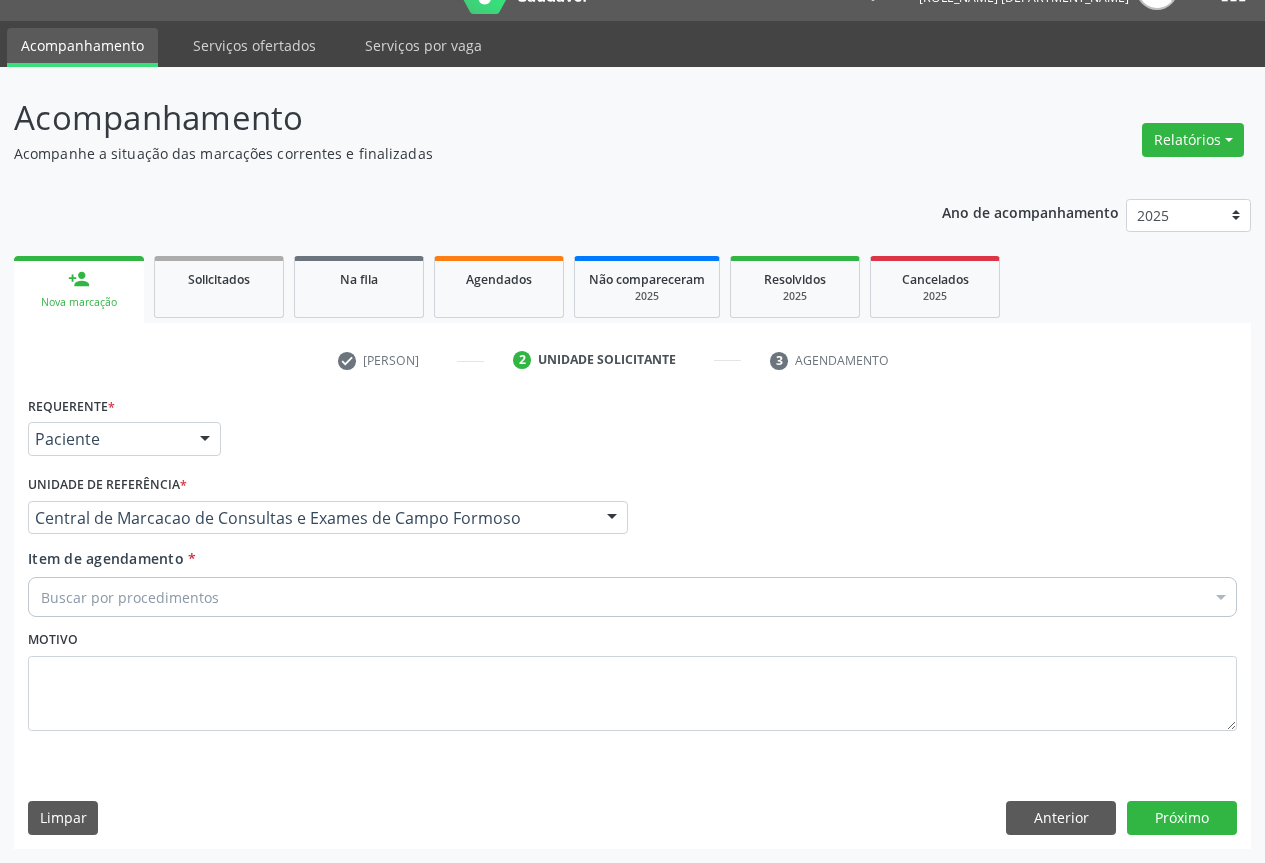 click on "Centro de Enfrentamento Para Covid 19 de [CITY]" at bounding box center [64, 594] 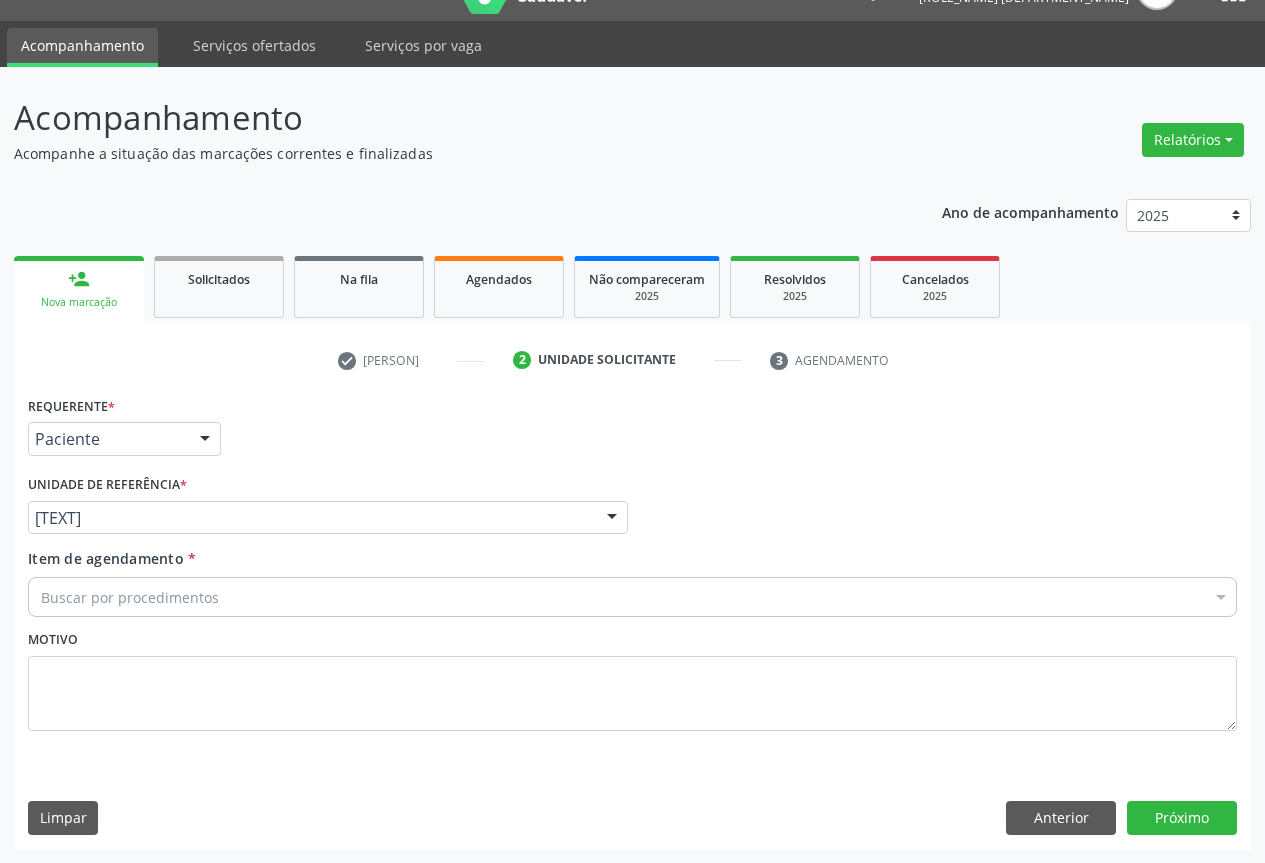 click on "Centro de Enfrentamento Para Covid 19 de [CITY]" at bounding box center [328, 518] 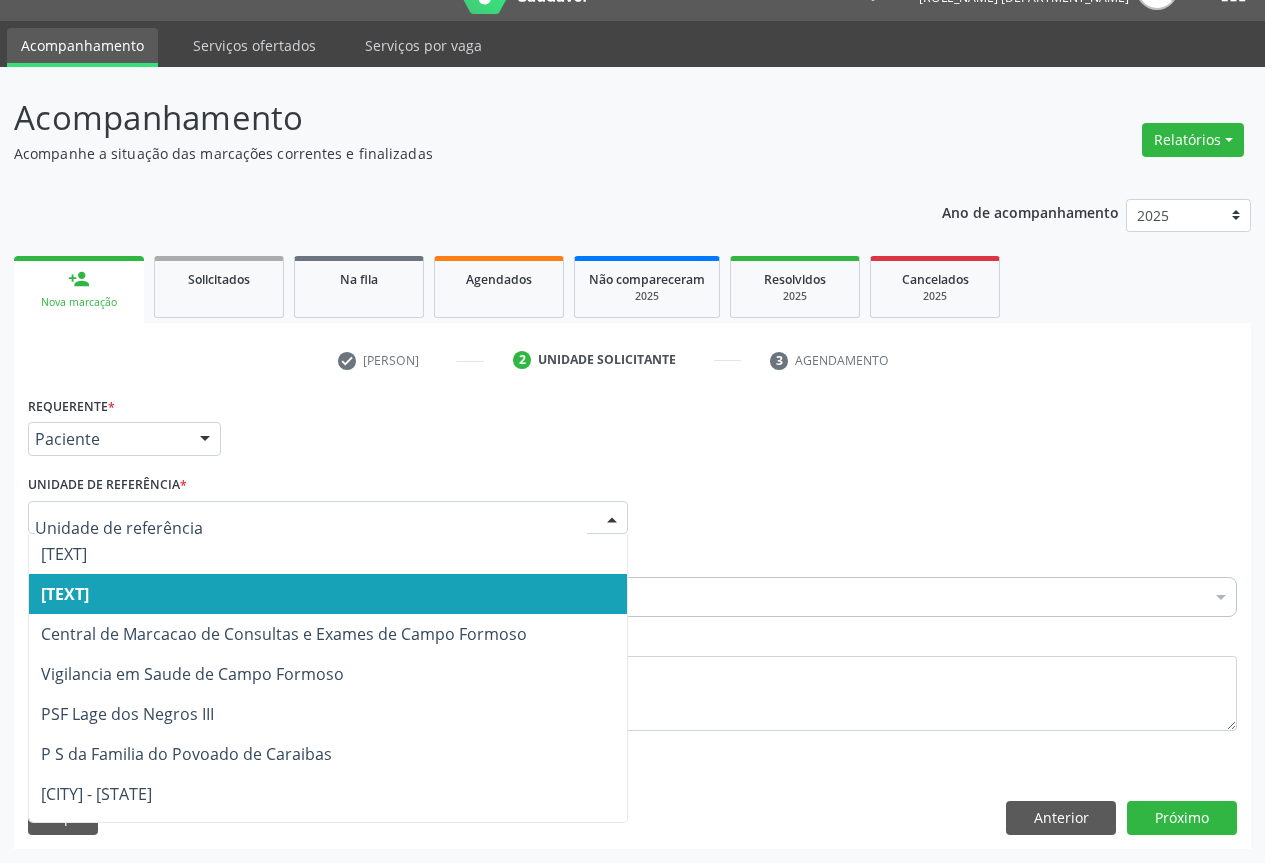click on "Centro de Enfrentamento Para Covid 19 de [CITY]" at bounding box center (65, 594) 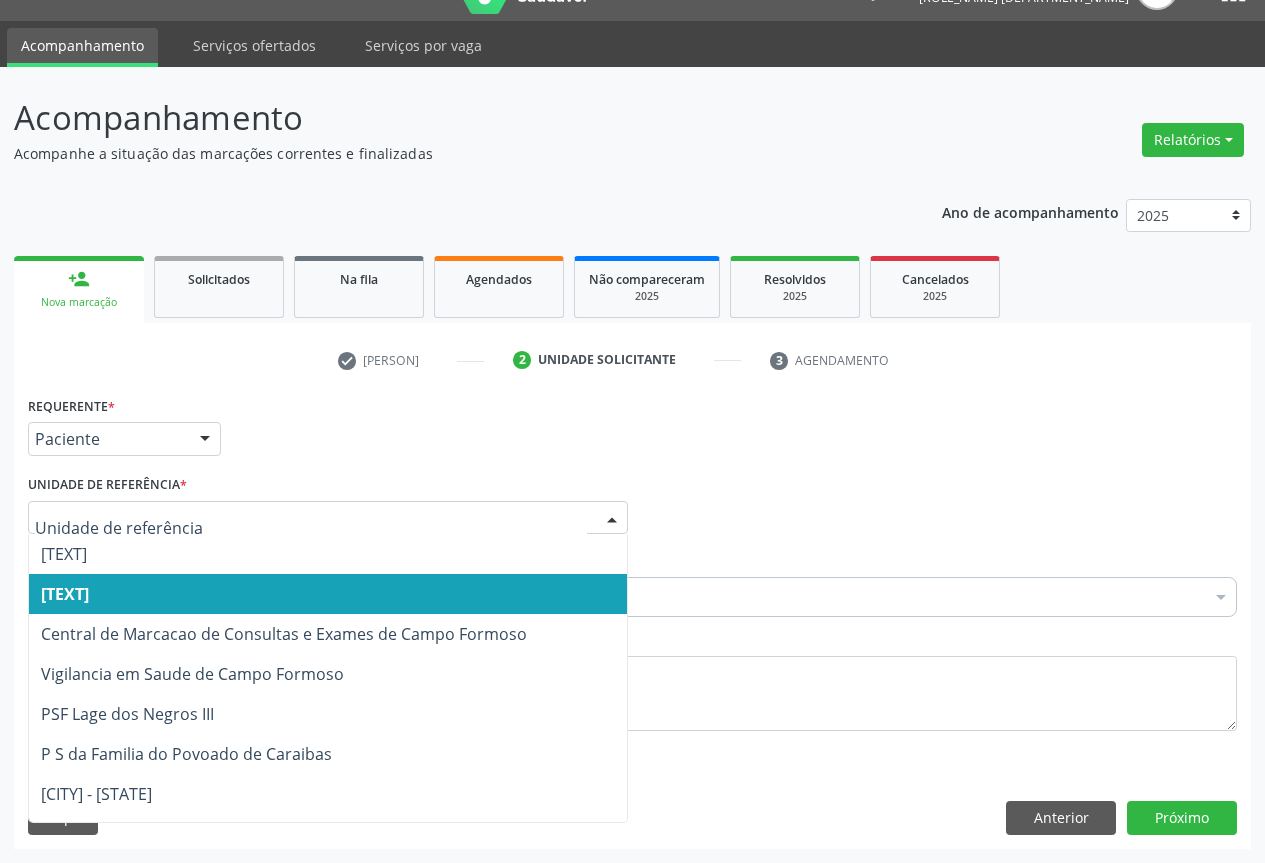 click at bounding box center (328, 518) 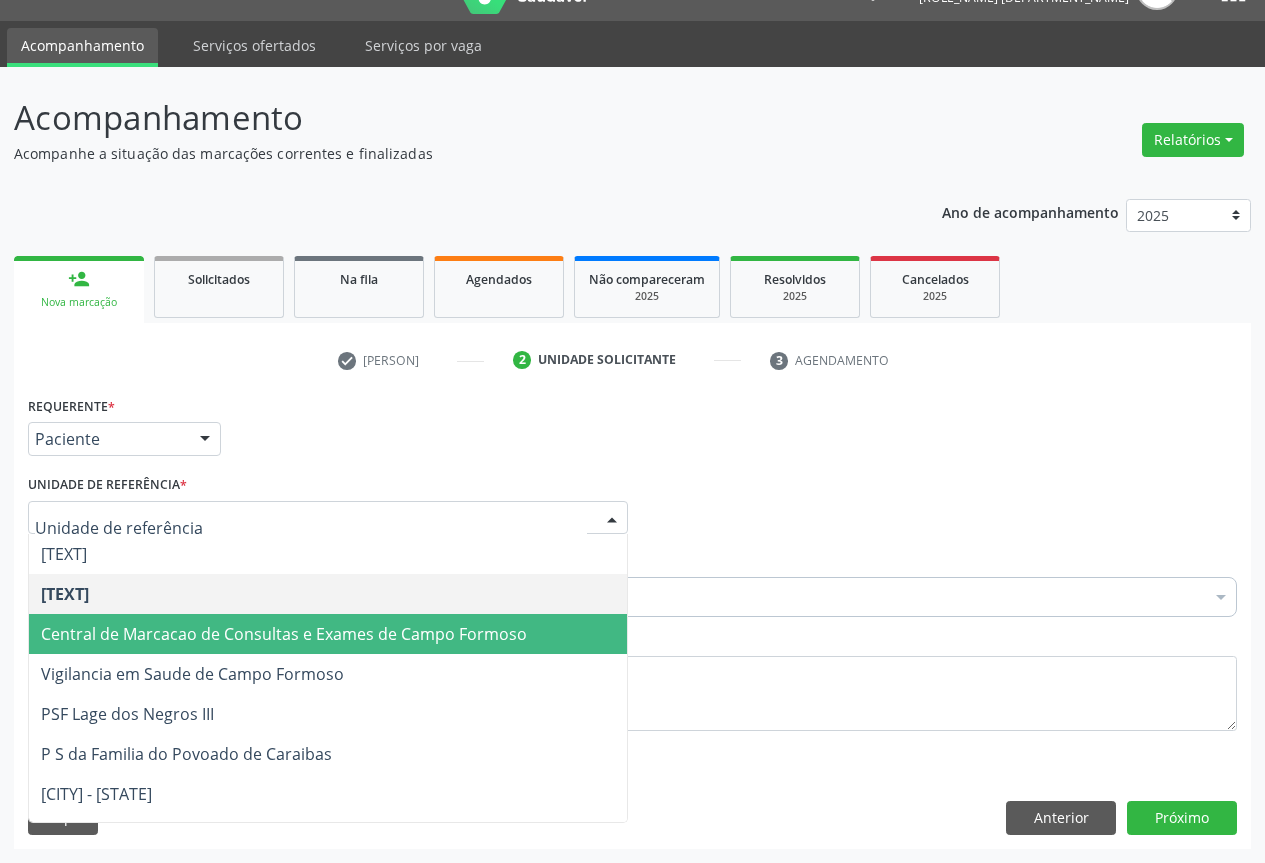 click on "Central de Marcacao de Consultas e Exames de Campo Formoso" at bounding box center [284, 634] 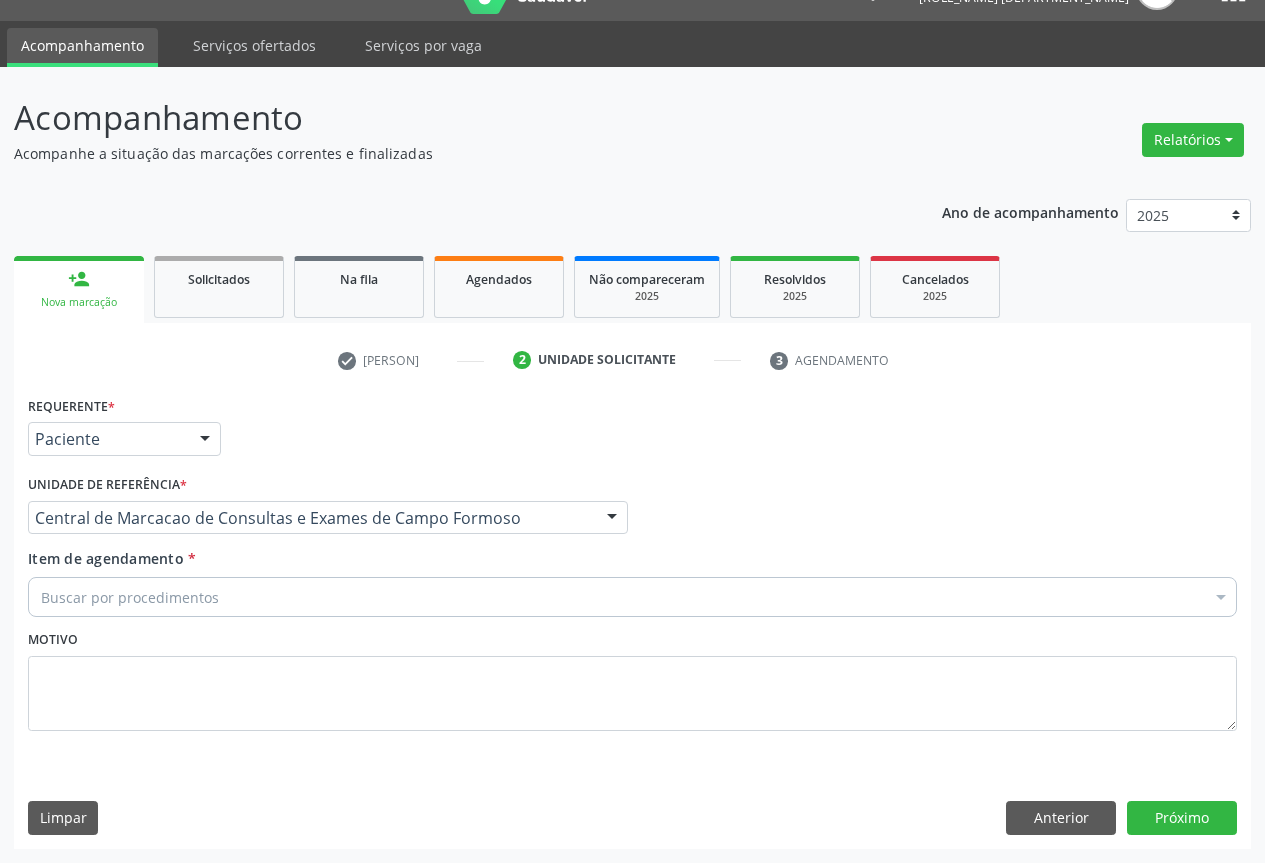 click on "Buscar por procedimentos" at bounding box center (632, 597) 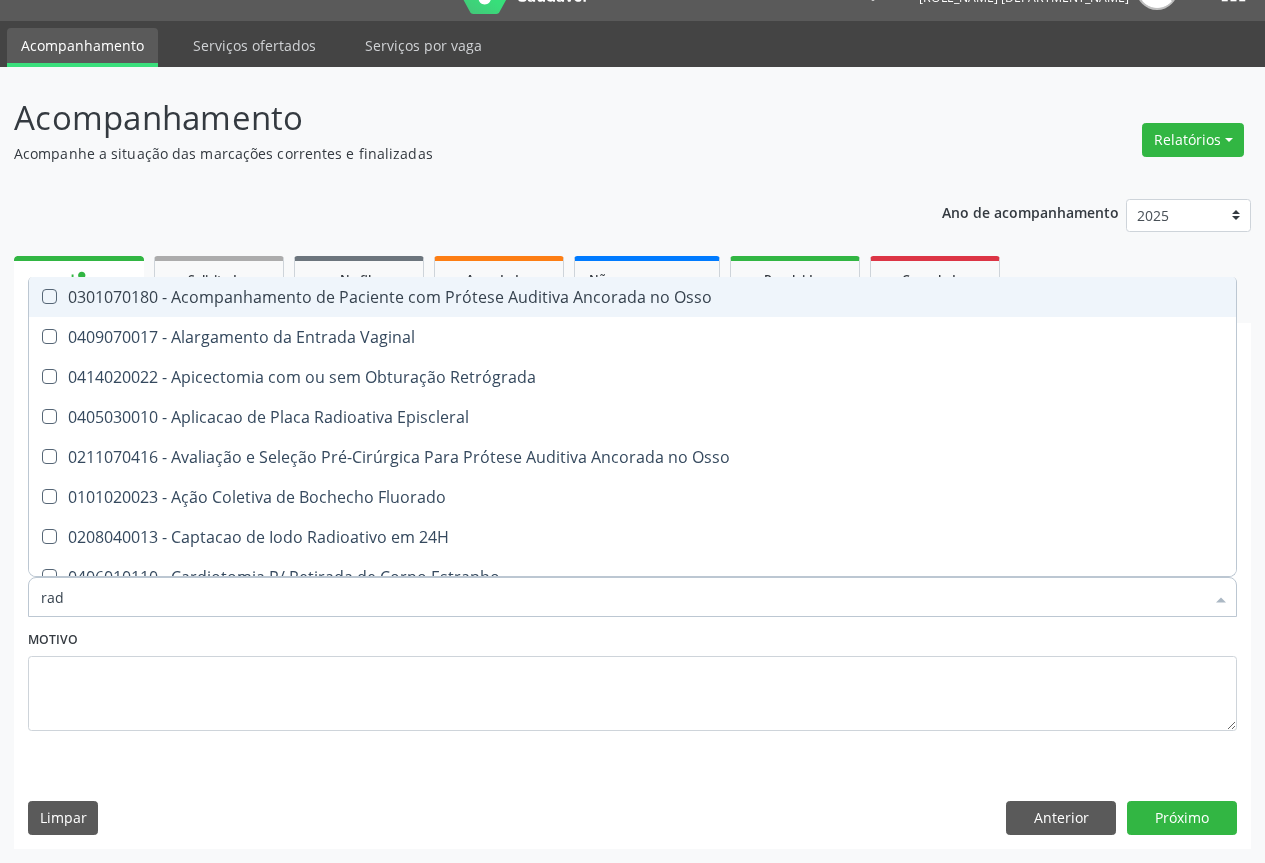 type on "radi" 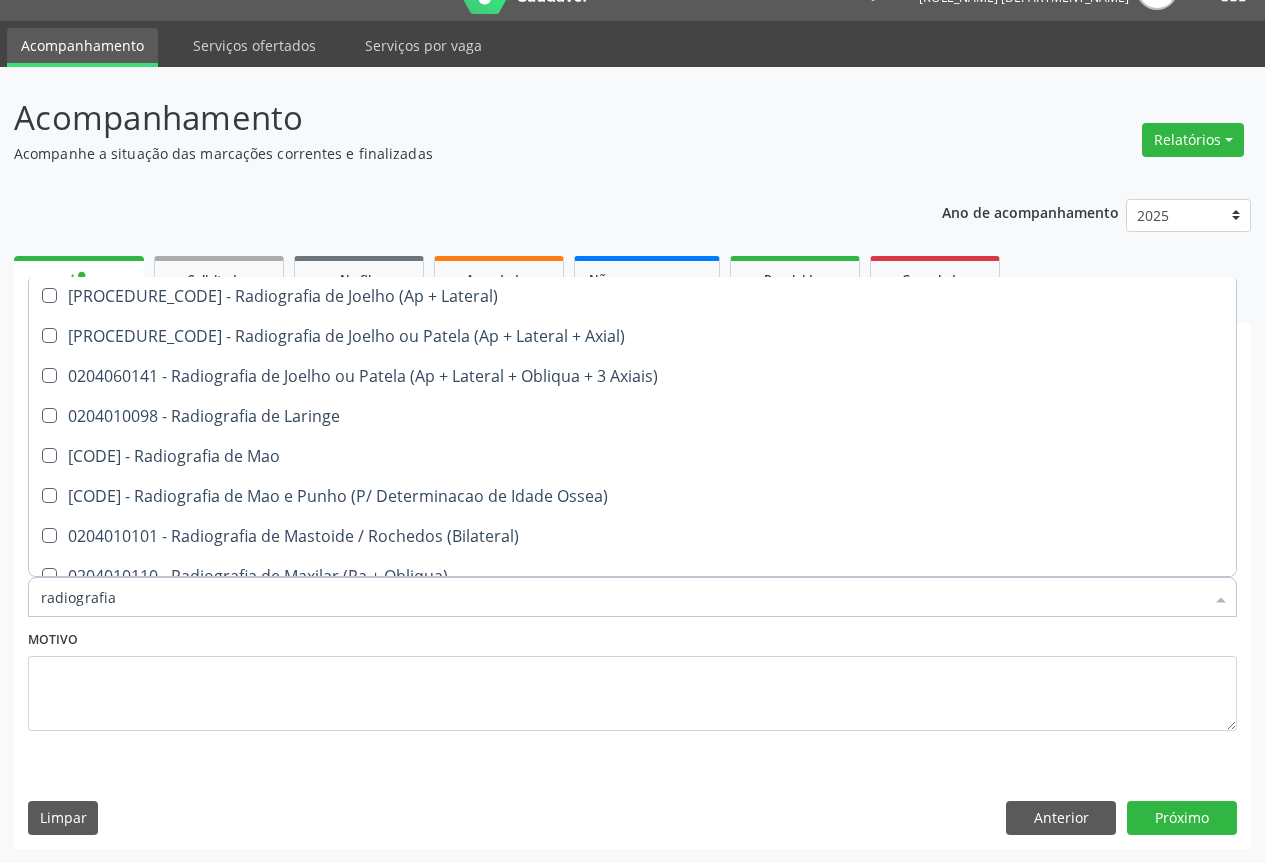 scroll, scrollTop: 1641, scrollLeft: 0, axis: vertical 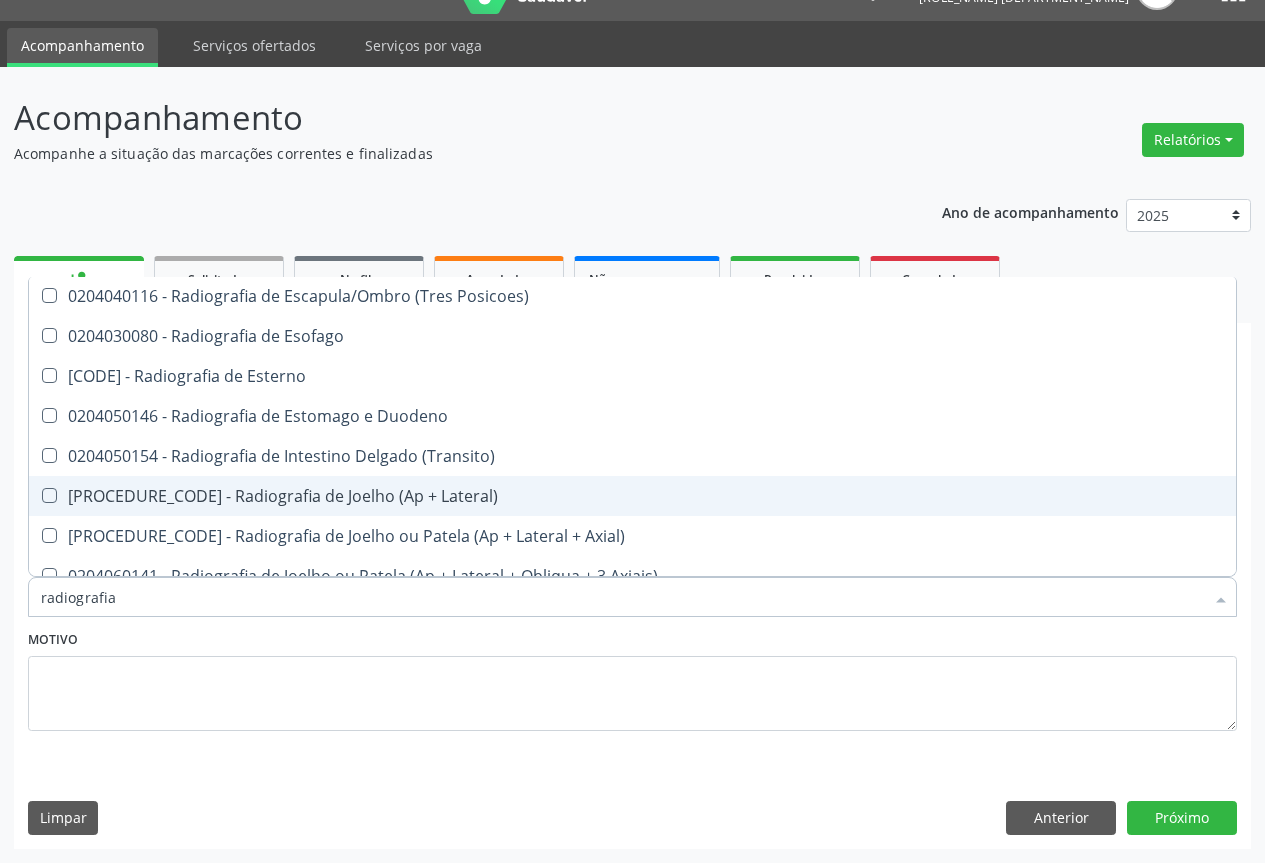 click on "0204060125 - Radiografia de Joelho (Ap + Lateral)" at bounding box center [632, 496] 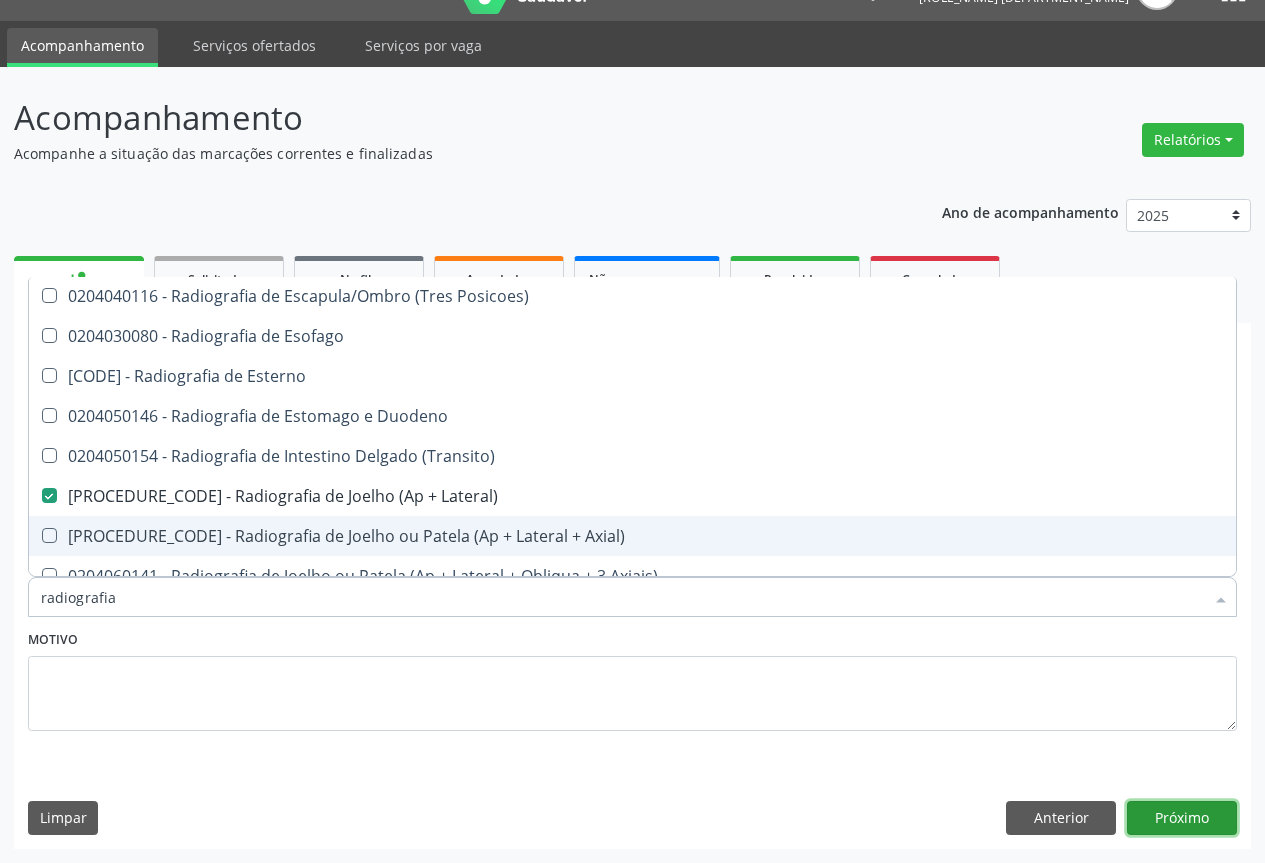 click on "Próximo" at bounding box center (1182, 818) 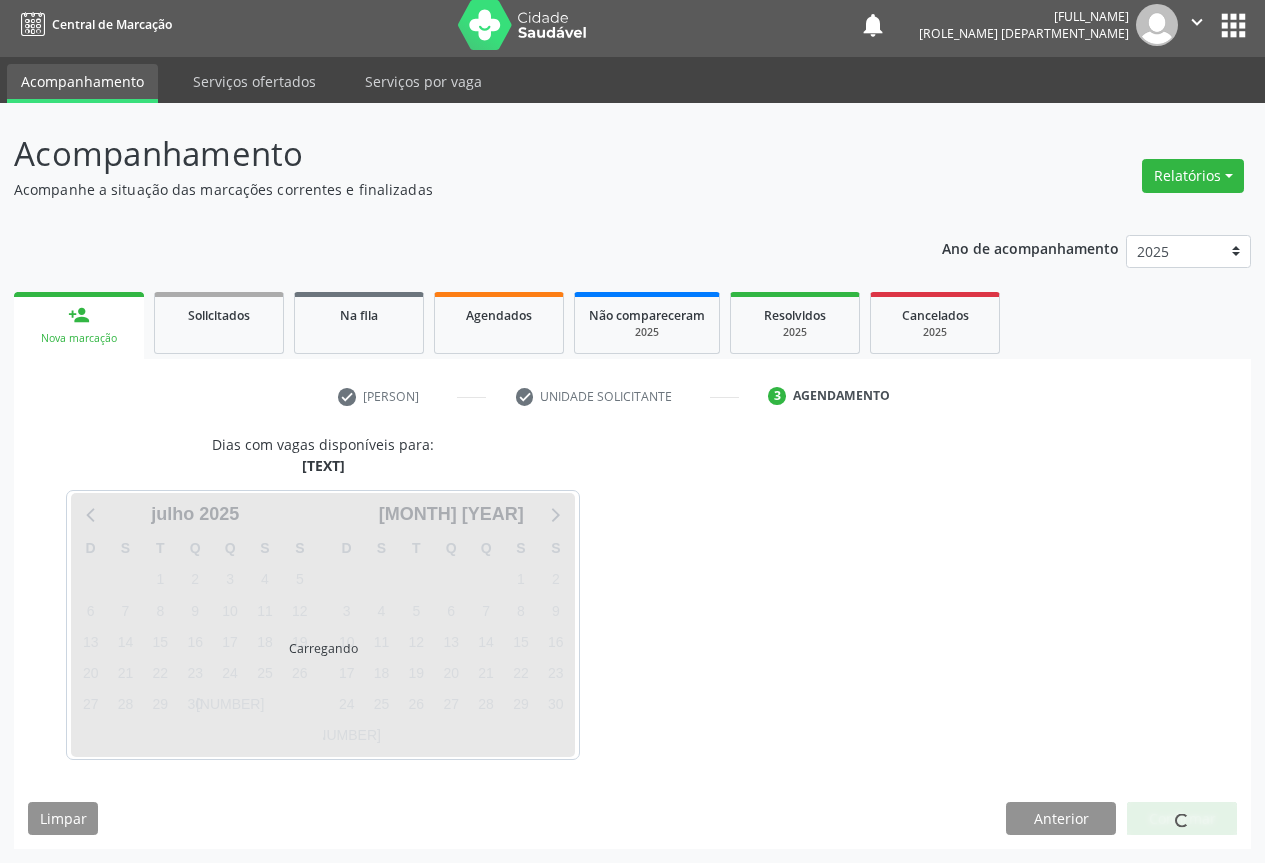 scroll, scrollTop: 7, scrollLeft: 0, axis: vertical 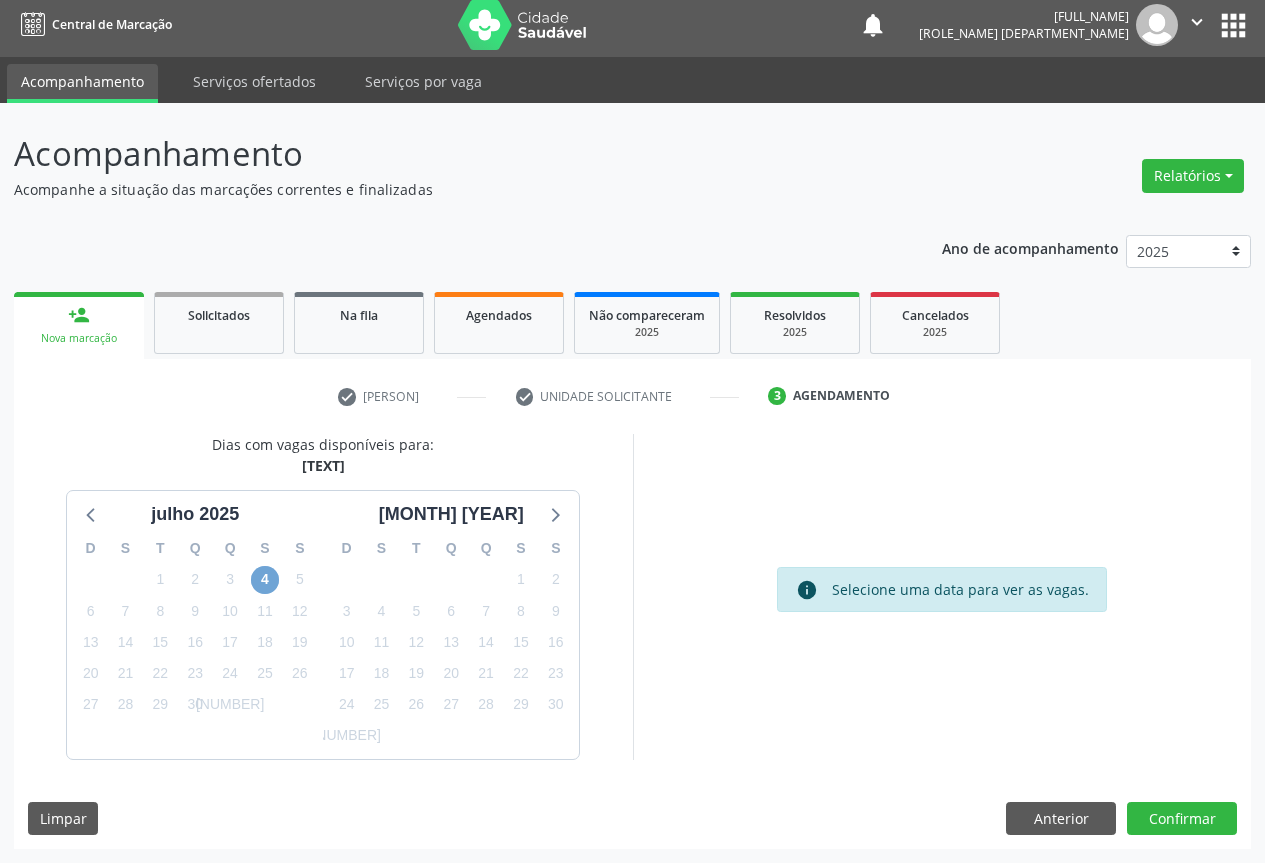 click on "4" at bounding box center (265, 580) 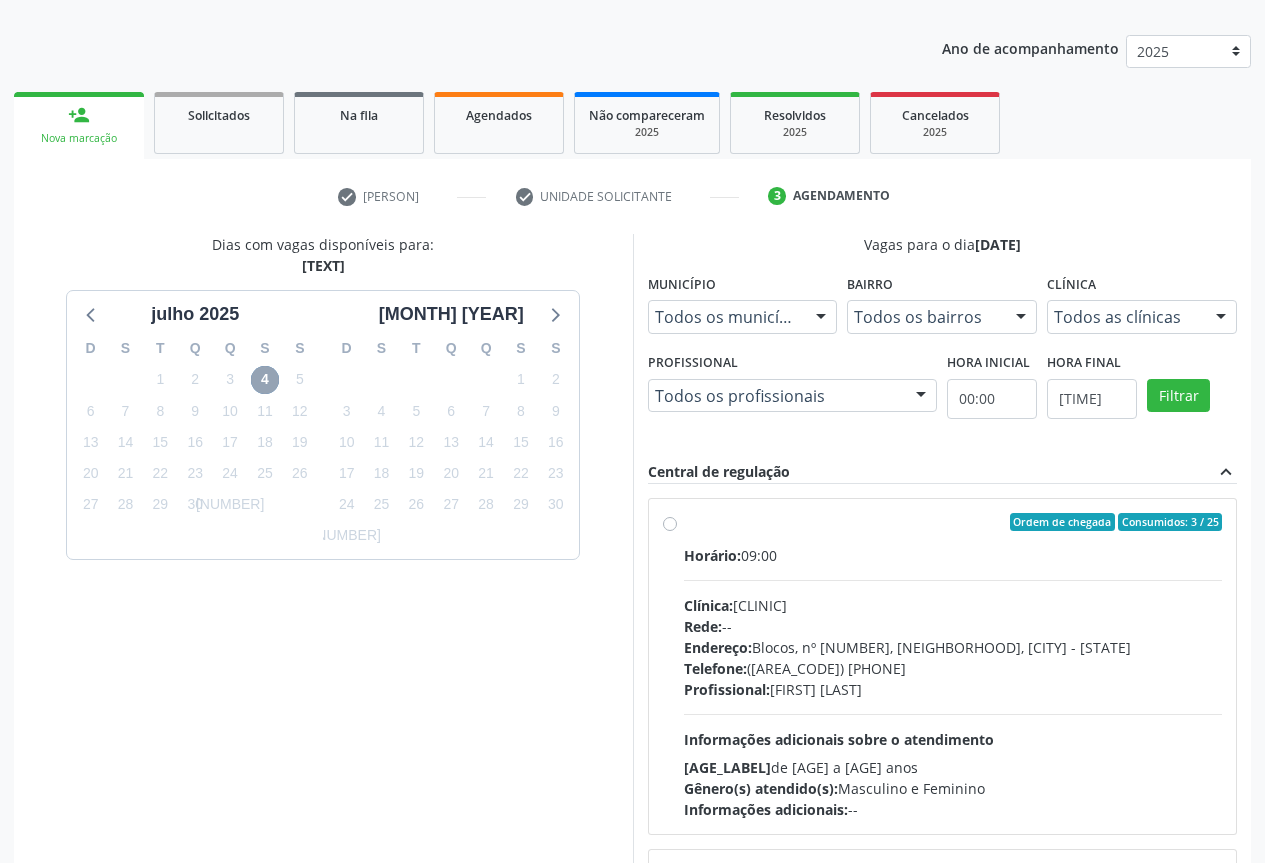 scroll, scrollTop: 307, scrollLeft: 0, axis: vertical 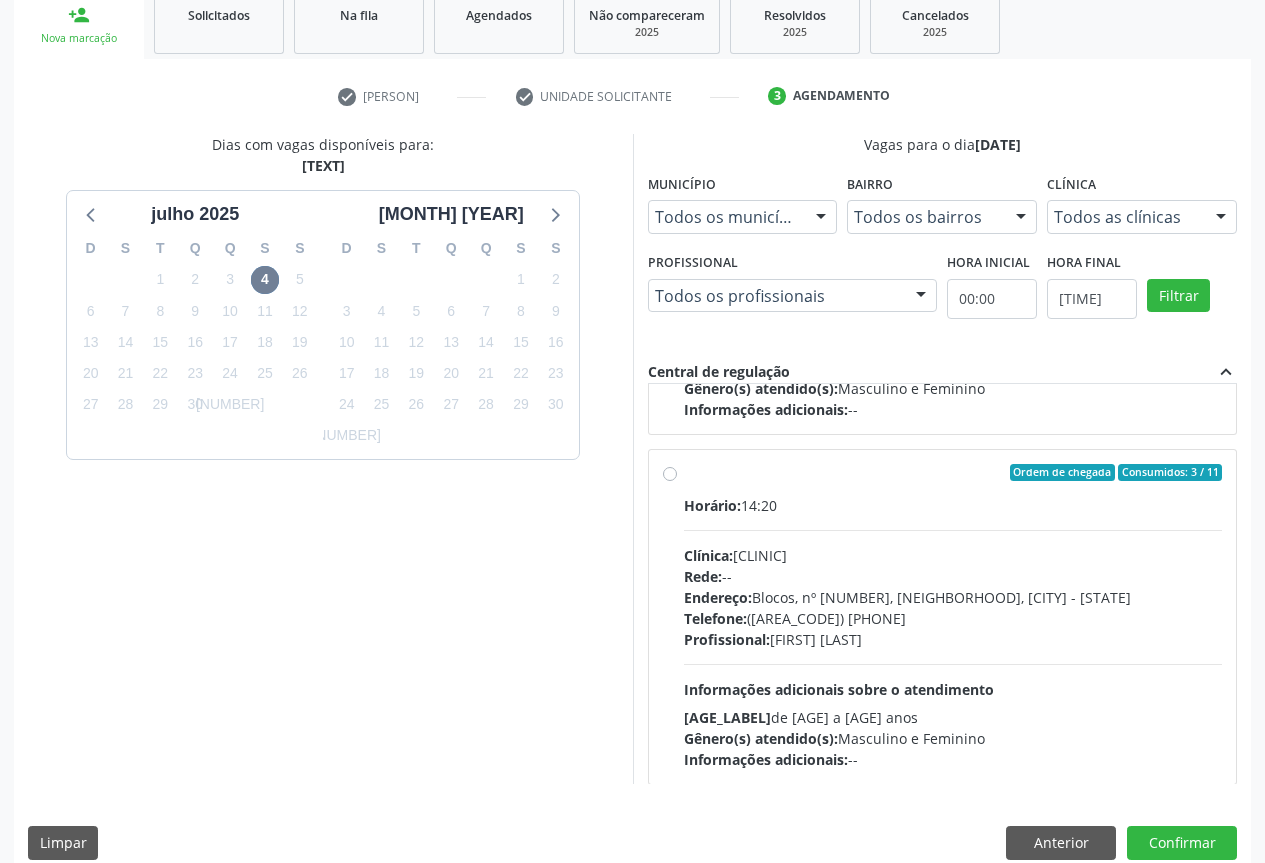 click on "Rede:
--" at bounding box center (953, 576) 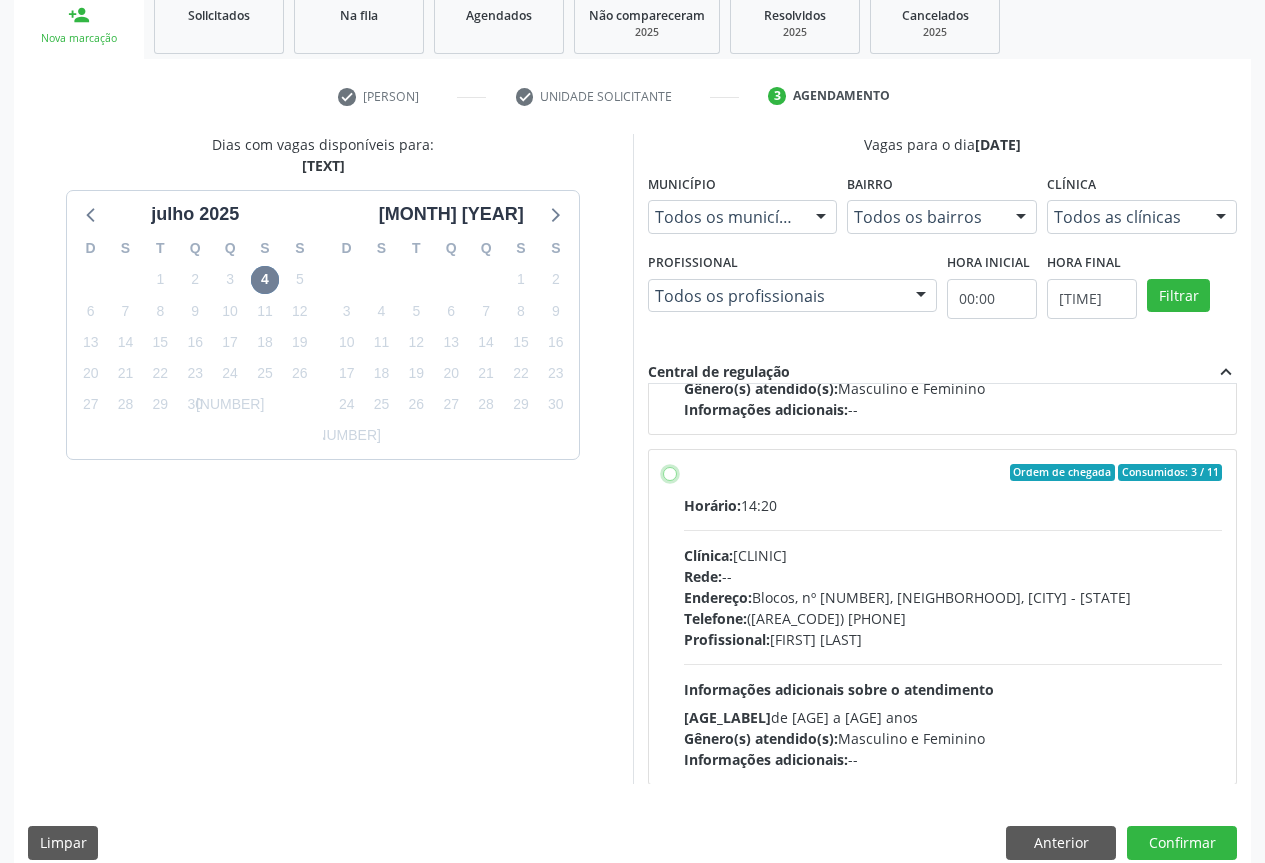 click on "Ordem de chegada
Consumidos: 3 / 11
Horário:   14:20
Clínica:  Hospital Sao Francisco
Rede:
--
Endereço:   Blocos, nº 258, Centro, Campo Formoso - BA
Telefone:   (74) 36451217
Profissional:
Joel da Rocha Almeida
Informações adicionais sobre o atendimento
Idade de atendimento:
de 0 a 120 anos
Gênero(s) atendido(s):
Masculino e Feminino
Informações adicionais:
--" at bounding box center [670, 473] 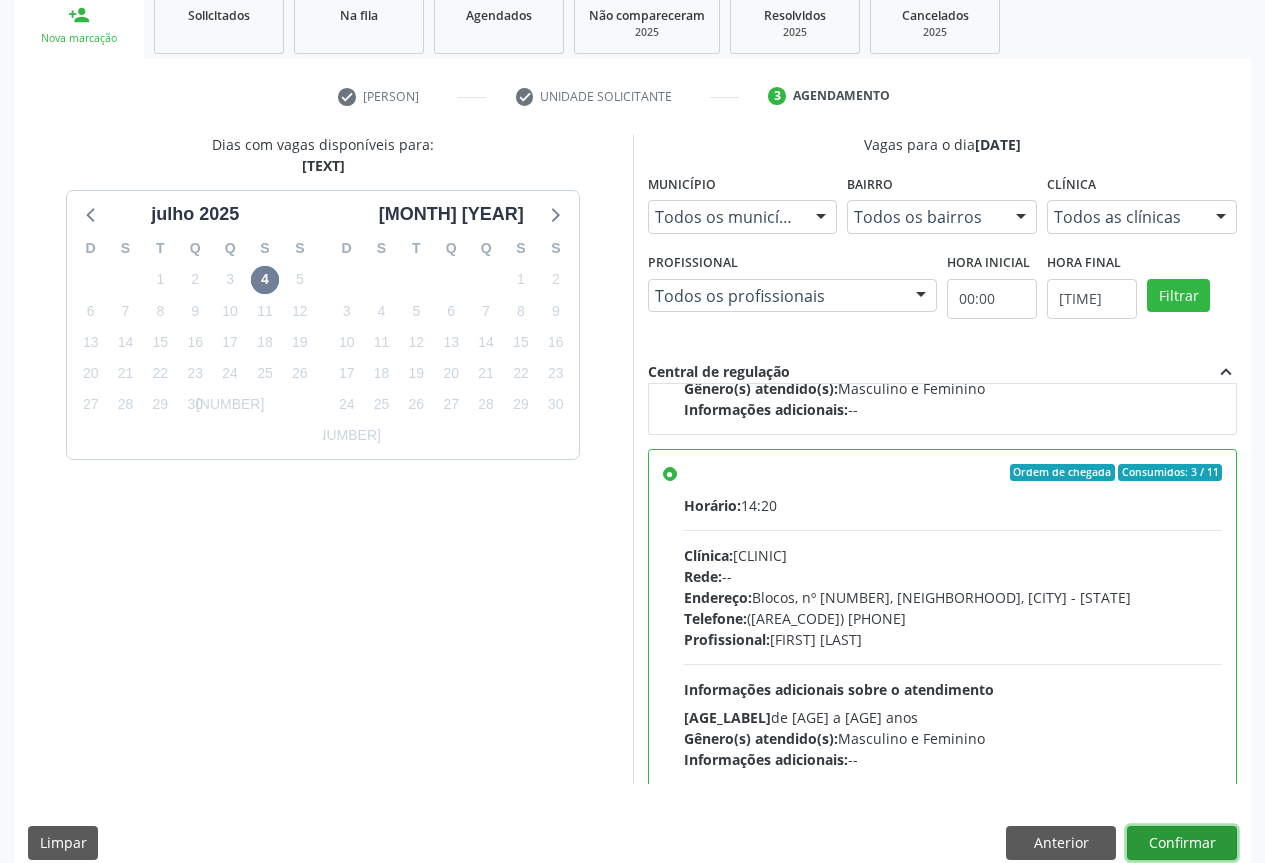 click on "Confirmar" at bounding box center (1182, 843) 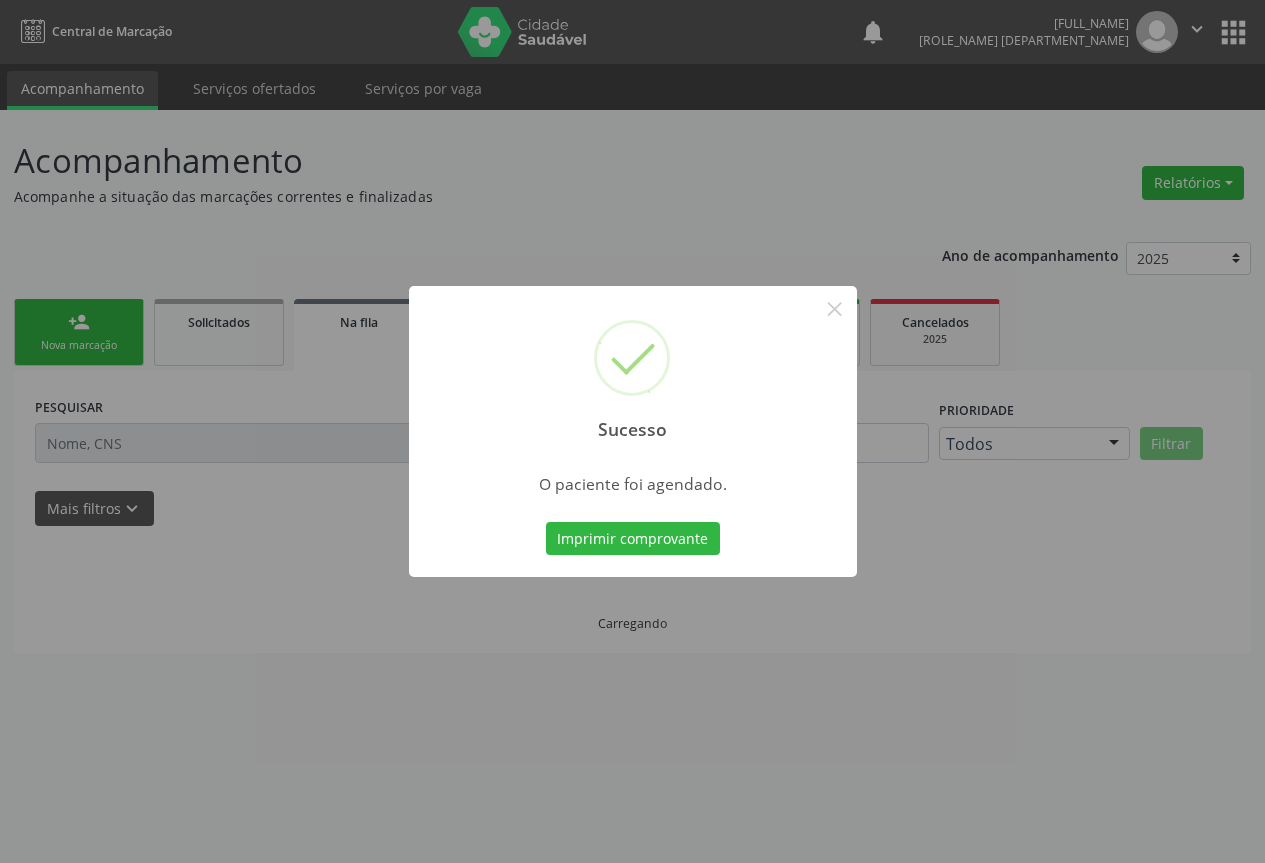 scroll, scrollTop: 0, scrollLeft: 0, axis: both 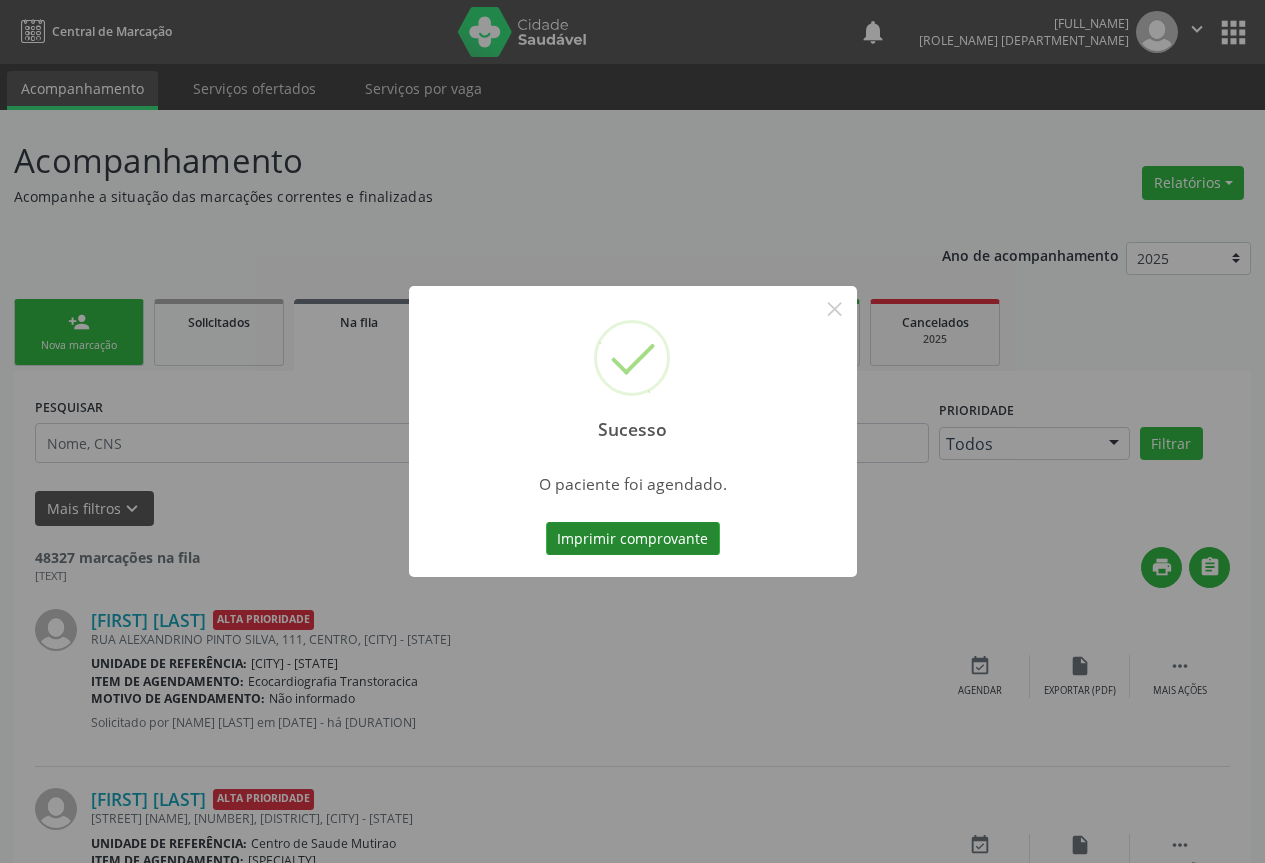 click on "Imprimir comprovante" at bounding box center [633, 539] 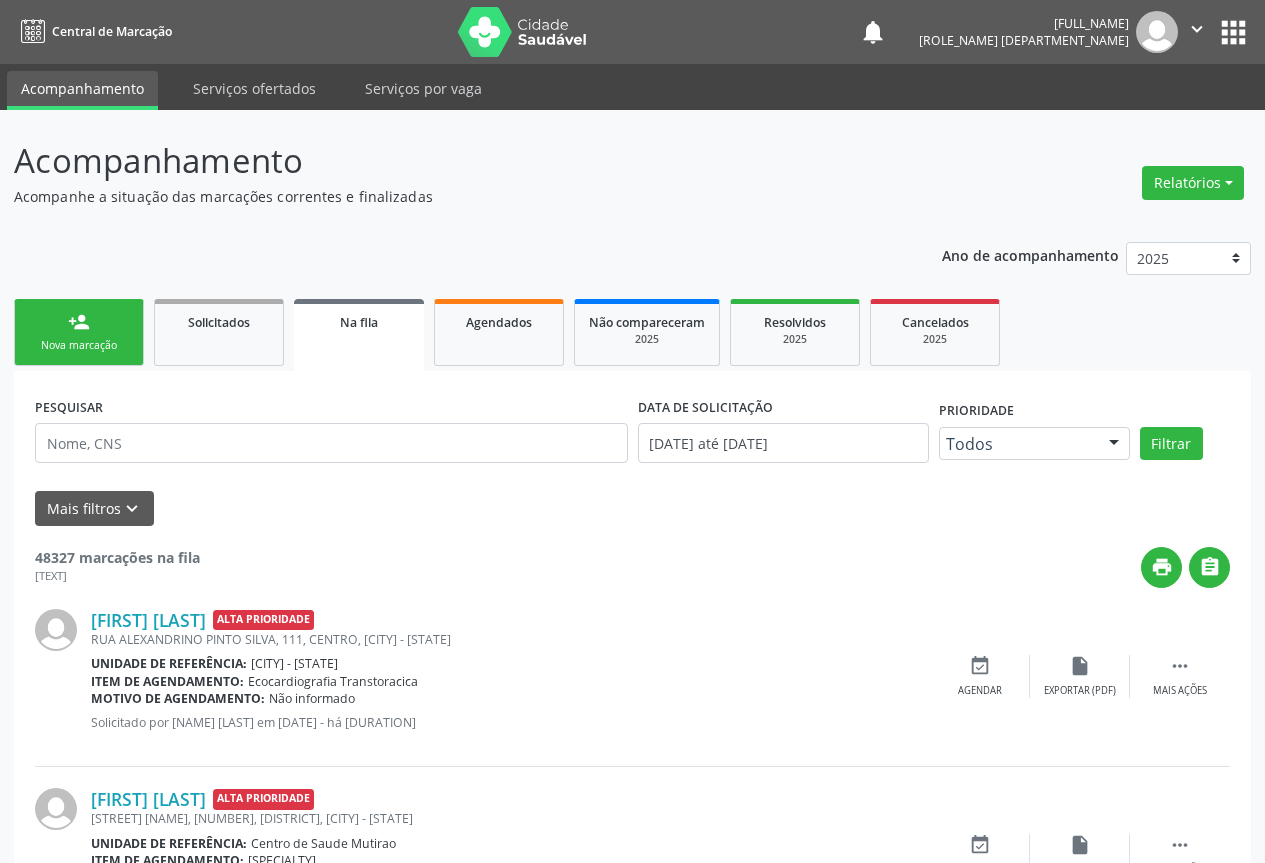 click on "person_add
Nova marcação" at bounding box center (79, 332) 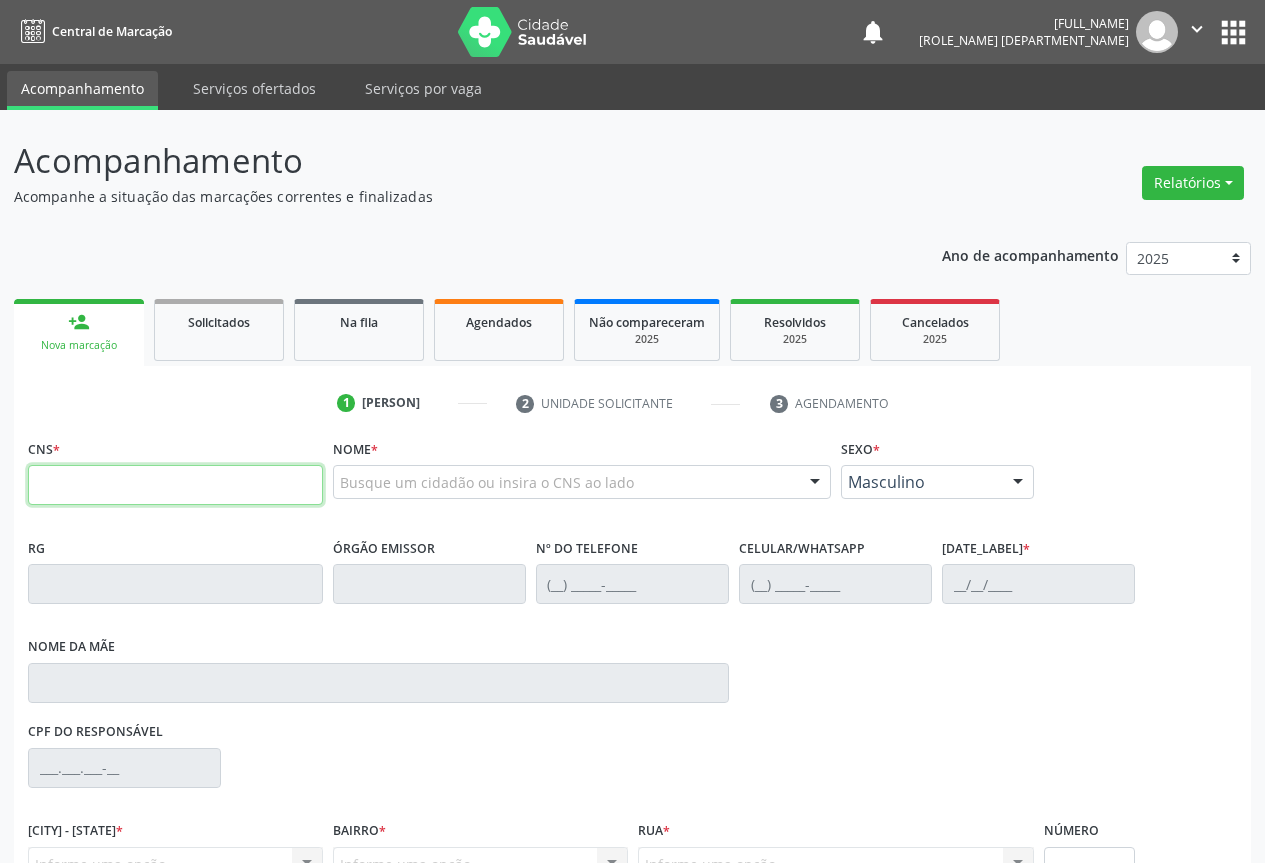 click at bounding box center (175, 485) 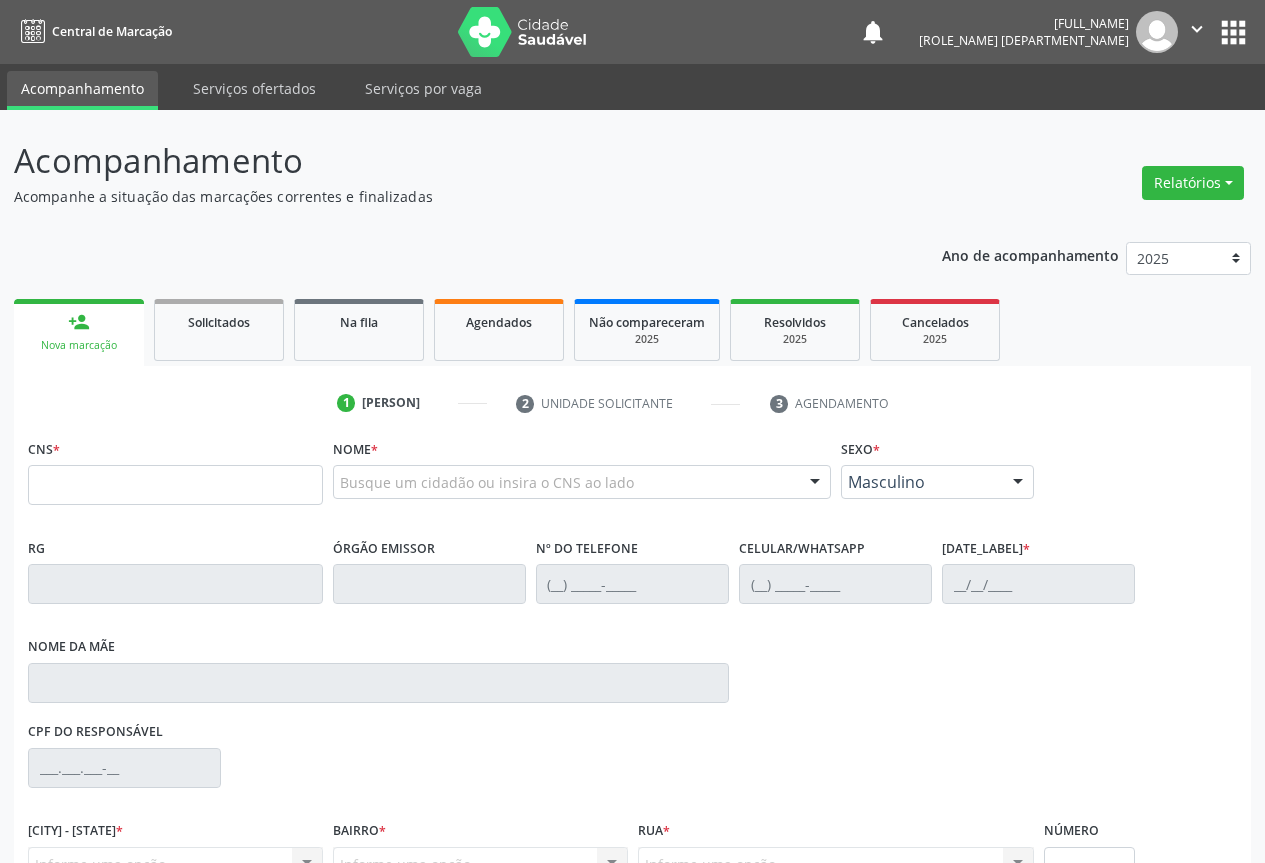 click on "CNS
*" at bounding box center (175, 469) 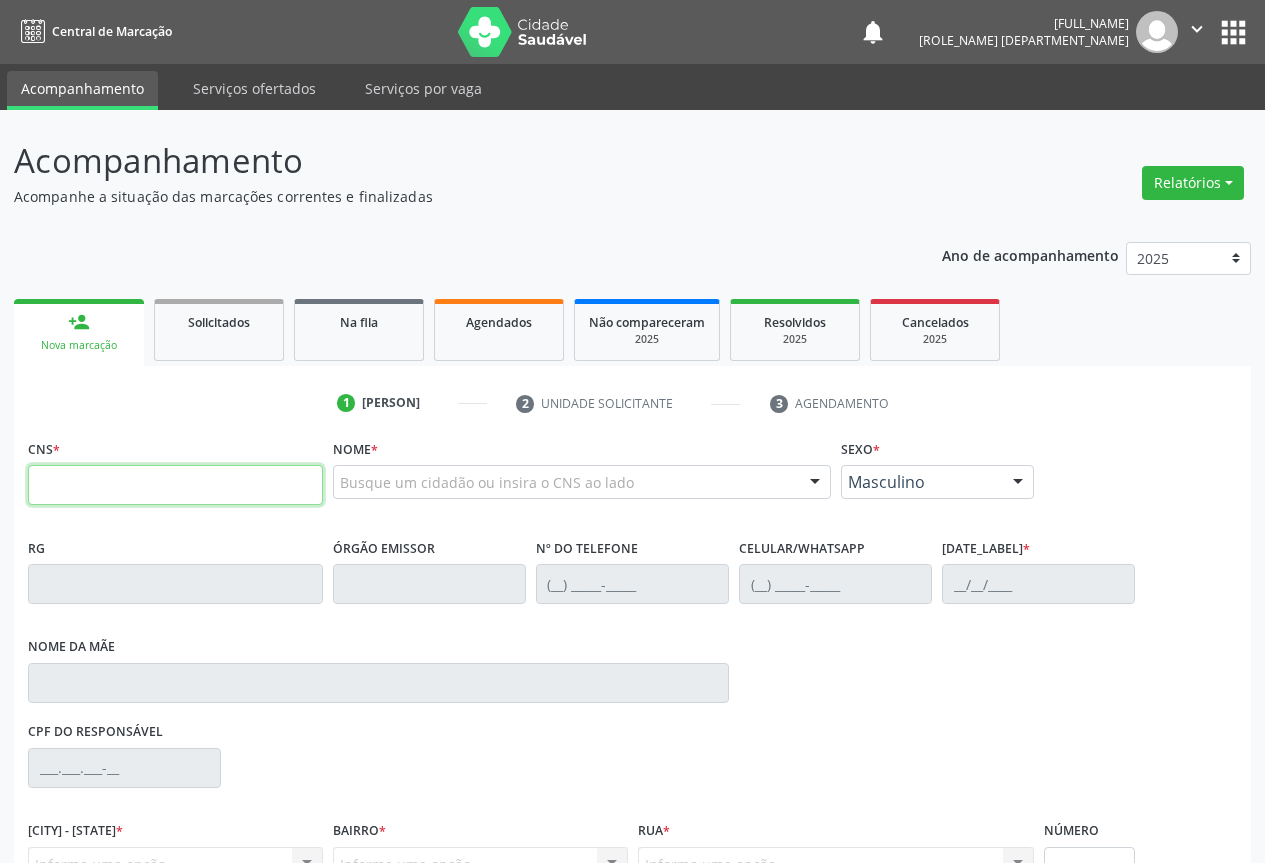 click at bounding box center [175, 485] 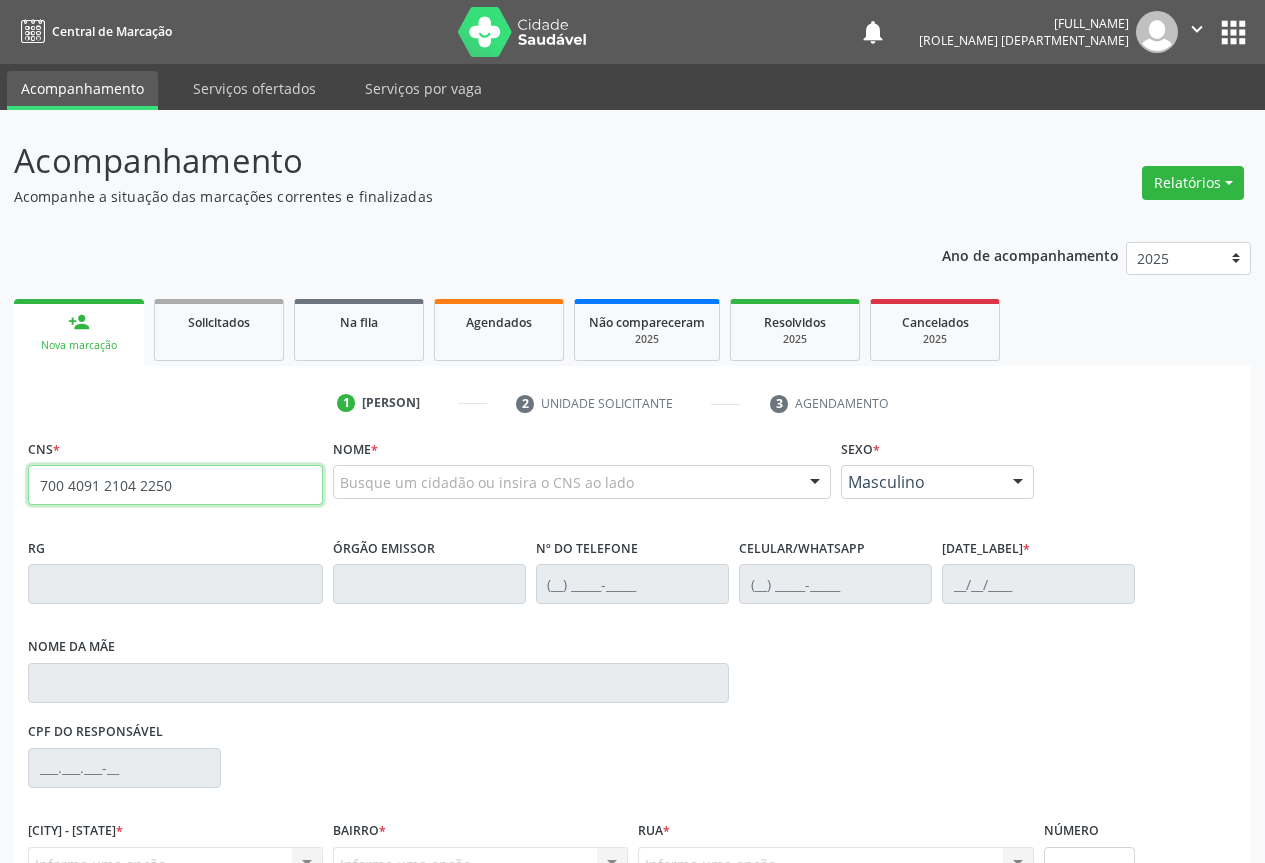type on "700 4091 2104 2250" 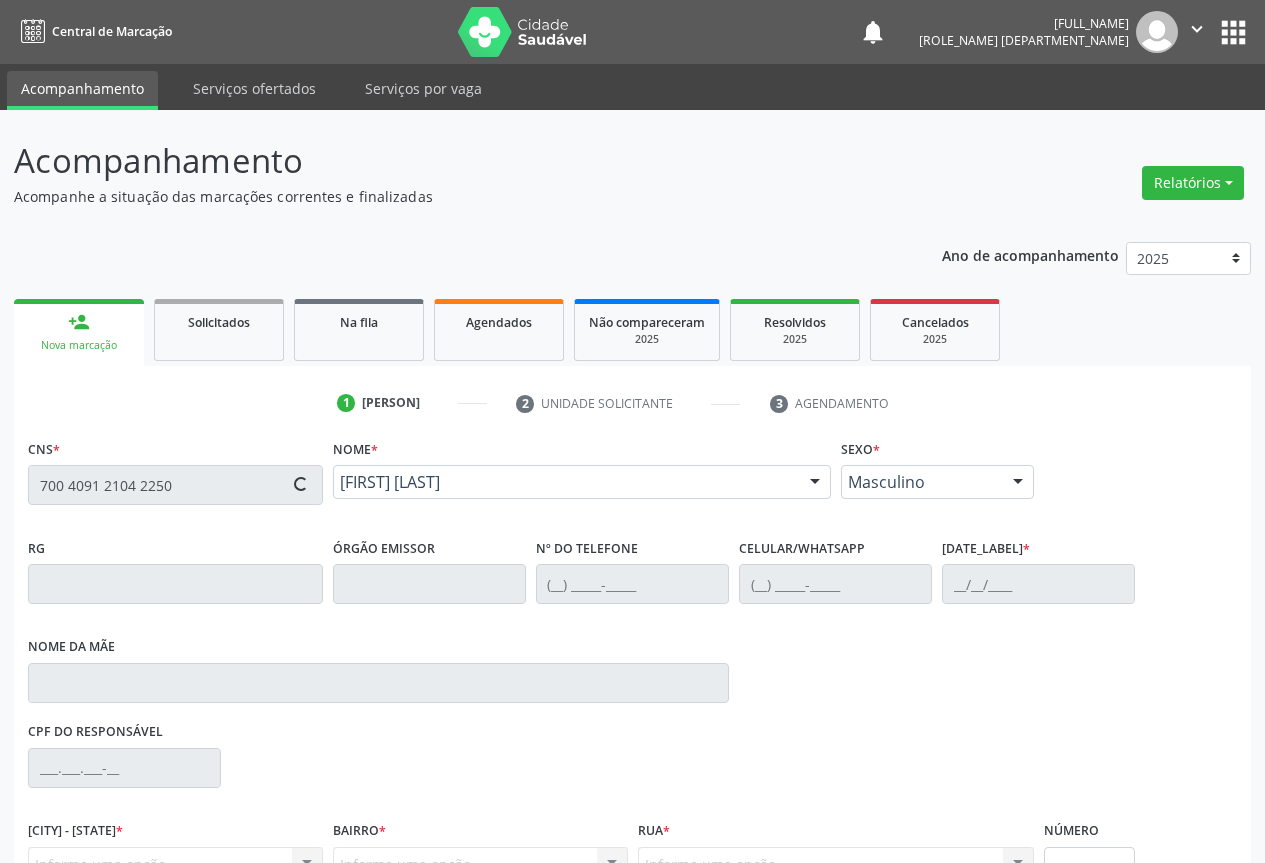 scroll, scrollTop: 207, scrollLeft: 0, axis: vertical 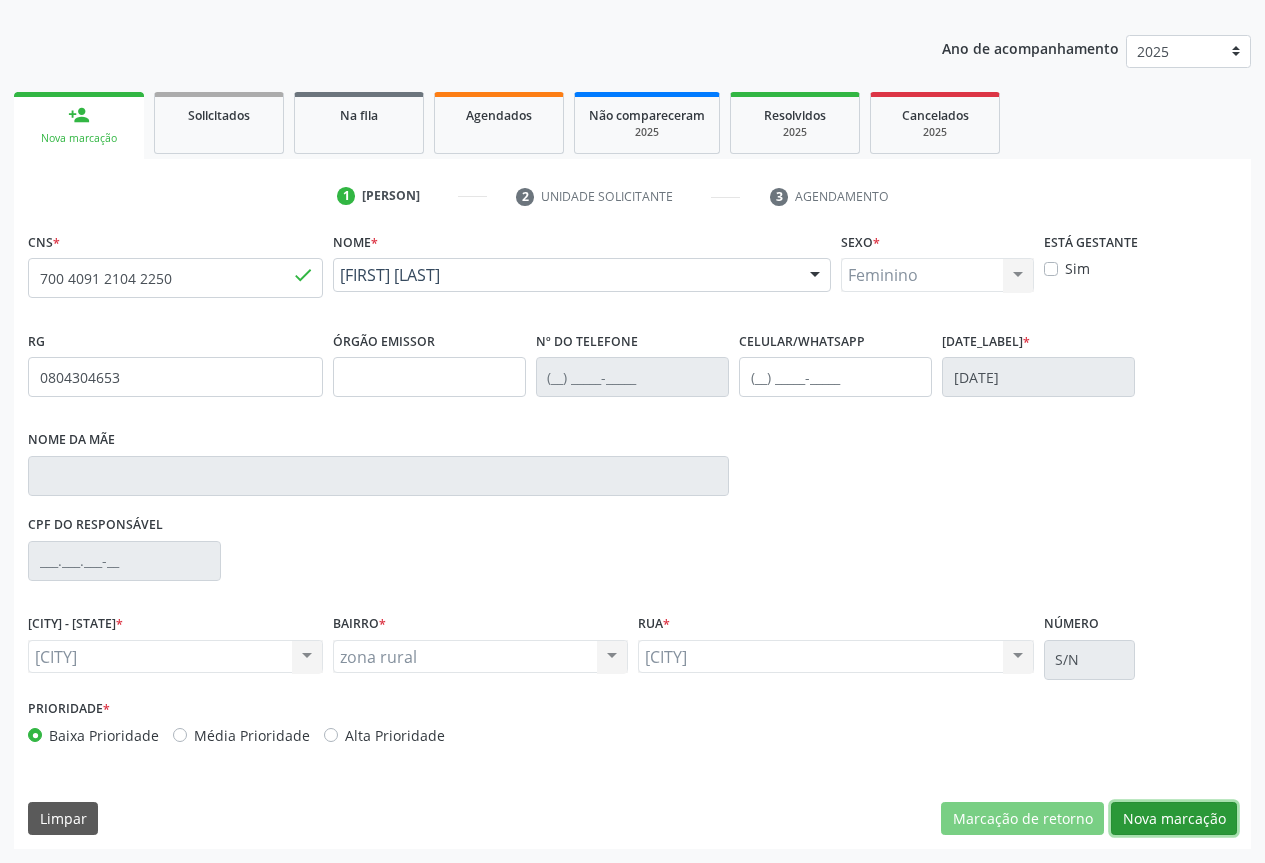 click on "Nova marcação" at bounding box center (1022, 819) 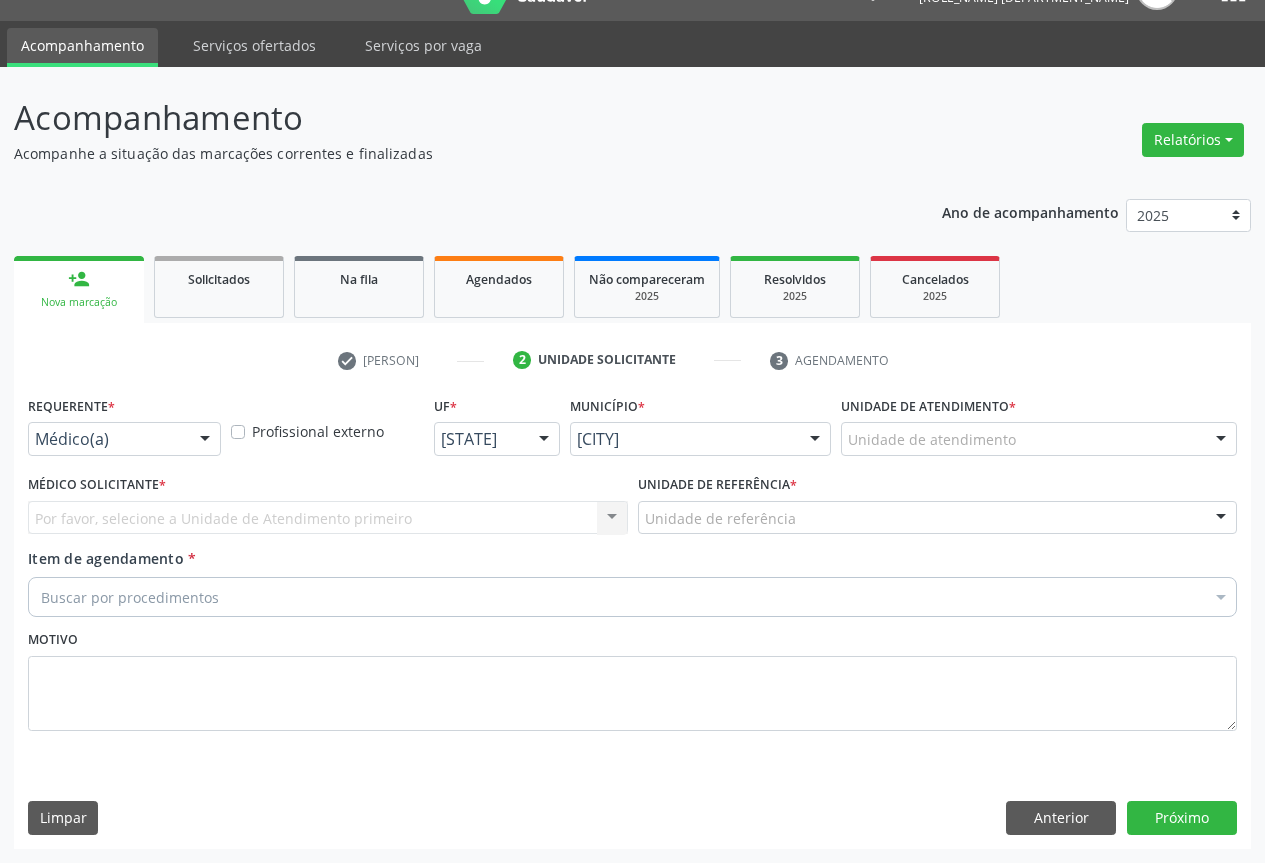 scroll, scrollTop: 43, scrollLeft: 0, axis: vertical 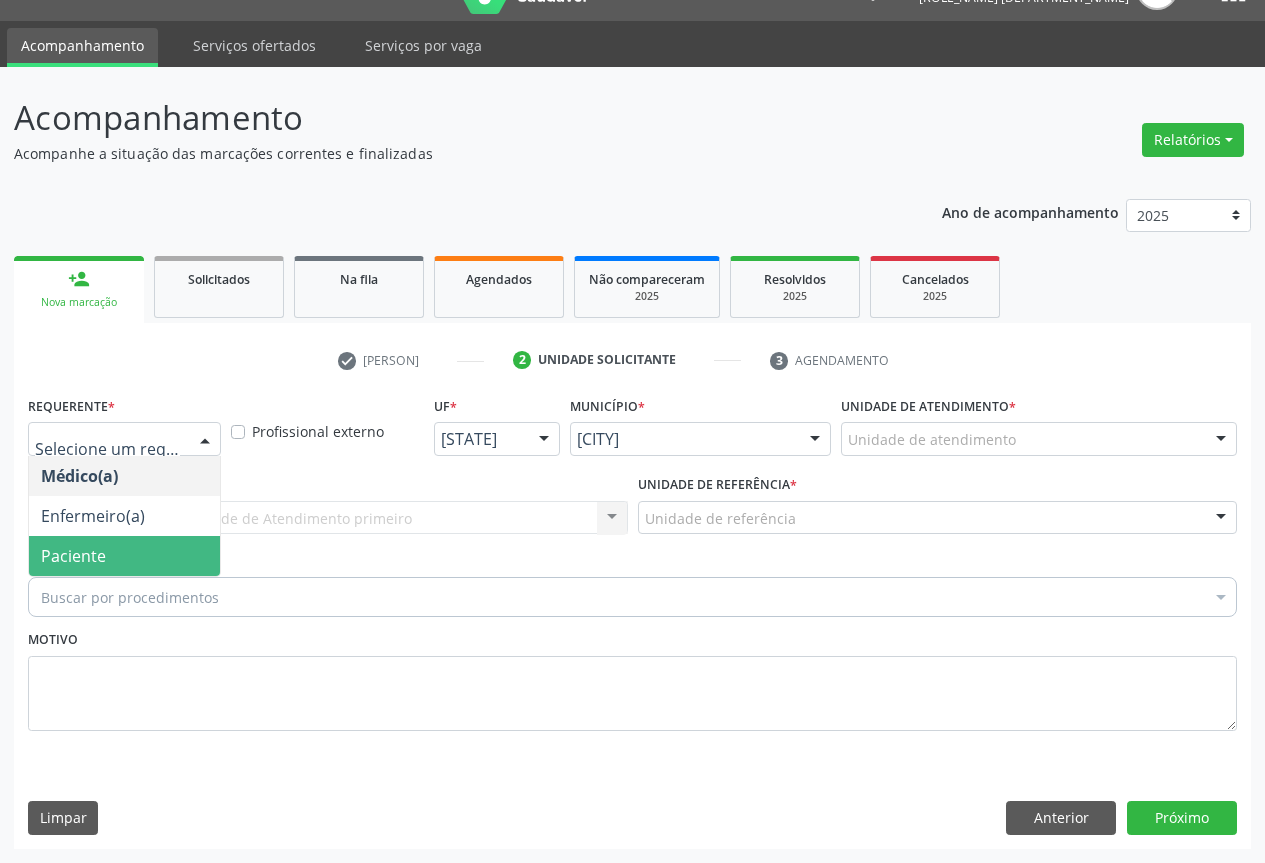 click on "Paciente" at bounding box center [124, 556] 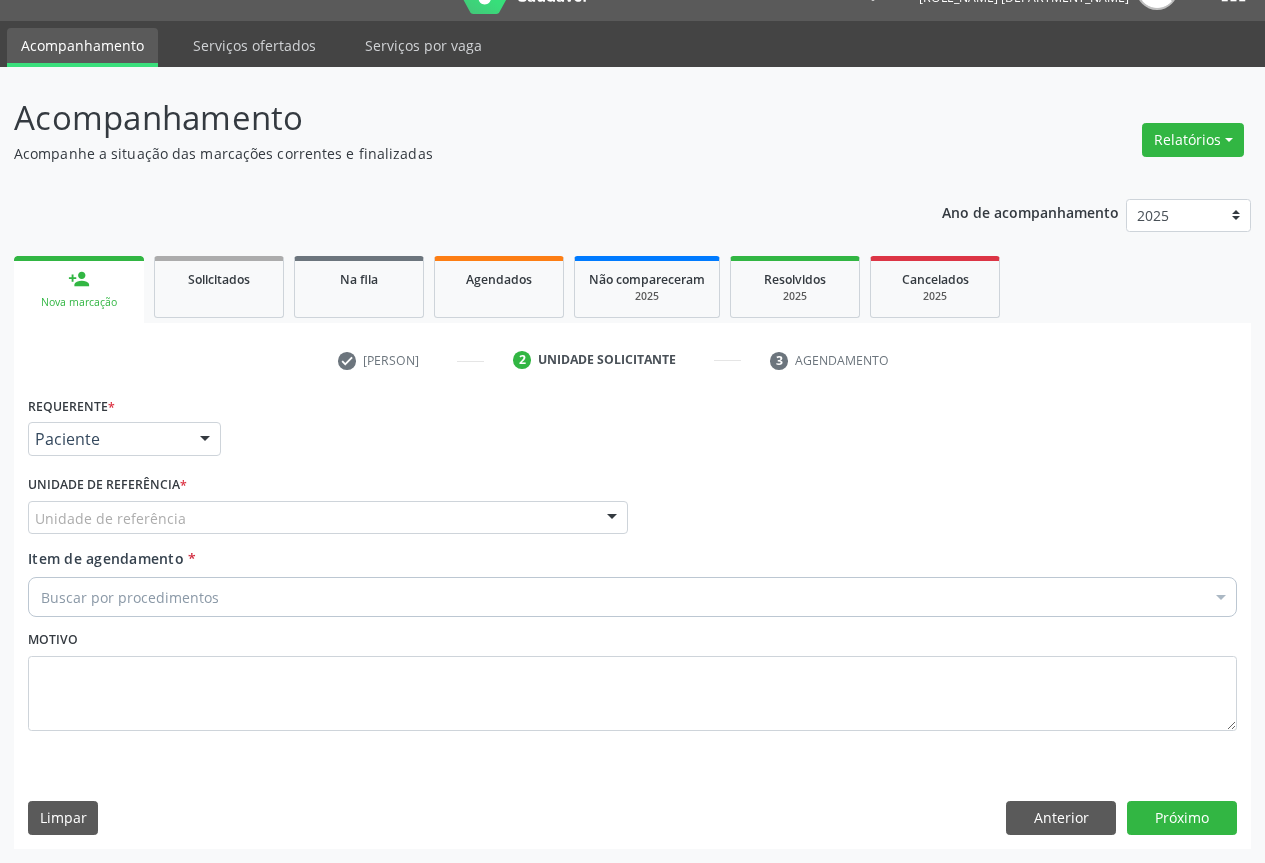 click at bounding box center (612, 519) 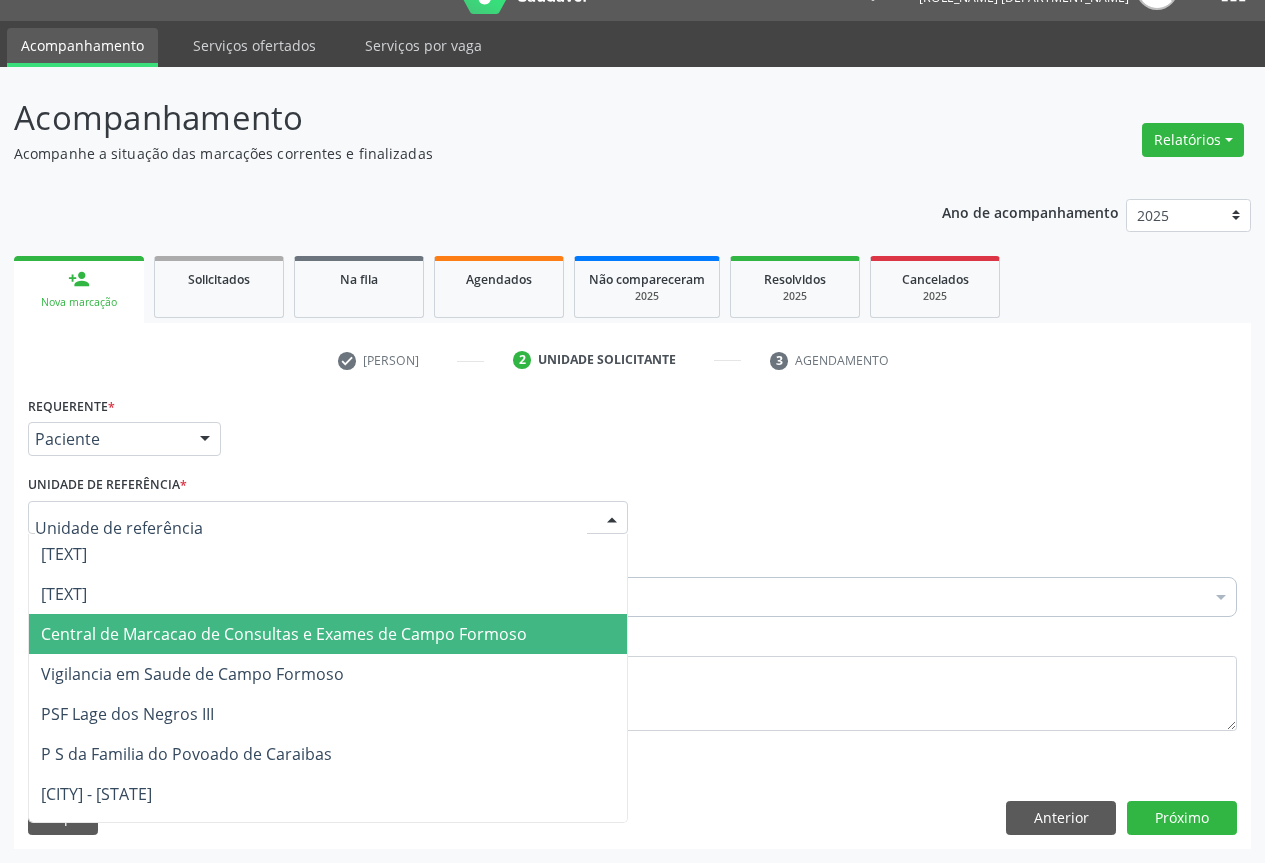 click on "Central de Marcacao de Consultas e Exames de Campo Formoso" at bounding box center [284, 634] 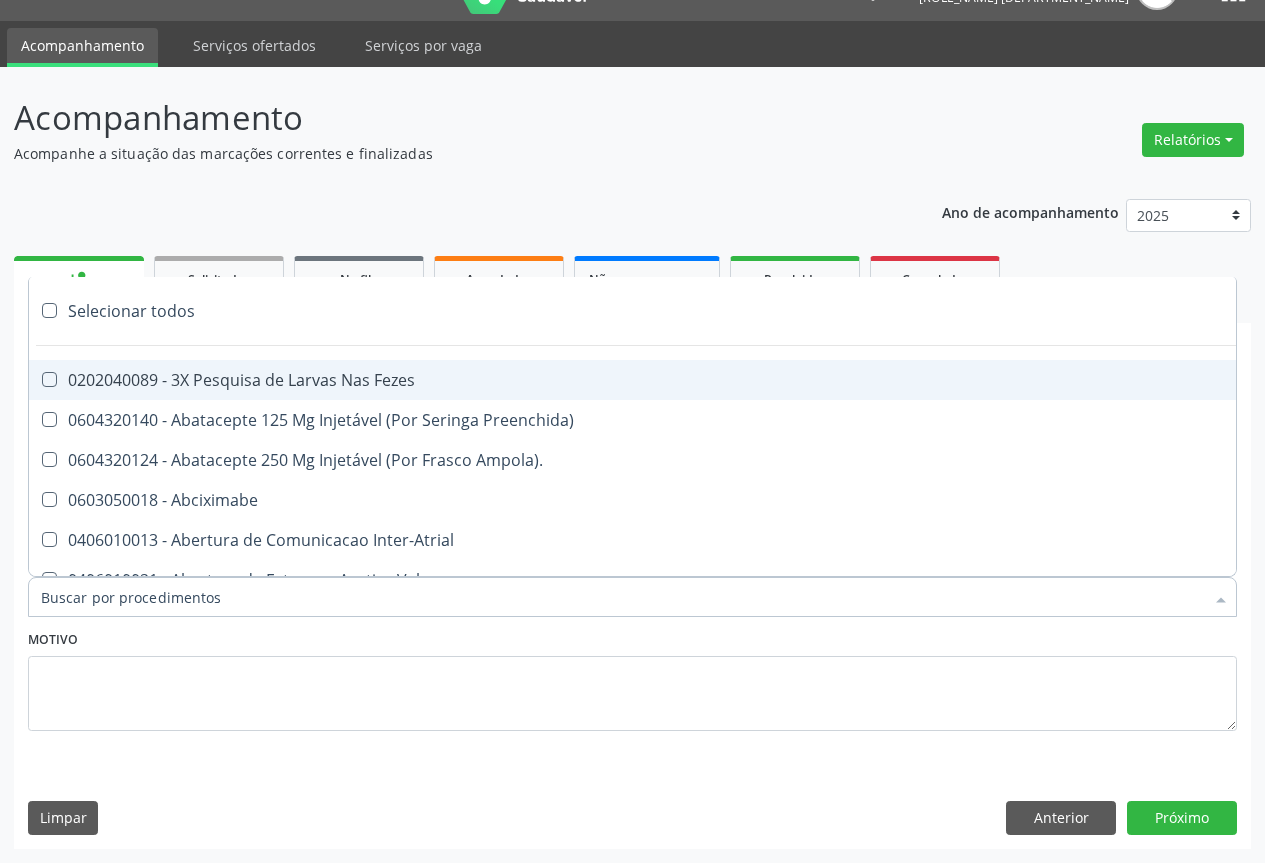 type on "u" 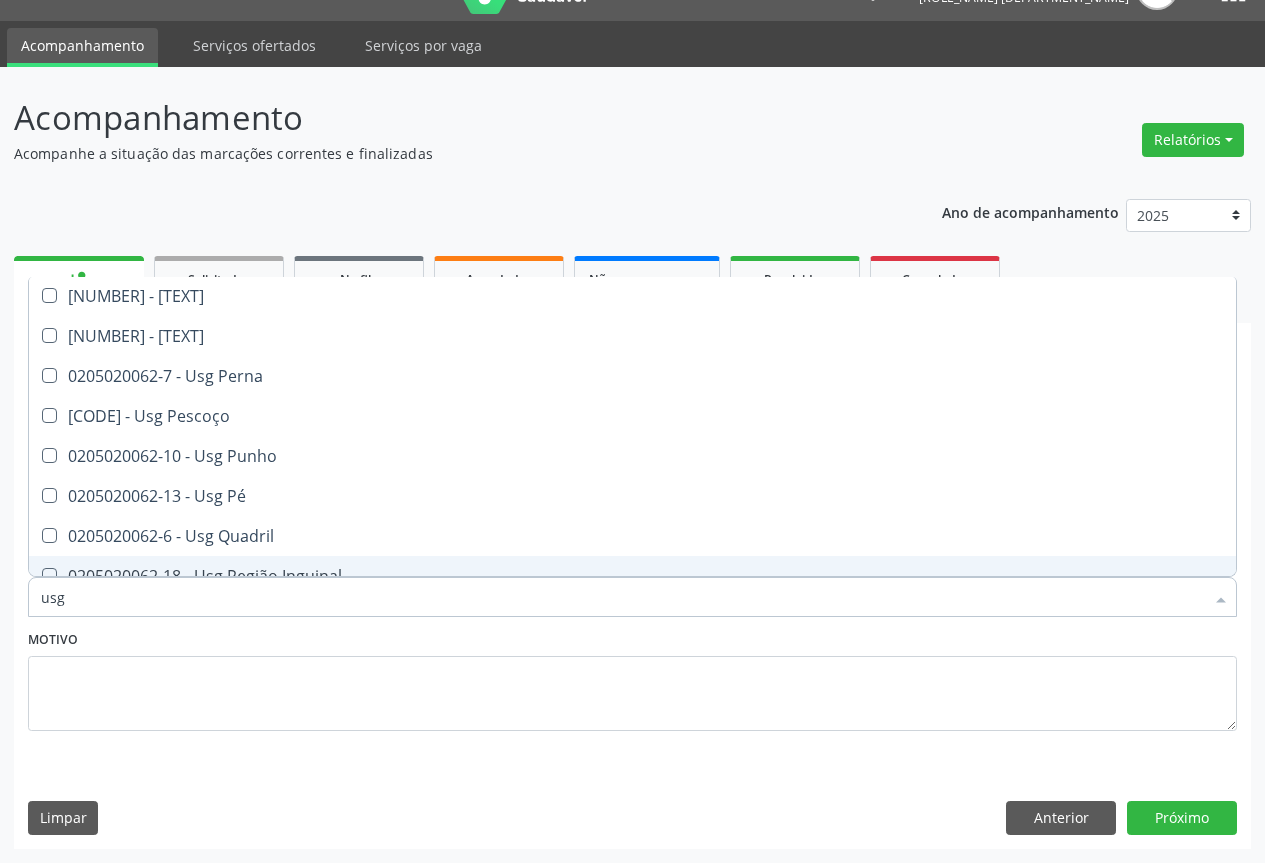 scroll, scrollTop: 261, scrollLeft: 0, axis: vertical 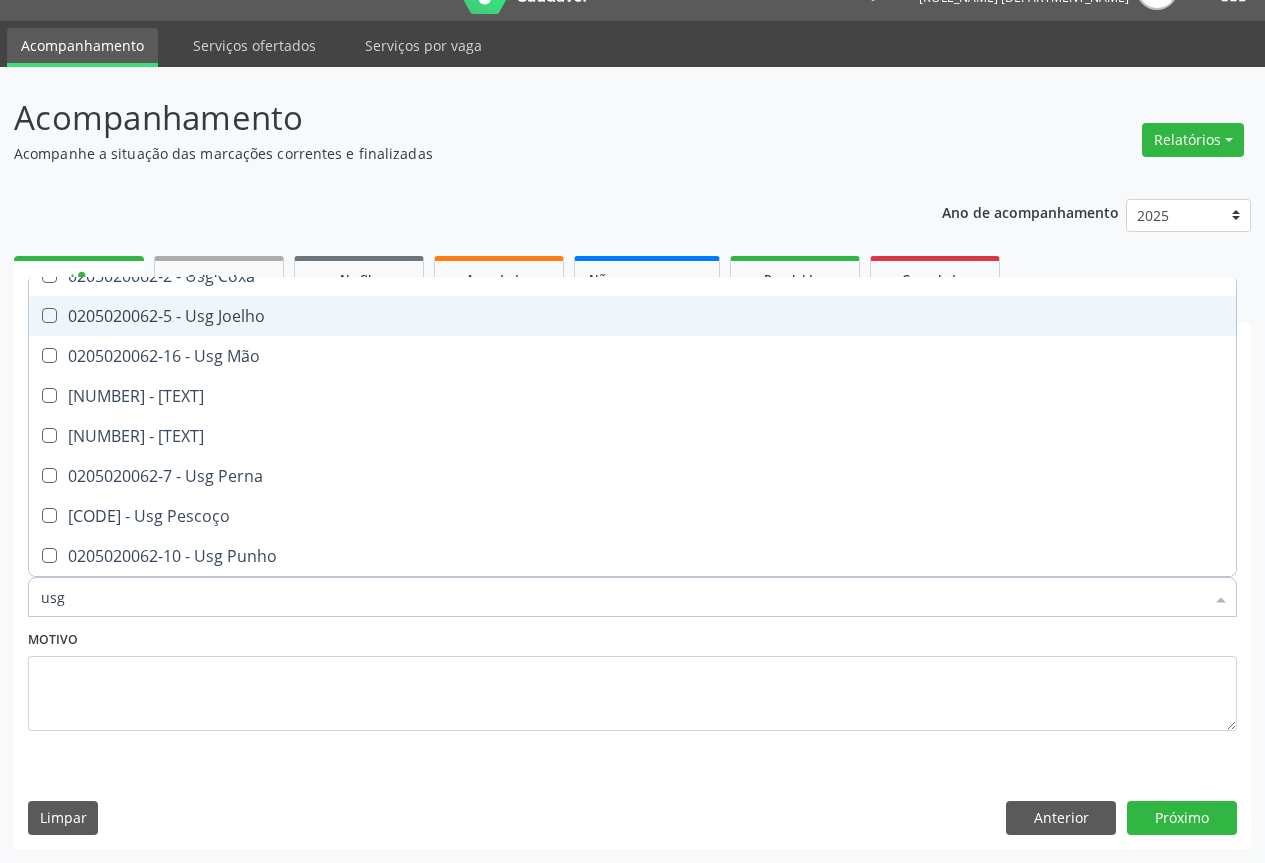 click on "0205020062-5 - Usg Joelho" at bounding box center (632, 316) 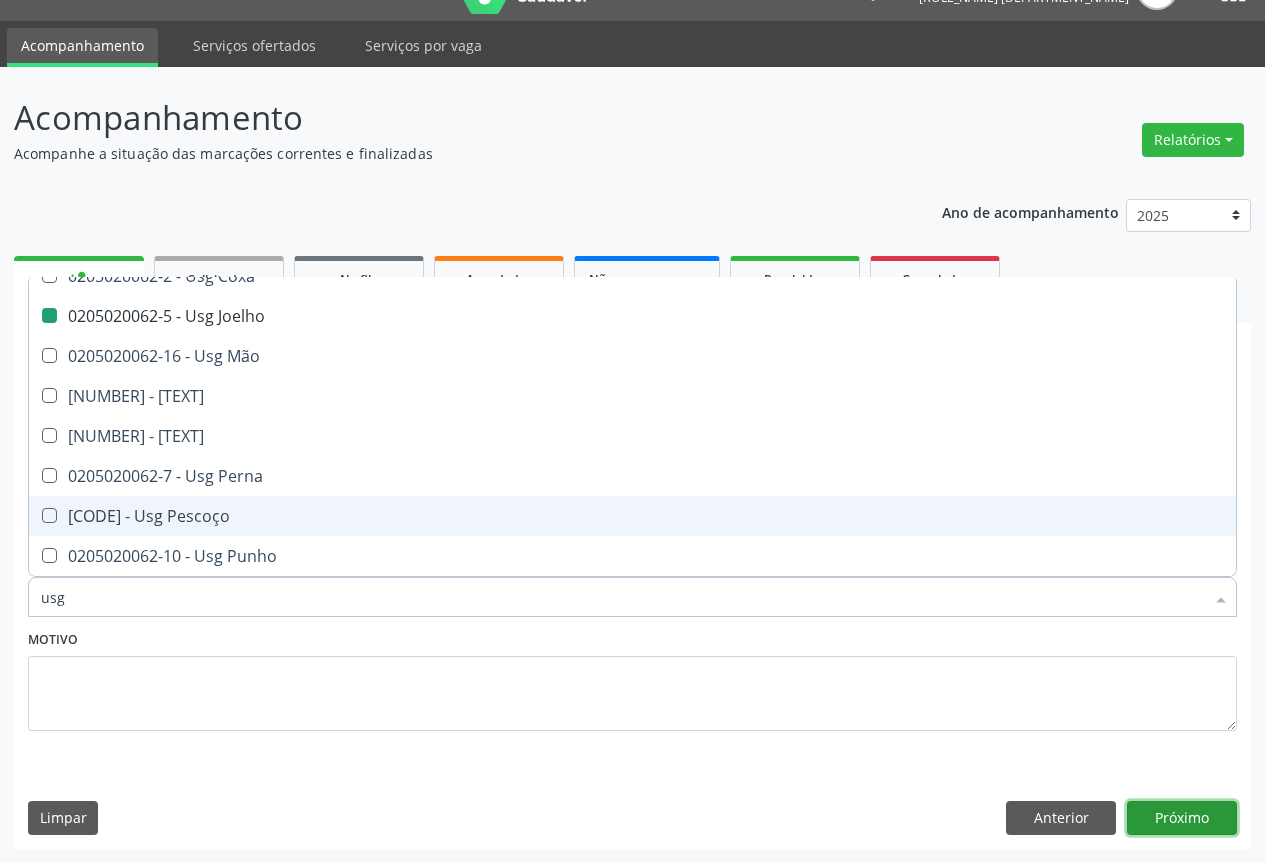 click on "Próximo" at bounding box center (1182, 818) 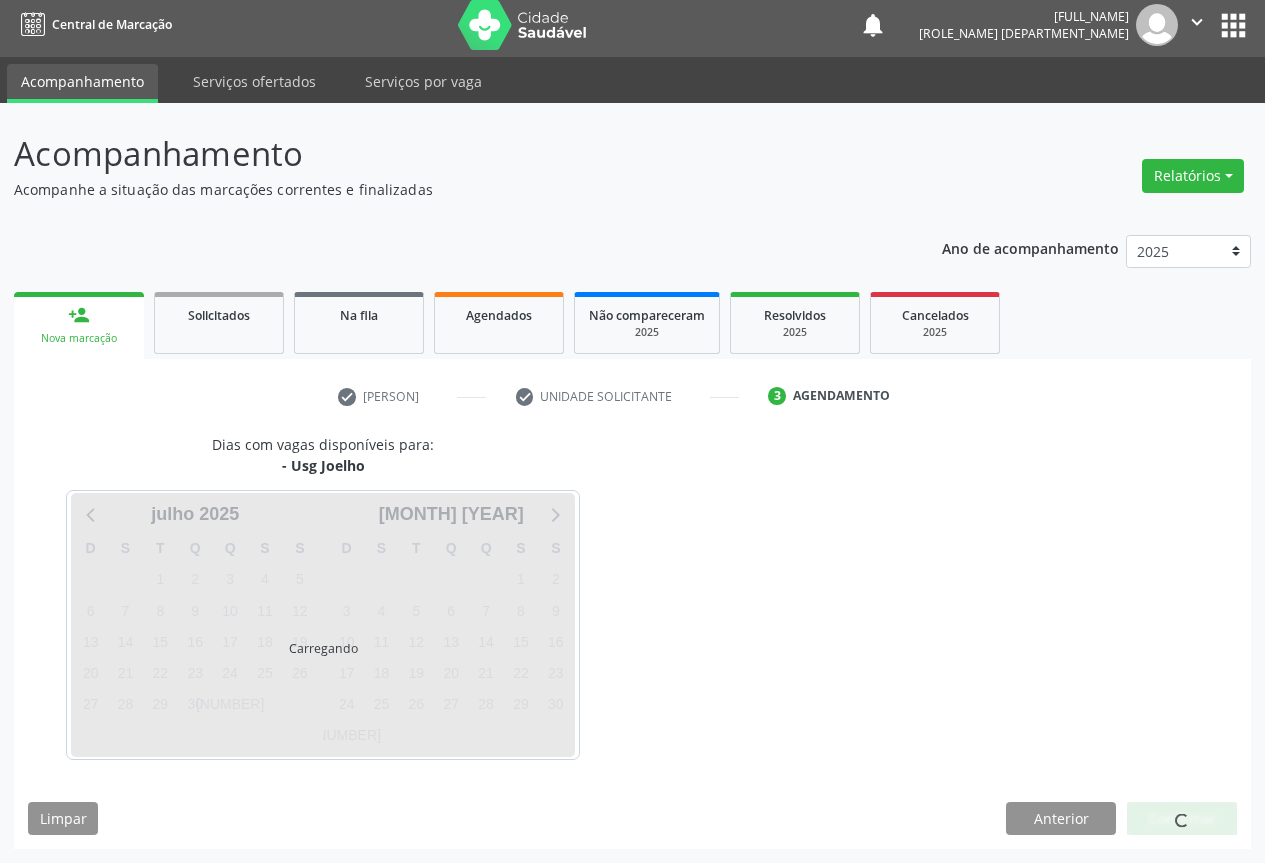 scroll, scrollTop: 7, scrollLeft: 0, axis: vertical 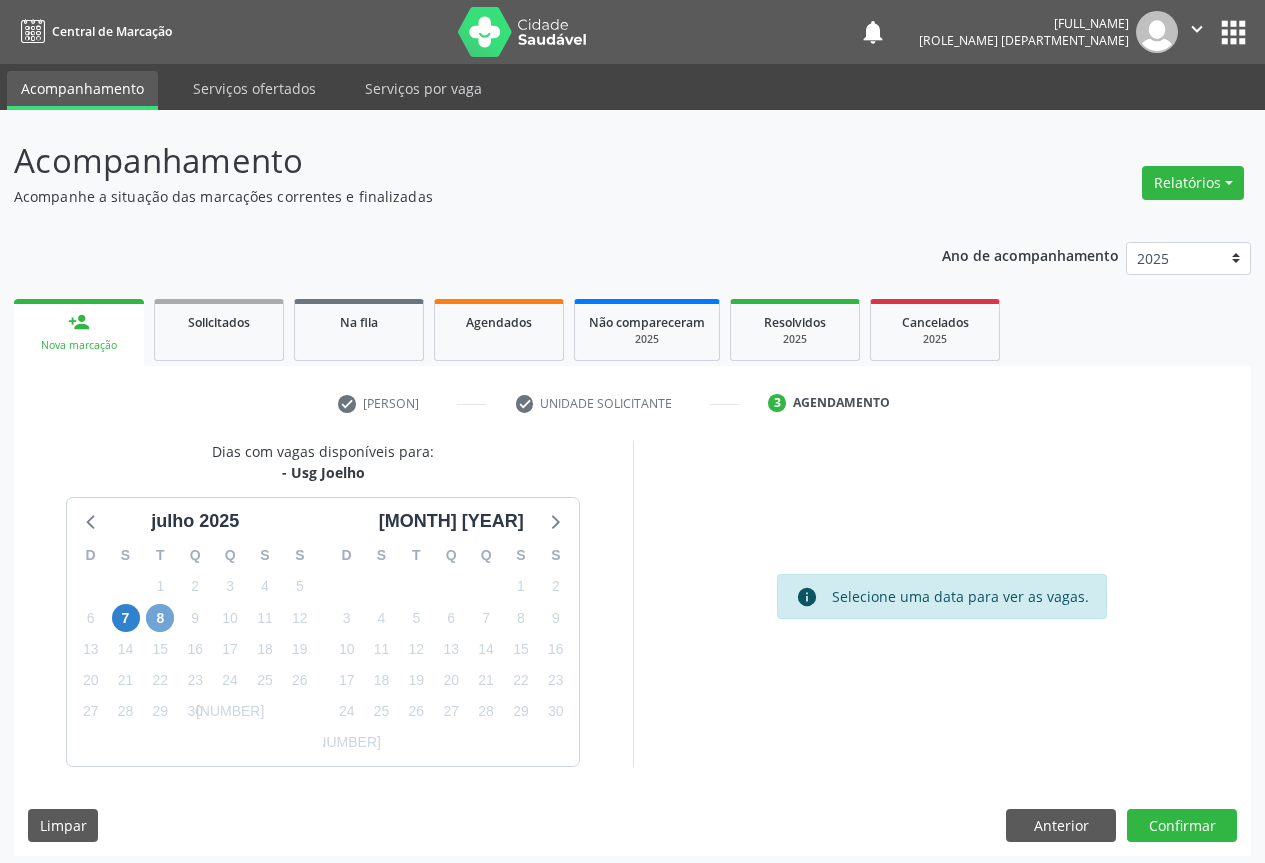 click on "8" at bounding box center (160, 618) 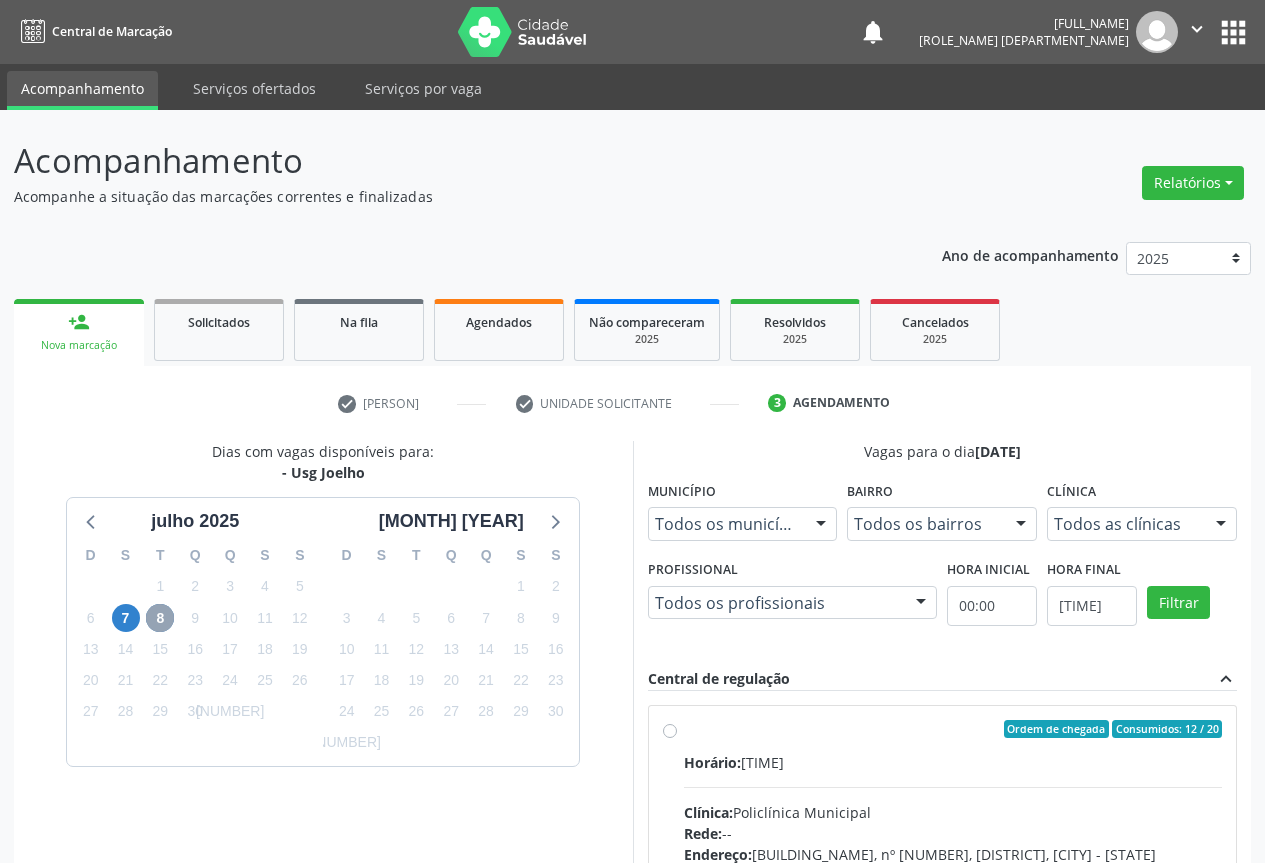 scroll, scrollTop: 200, scrollLeft: 0, axis: vertical 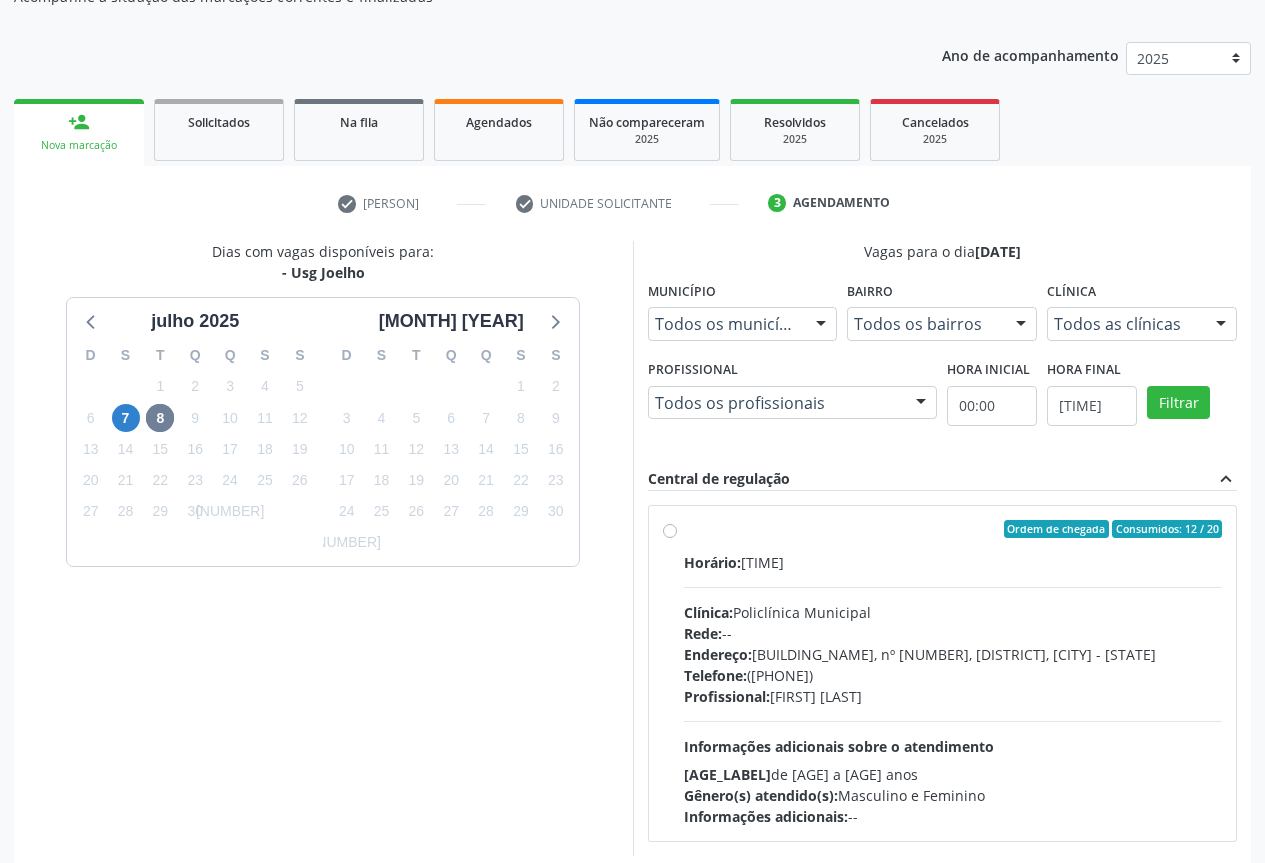 click on "Horário:   07:30" at bounding box center (953, 562) 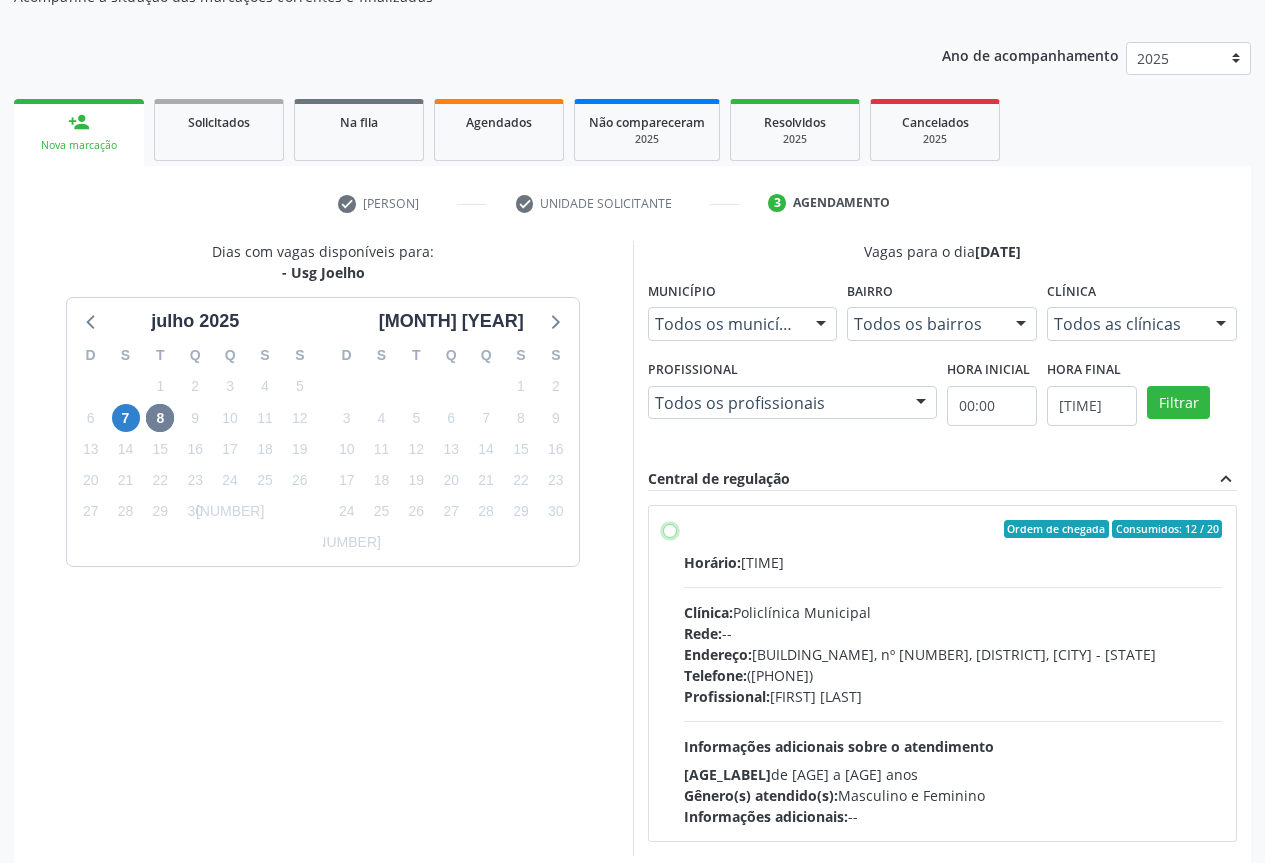 click on "Ordem de chegada
Consumidos: 12 / 20
Horário:   07:30
Clínica:  Policlínica Municipal
Rede:
--
Endereço:   Predio, nº 386, Centro, Campo Formoso - BA
Telefone:   (74) 6451312
Profissional:
Italo Goncalves da Silva
Informações adicionais sobre o atendimento
Idade de atendimento:
de 0 a 120 anos
Gênero(s) atendido(s):
Masculino e Feminino
Informações adicionais:
--" at bounding box center (670, 529) 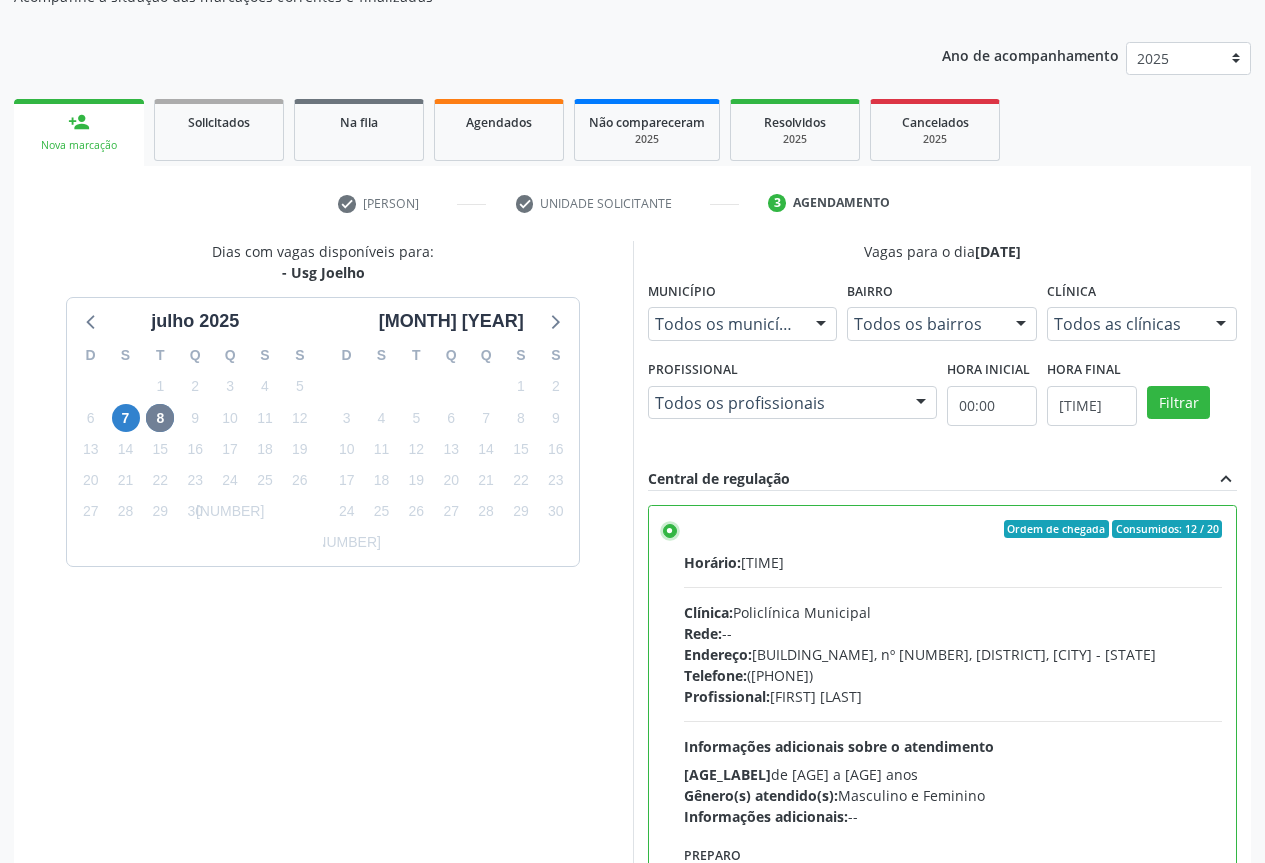 scroll, scrollTop: 332, scrollLeft: 0, axis: vertical 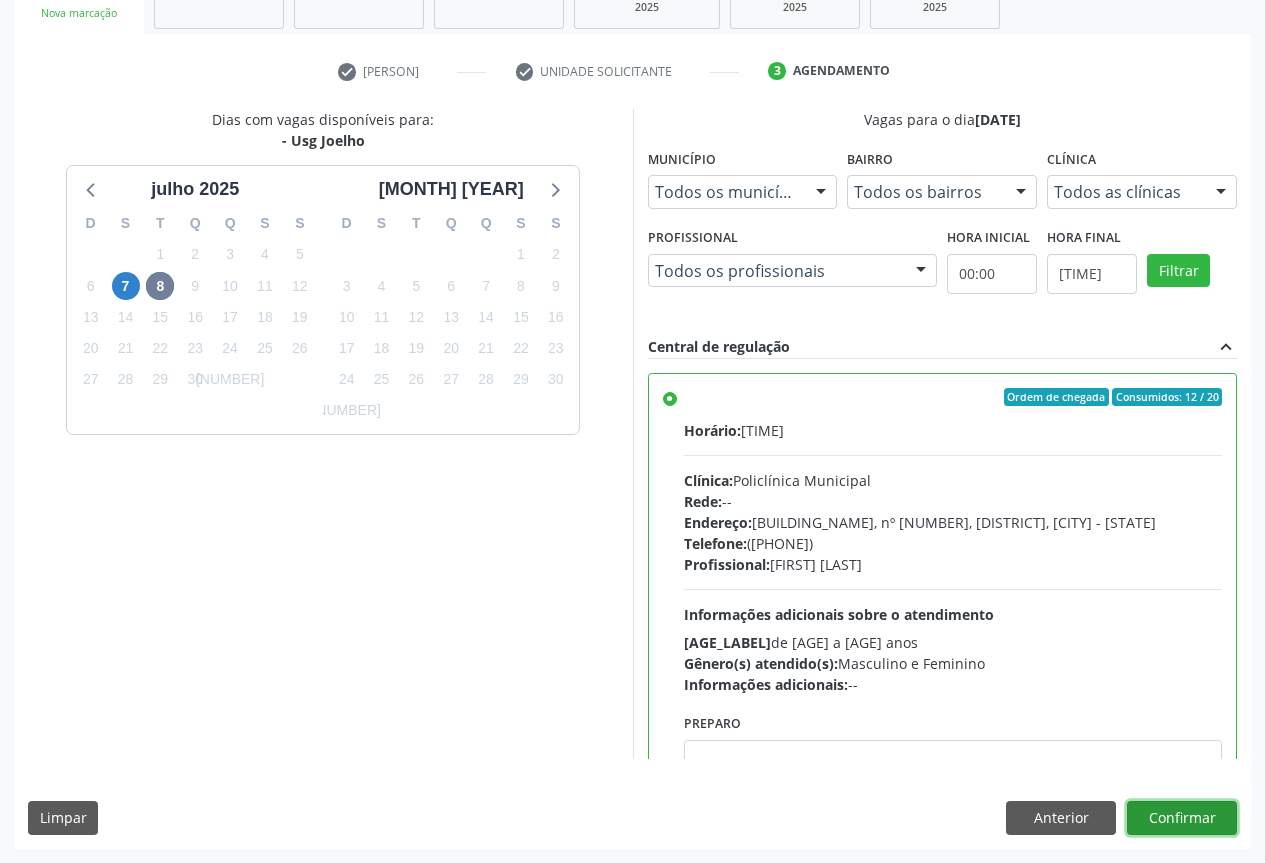 click on "Confirmar" at bounding box center (1182, 818) 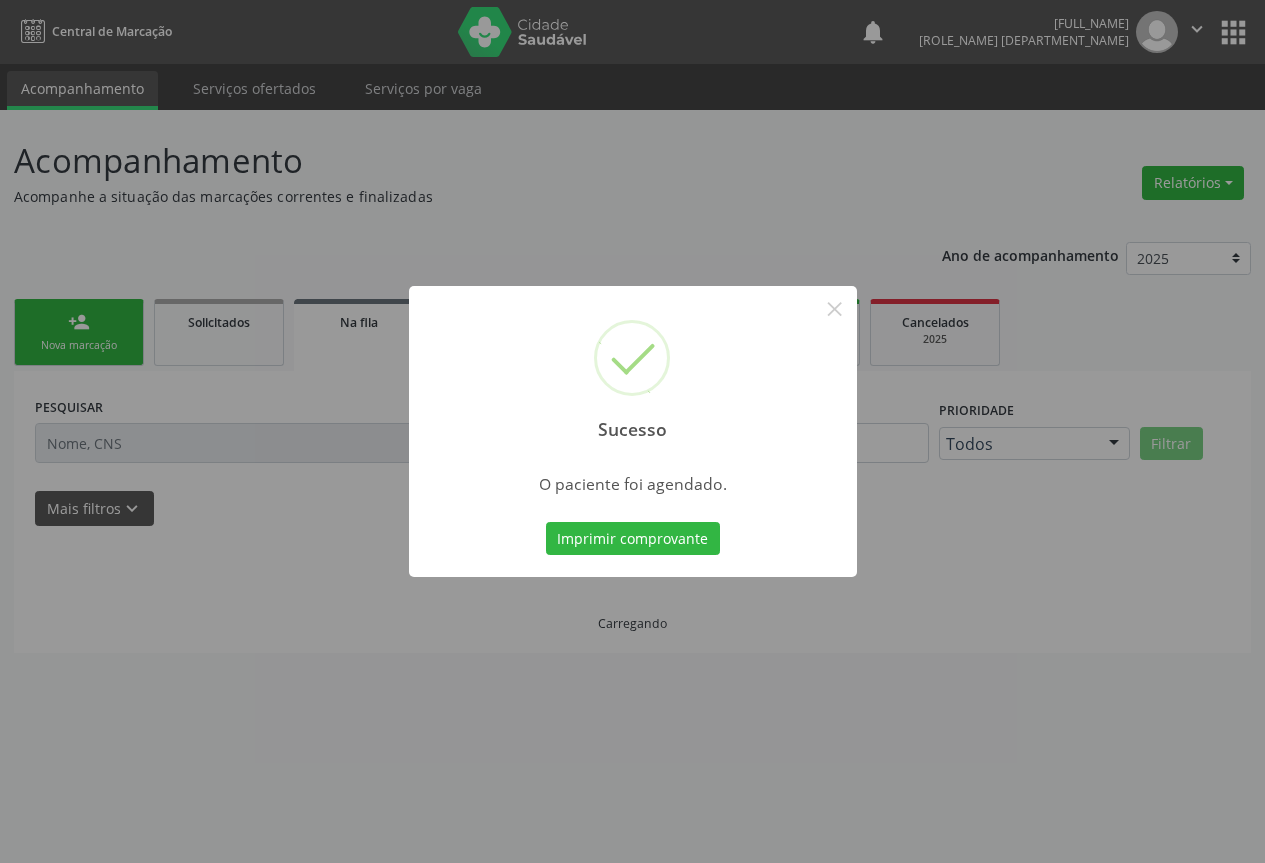scroll, scrollTop: 0, scrollLeft: 0, axis: both 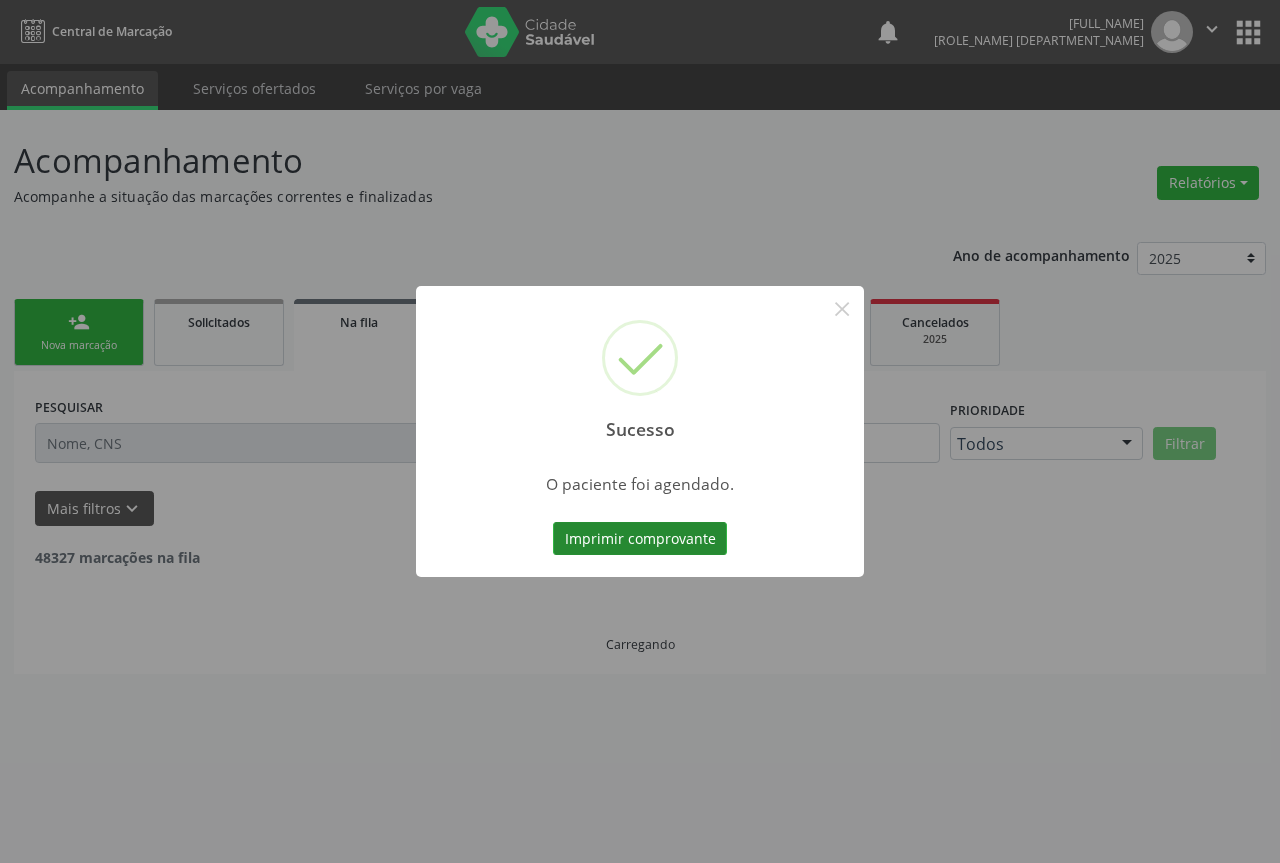 click on "Imprimir comprovante" at bounding box center [640, 539] 